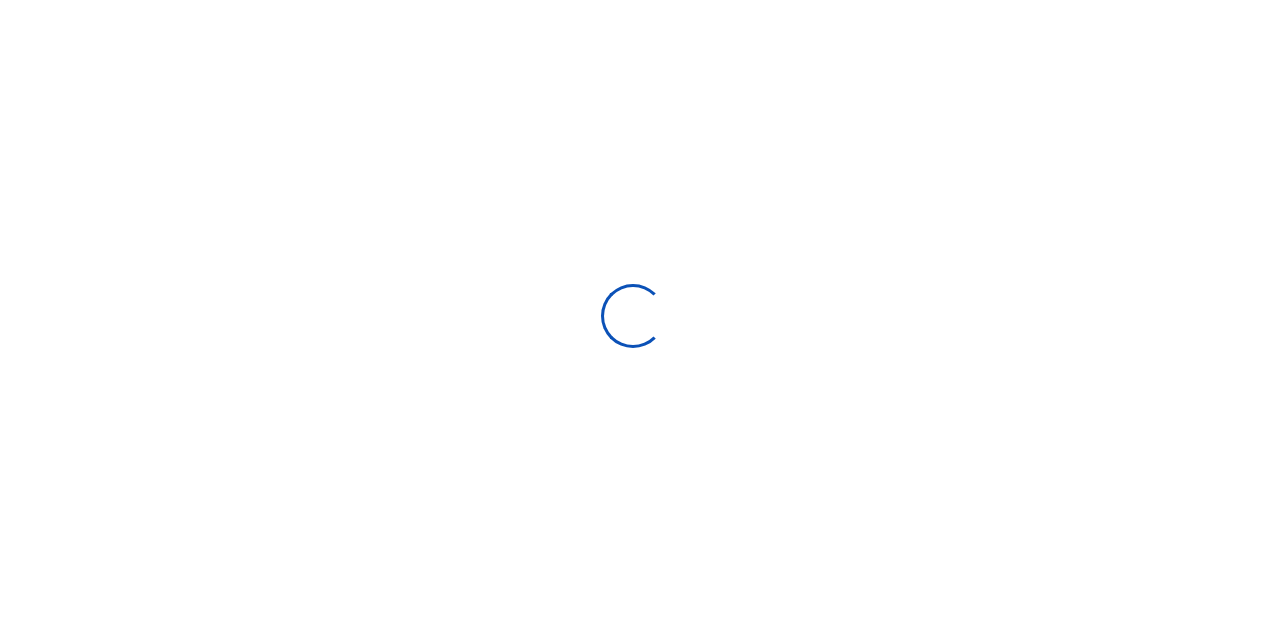 scroll, scrollTop: 0, scrollLeft: 0, axis: both 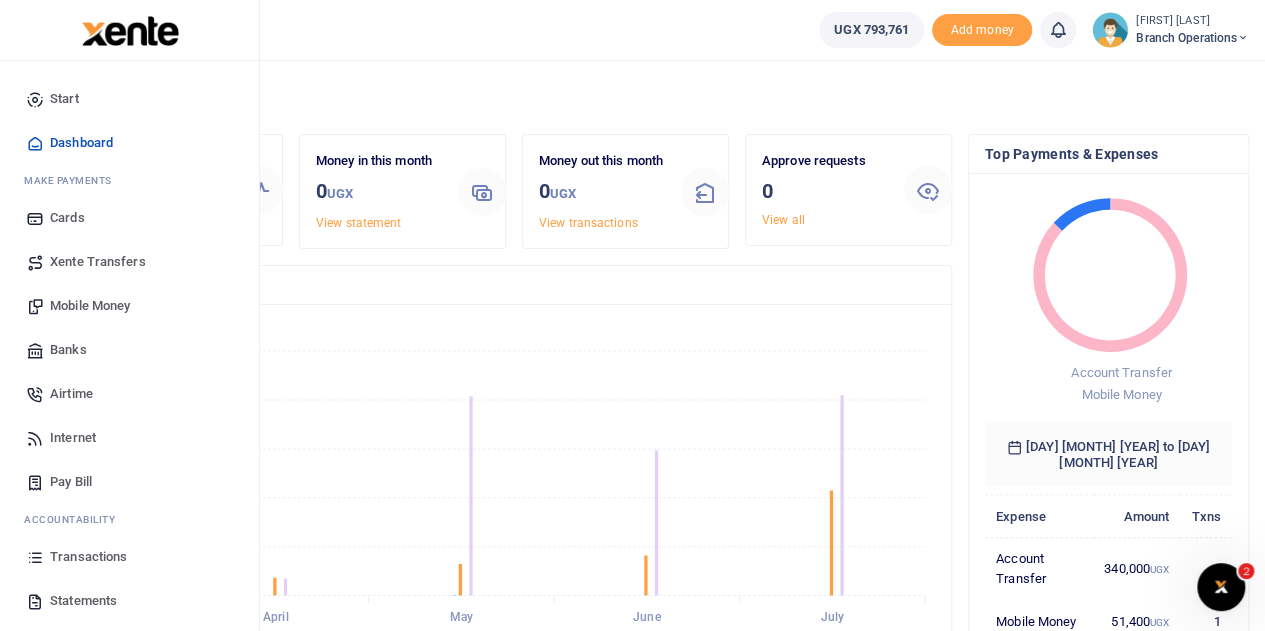 click on "Mobile Money" at bounding box center (129, 306) 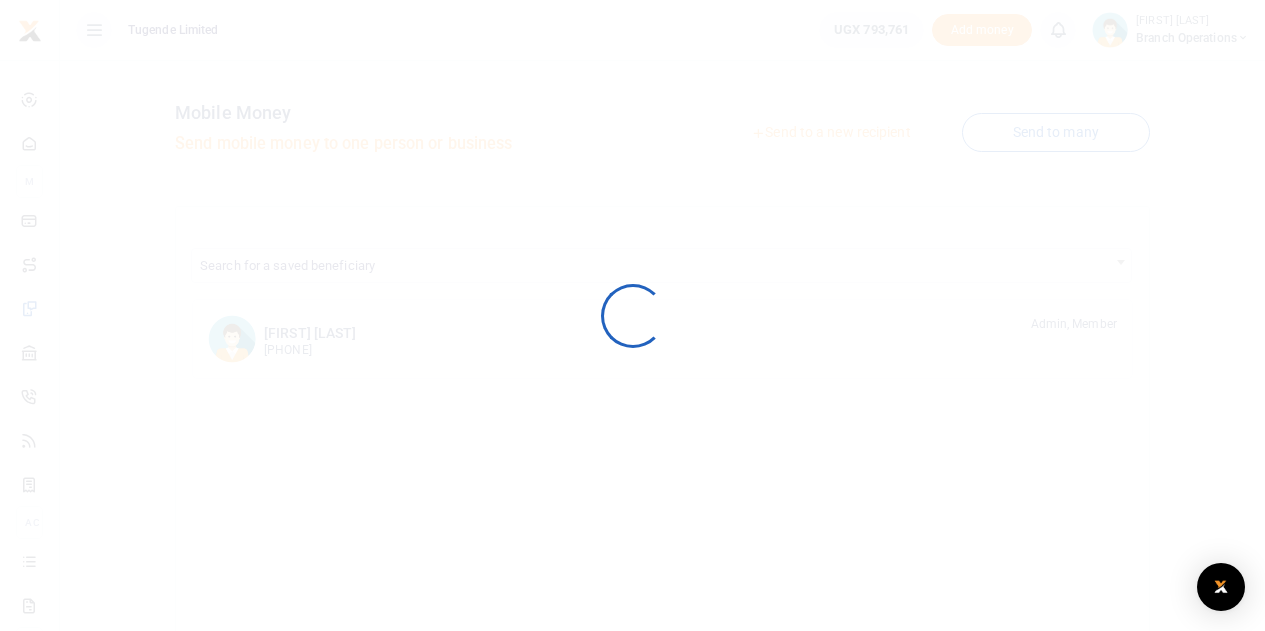 scroll, scrollTop: 0, scrollLeft: 0, axis: both 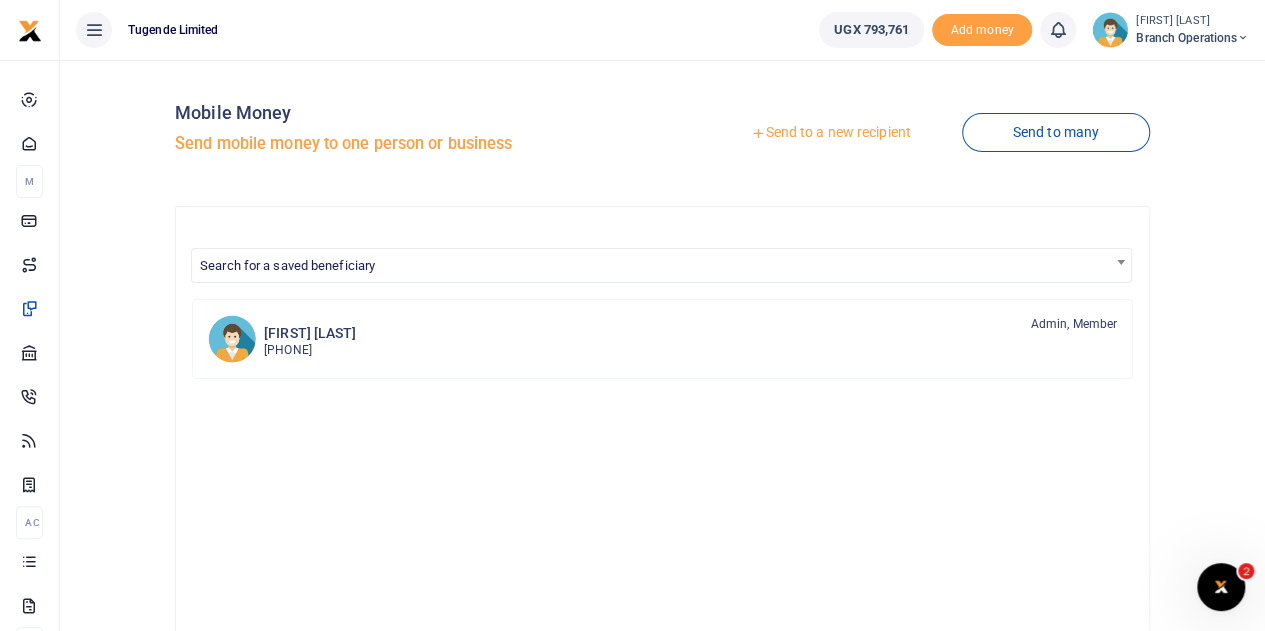 click at bounding box center (632, 315) 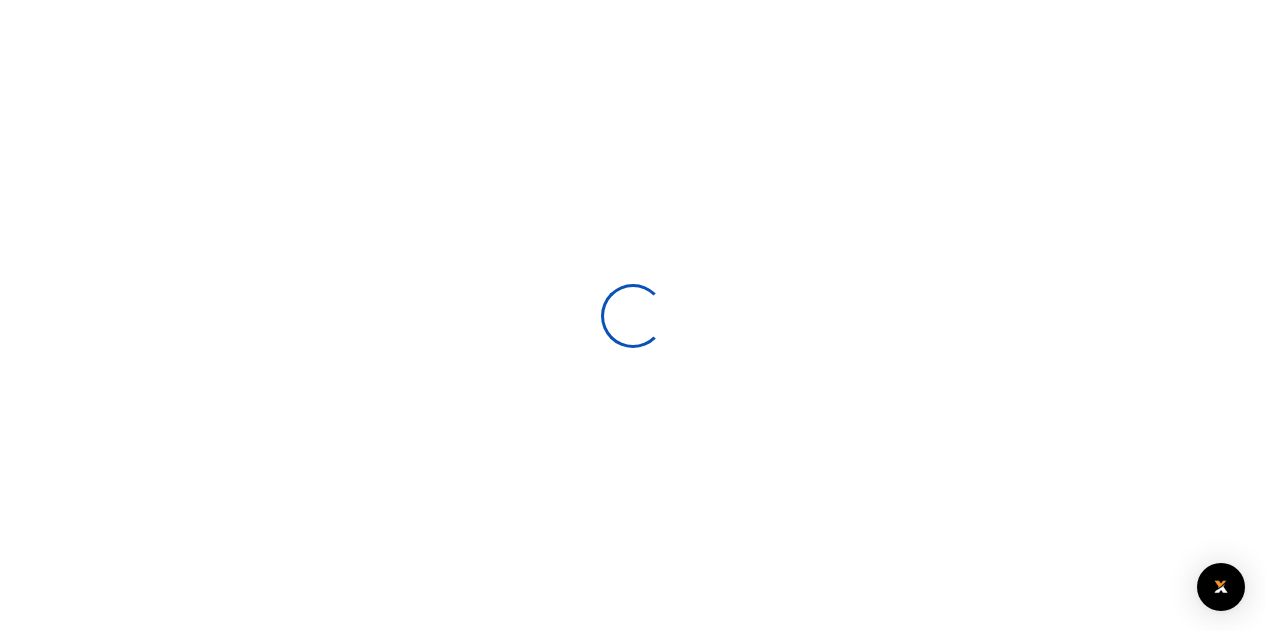 scroll, scrollTop: 0, scrollLeft: 0, axis: both 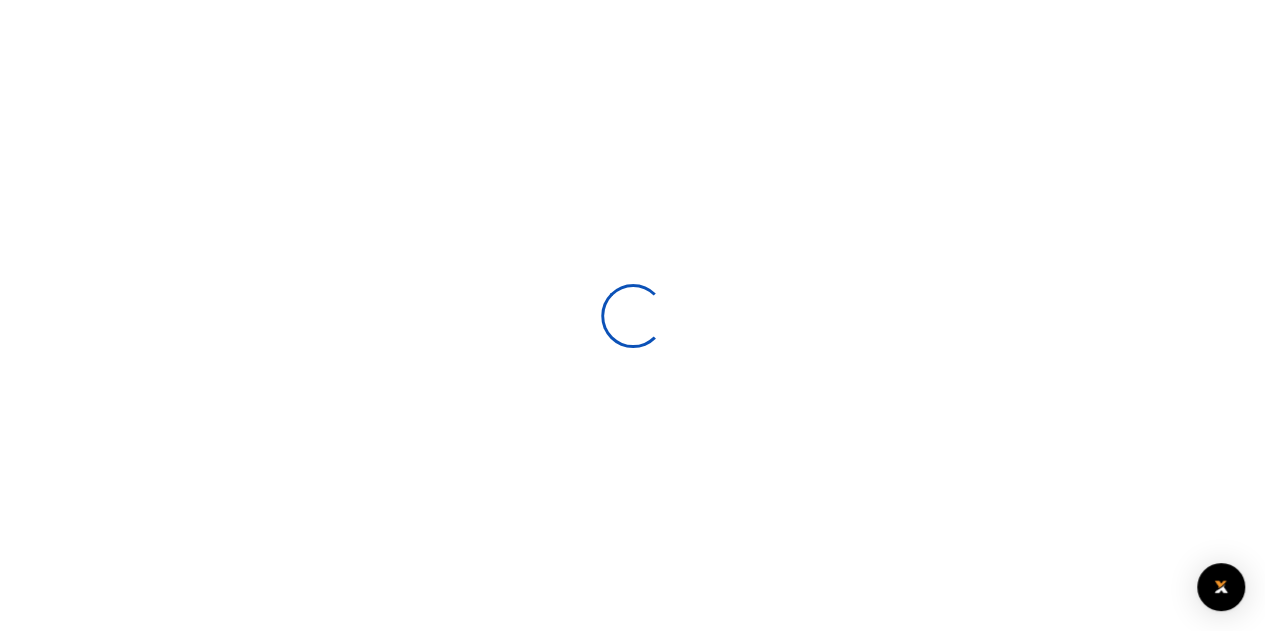 select 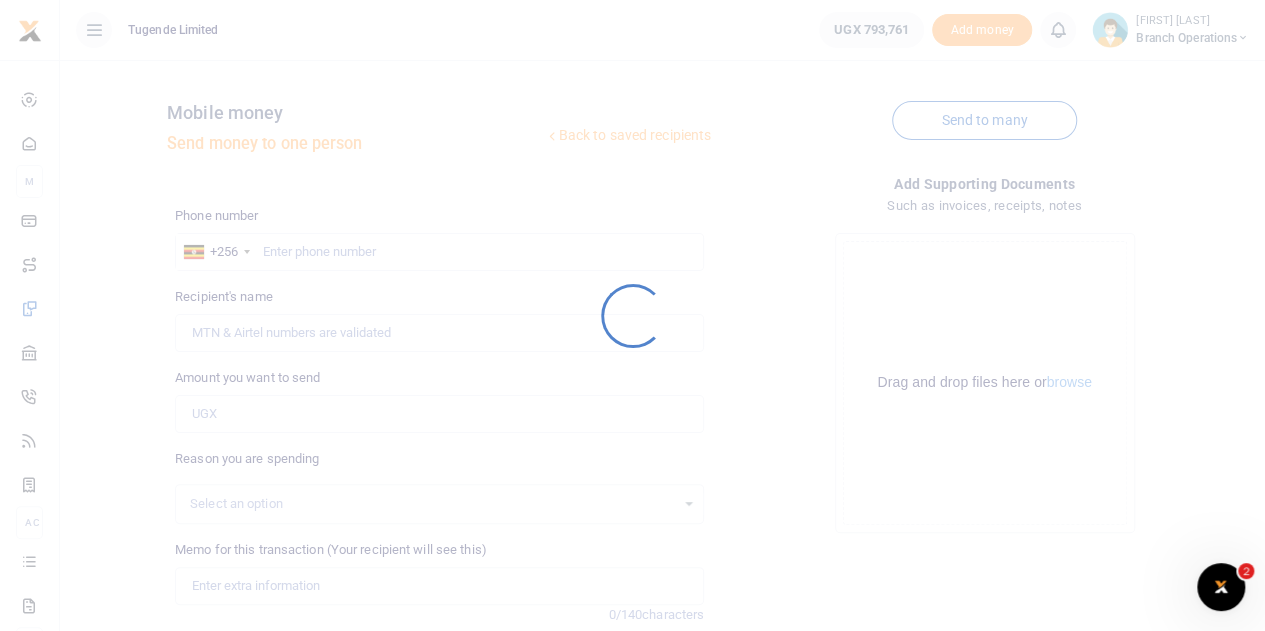 scroll, scrollTop: 0, scrollLeft: 0, axis: both 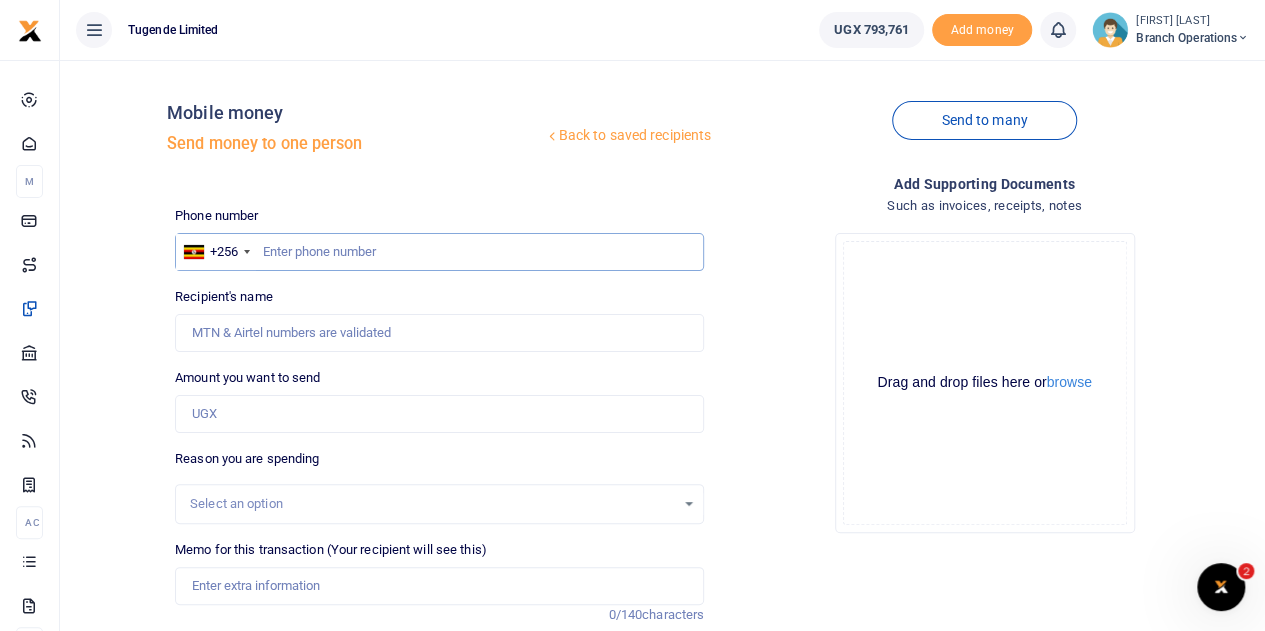 click at bounding box center [439, 252] 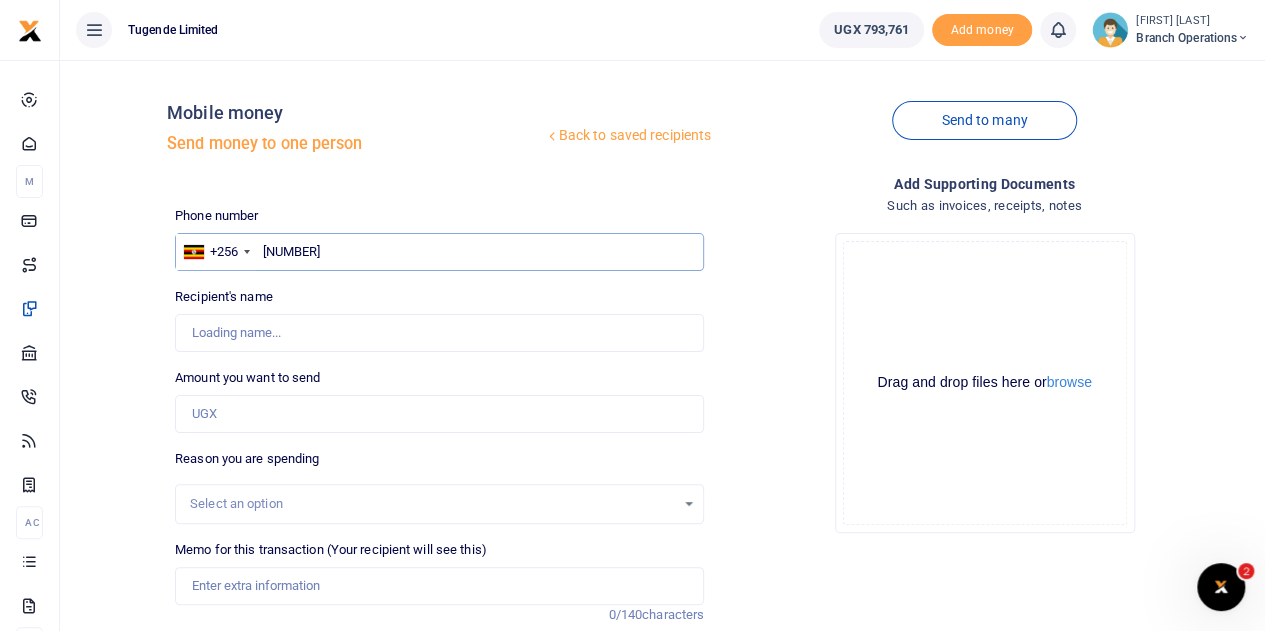 type on "703965124" 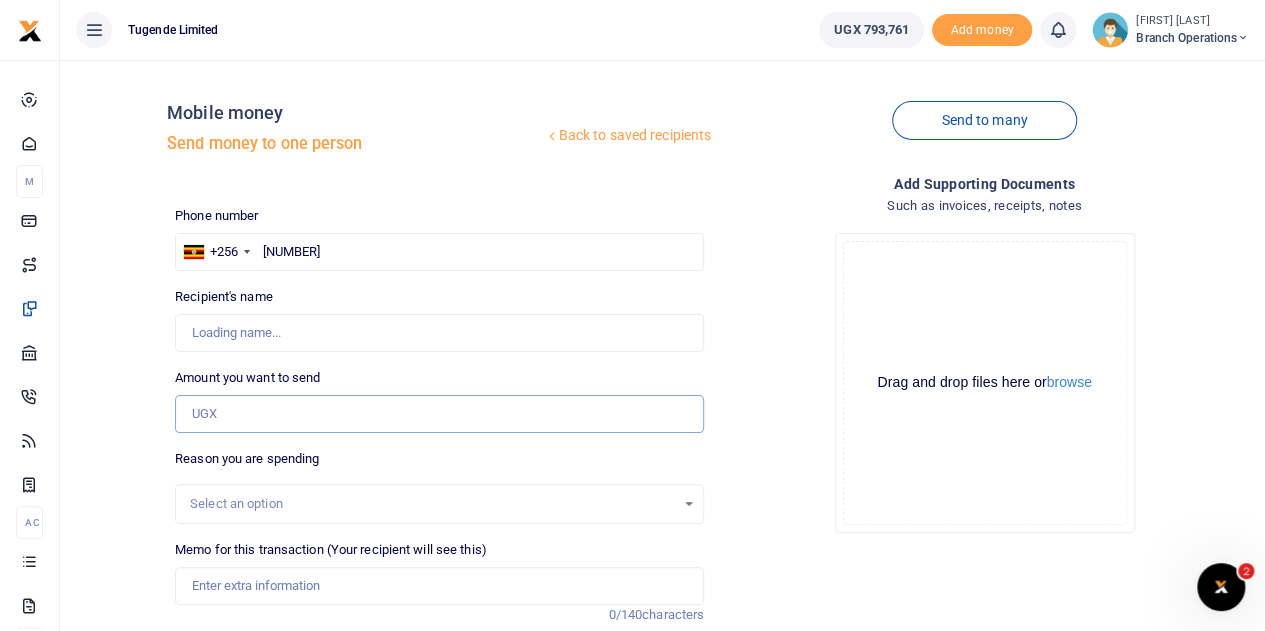 click on "Amount you want to send" at bounding box center (439, 414) 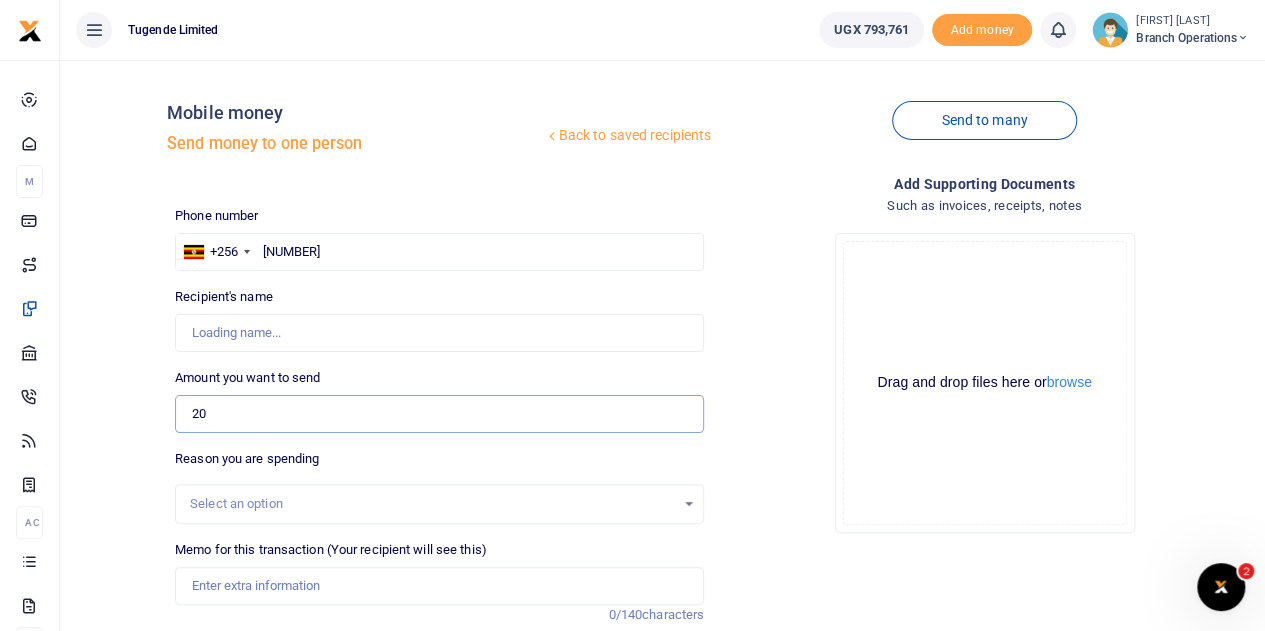 type on "200" 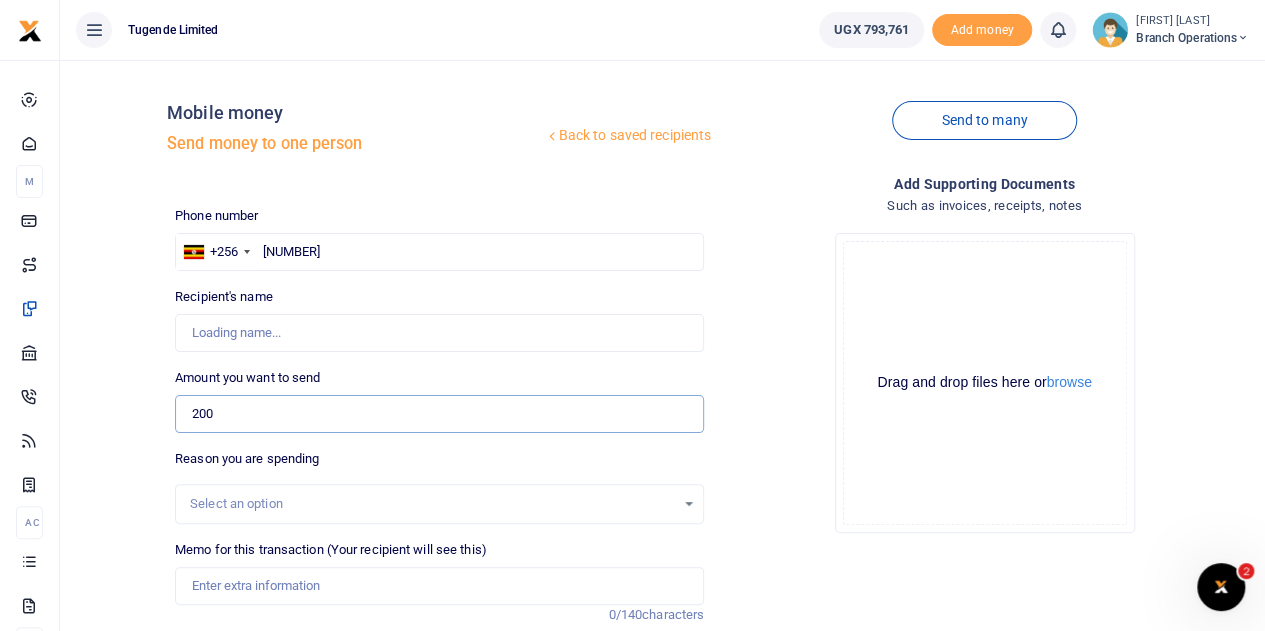 type on "Nayiga Christine" 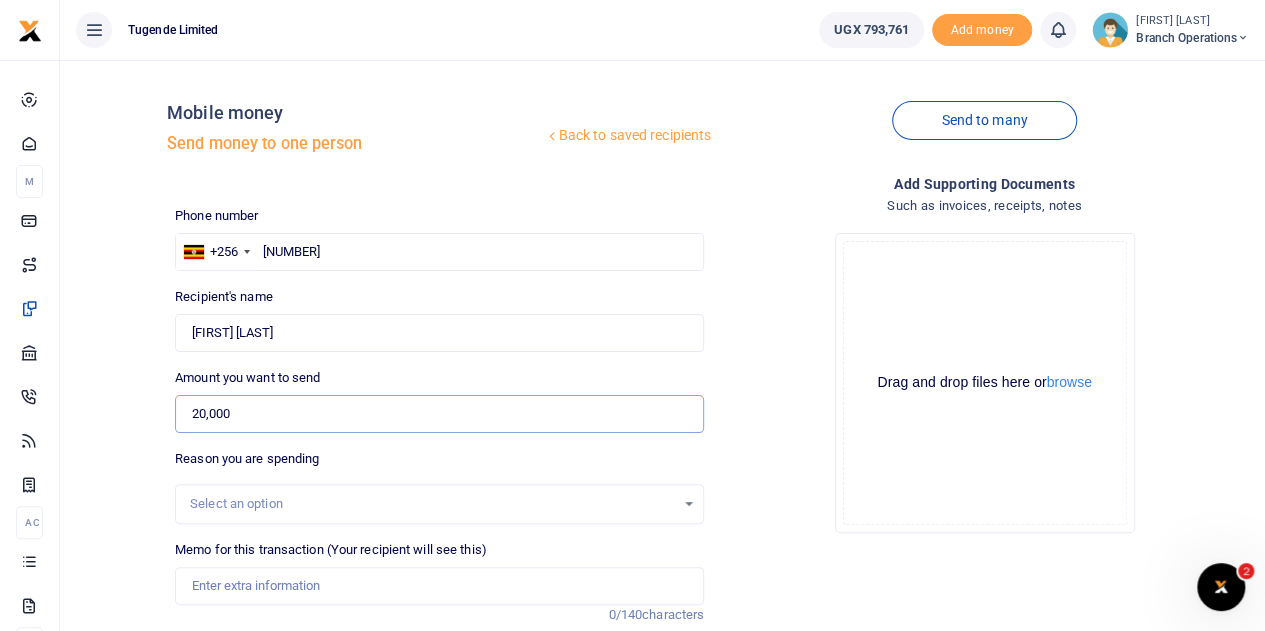 type on "20,000" 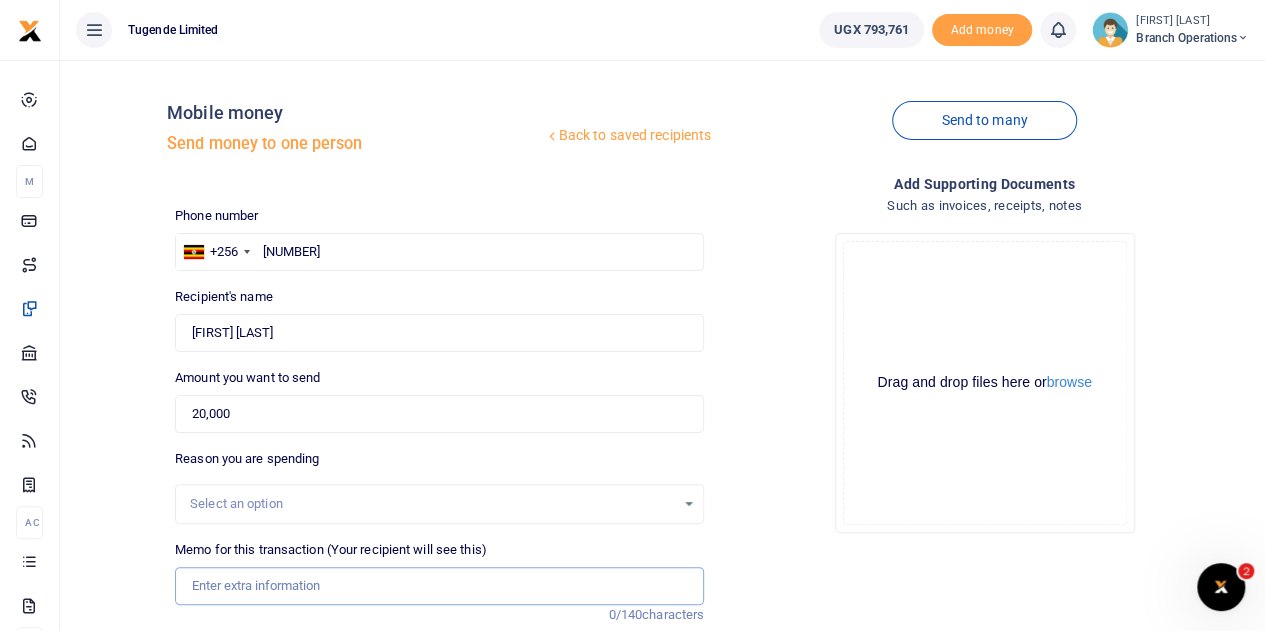 click on "Memo for this transaction (Your recipient will see this)" at bounding box center [439, 586] 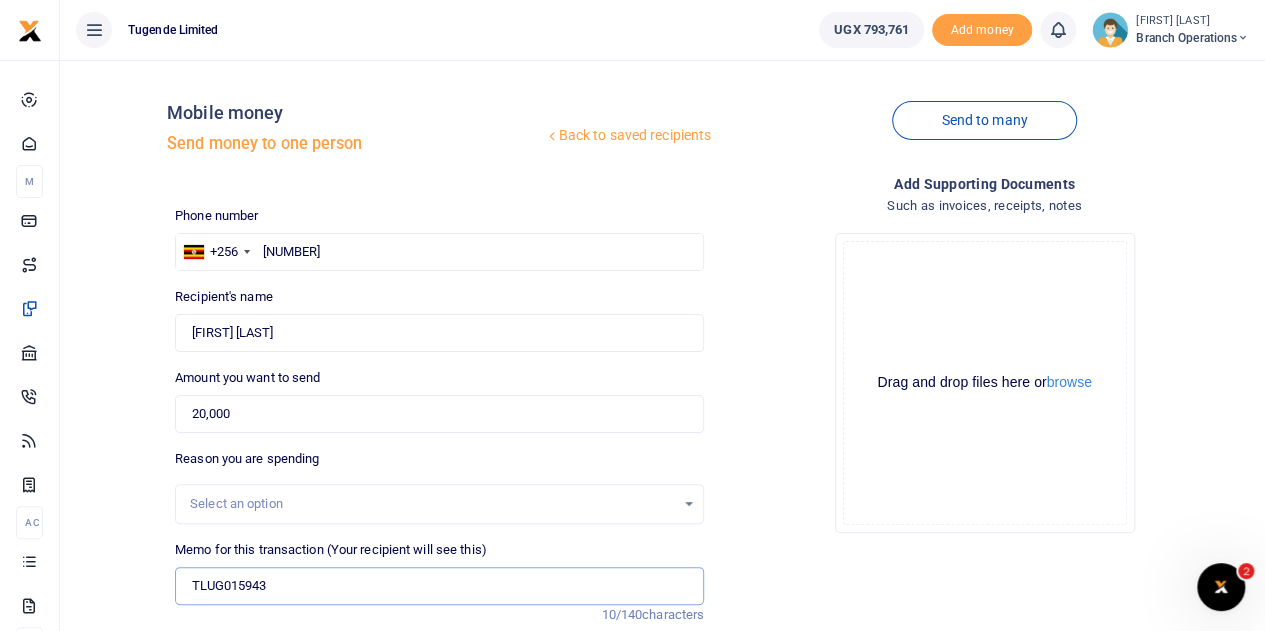 click on "TLUG015943" at bounding box center (439, 586) 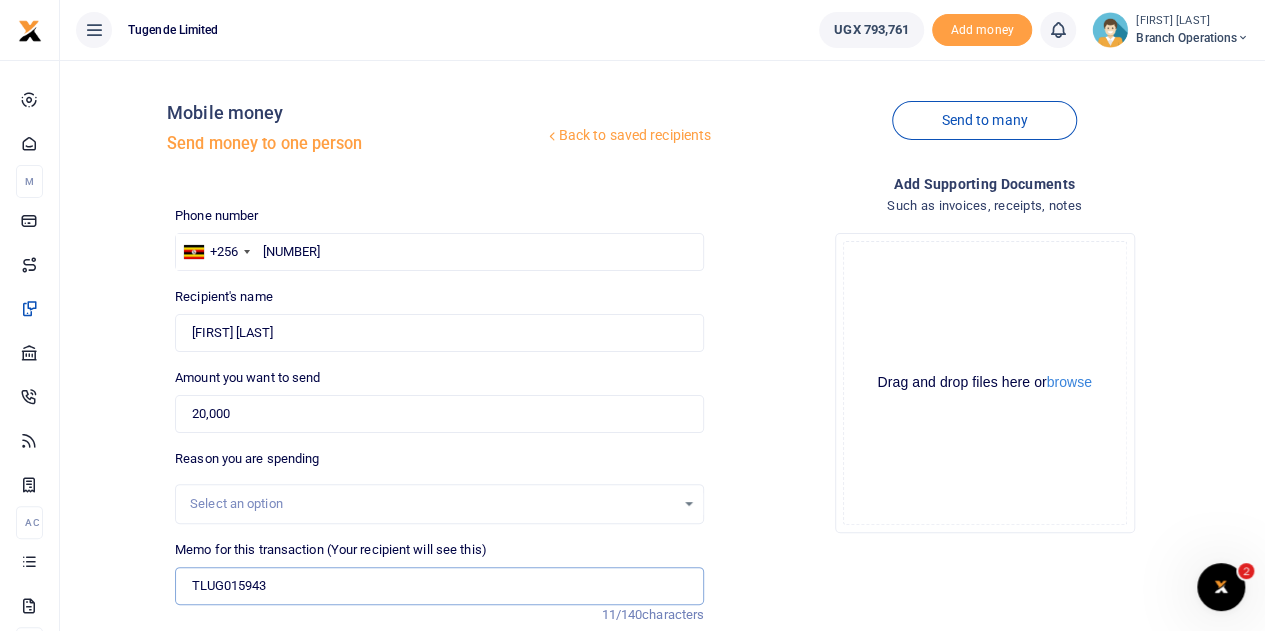 click on "TLUG015943" at bounding box center (439, 586) 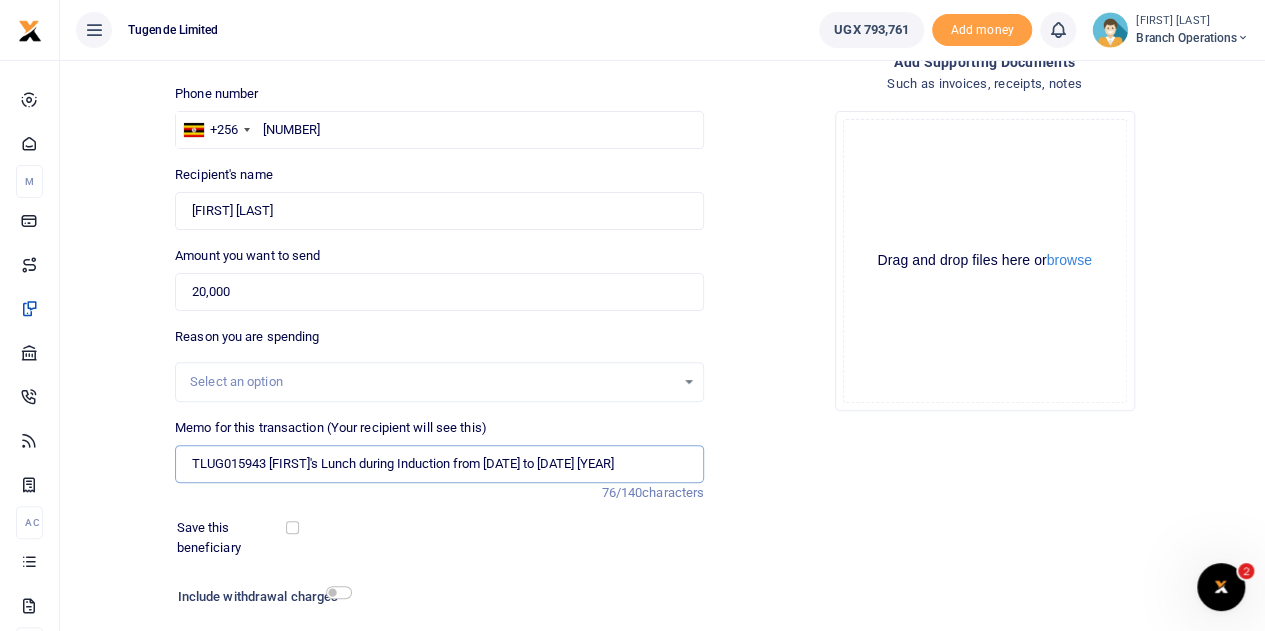 scroll, scrollTop: 164, scrollLeft: 0, axis: vertical 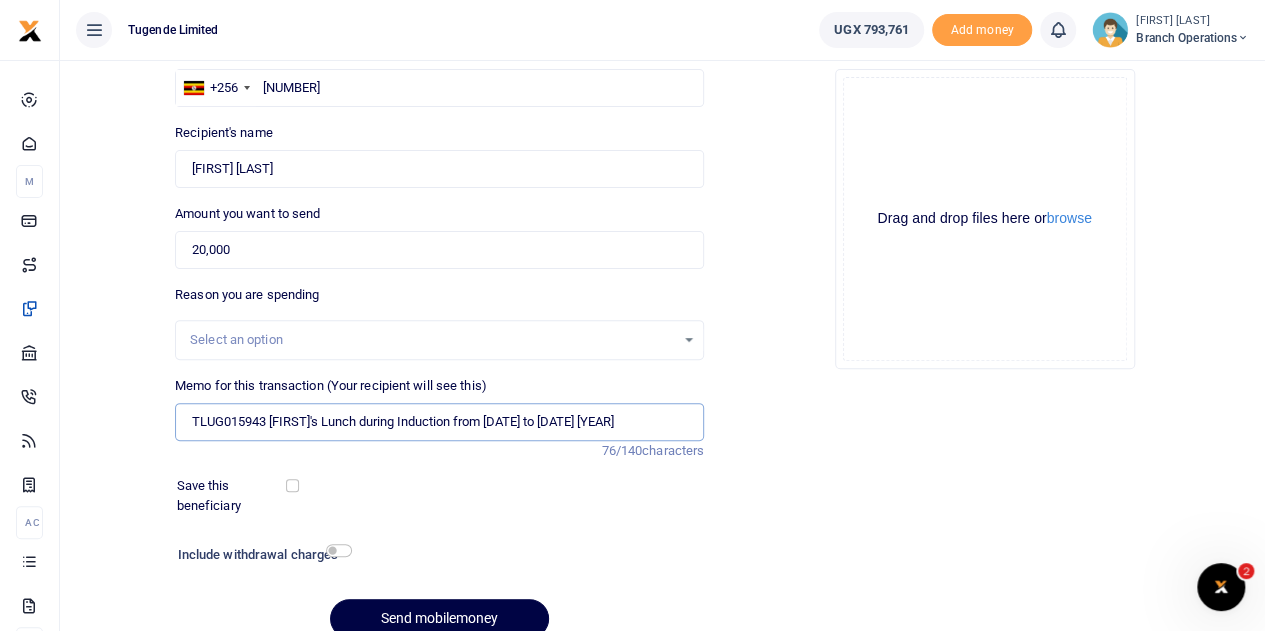 click on "TLUG015943 Kevin's Lunch during Induction from 4th August to 7th August 2025" at bounding box center (439, 422) 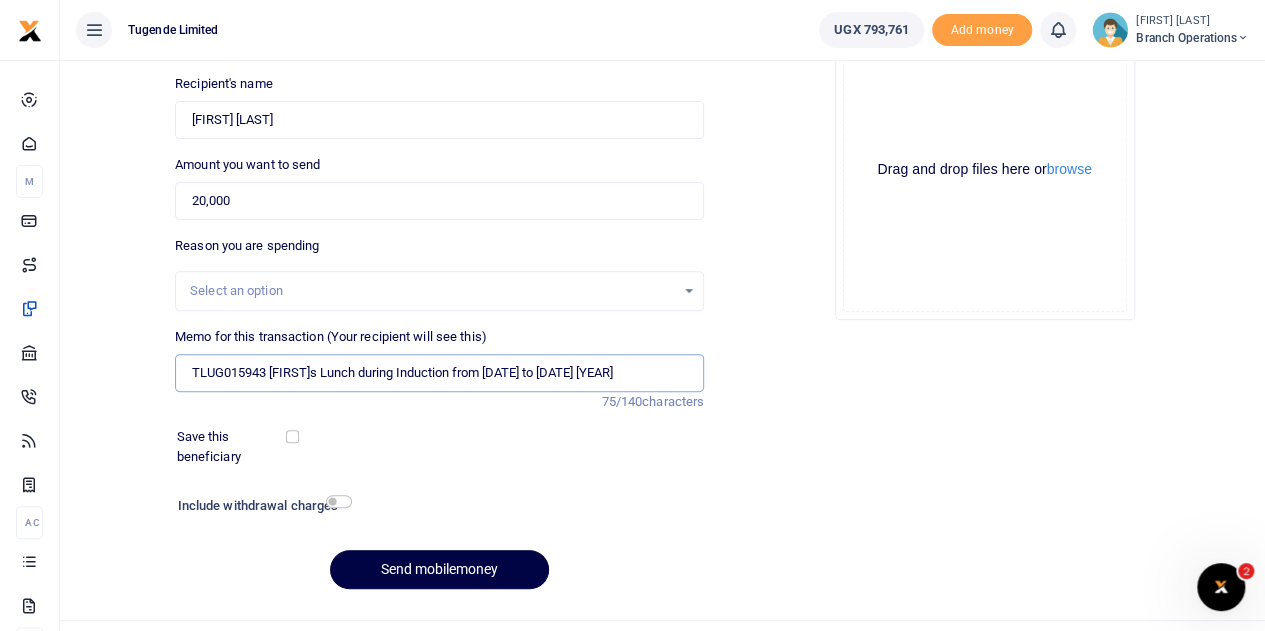scroll, scrollTop: 220, scrollLeft: 0, axis: vertical 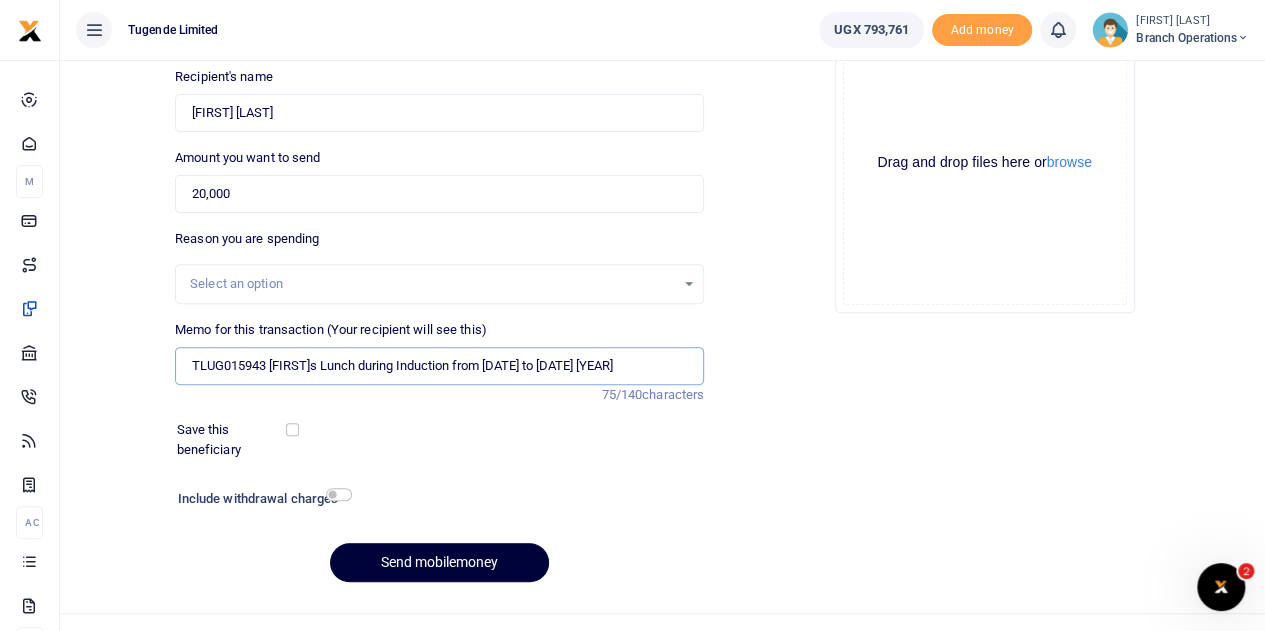 type on "TLUG015943 Kevins Lunch during Induction from 4th August to 7th August 2025" 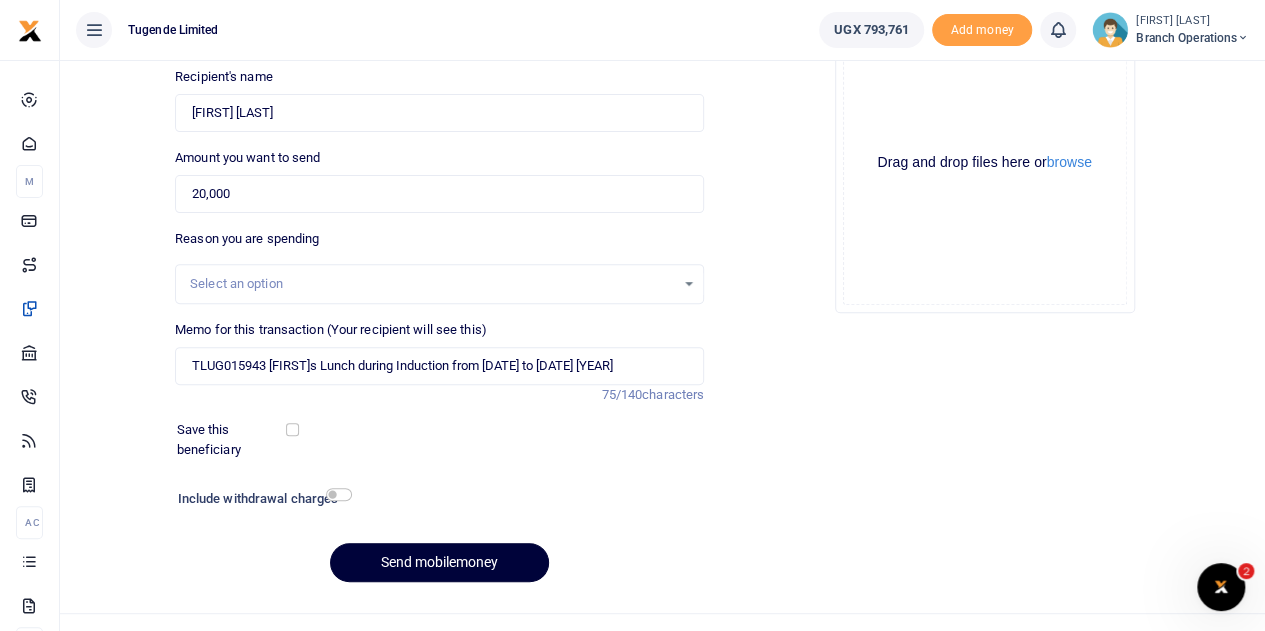 click on "Send mobilemoney" at bounding box center [439, 562] 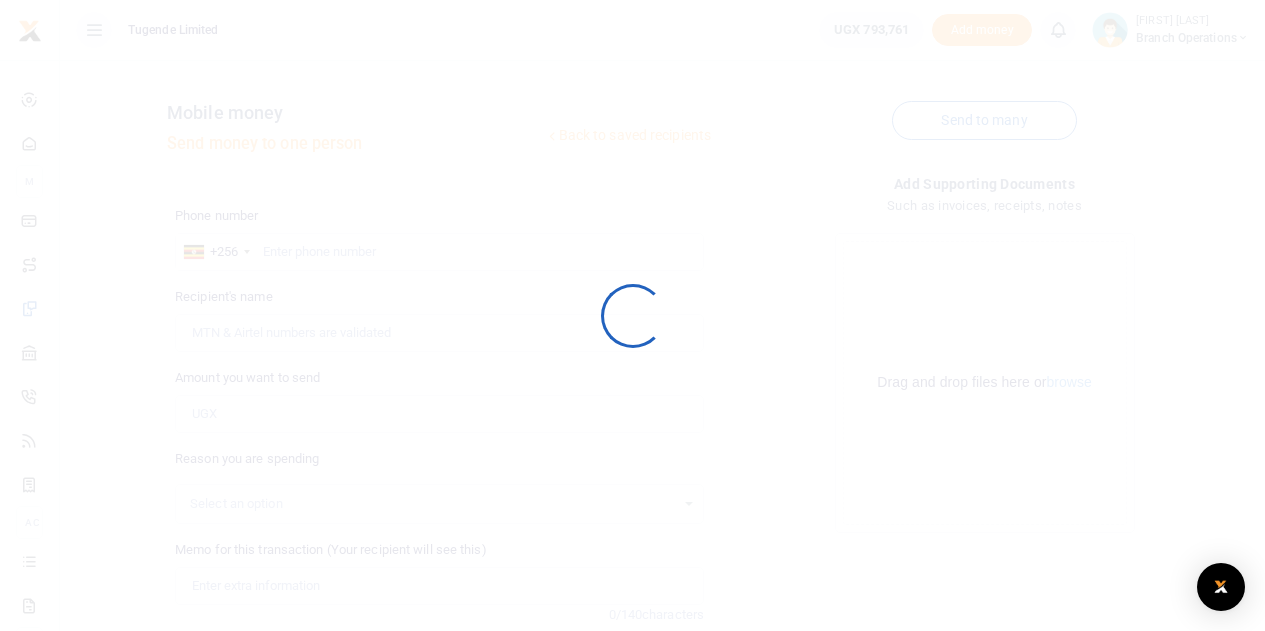scroll, scrollTop: 218, scrollLeft: 0, axis: vertical 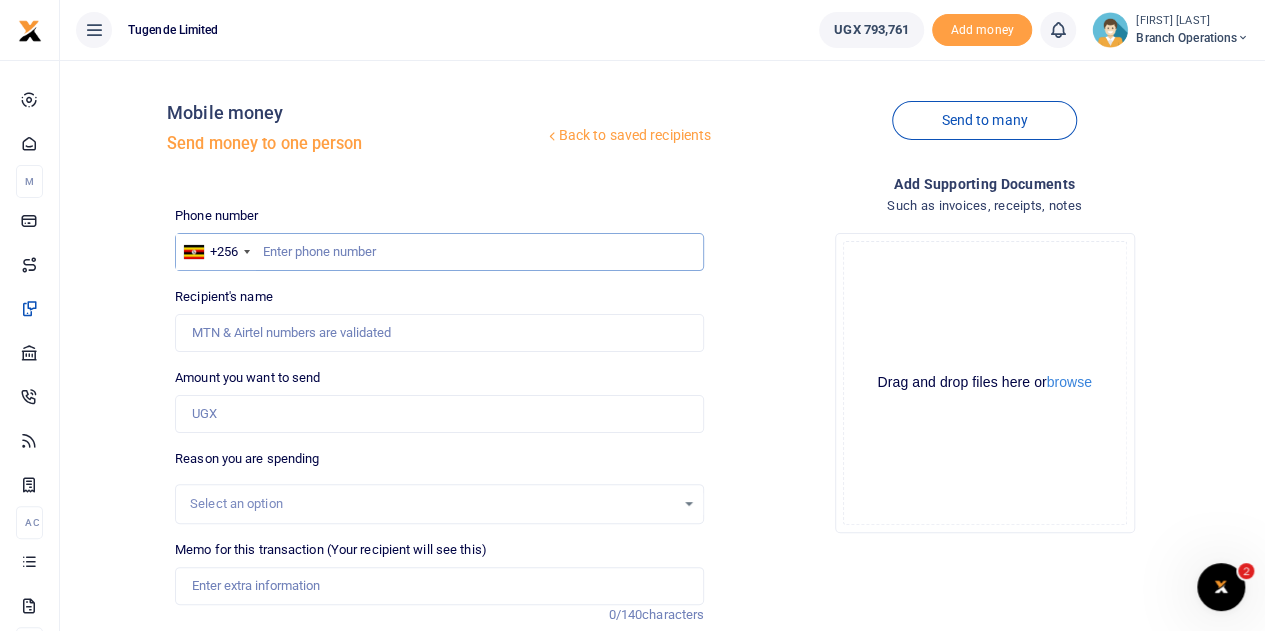 click at bounding box center [439, 252] 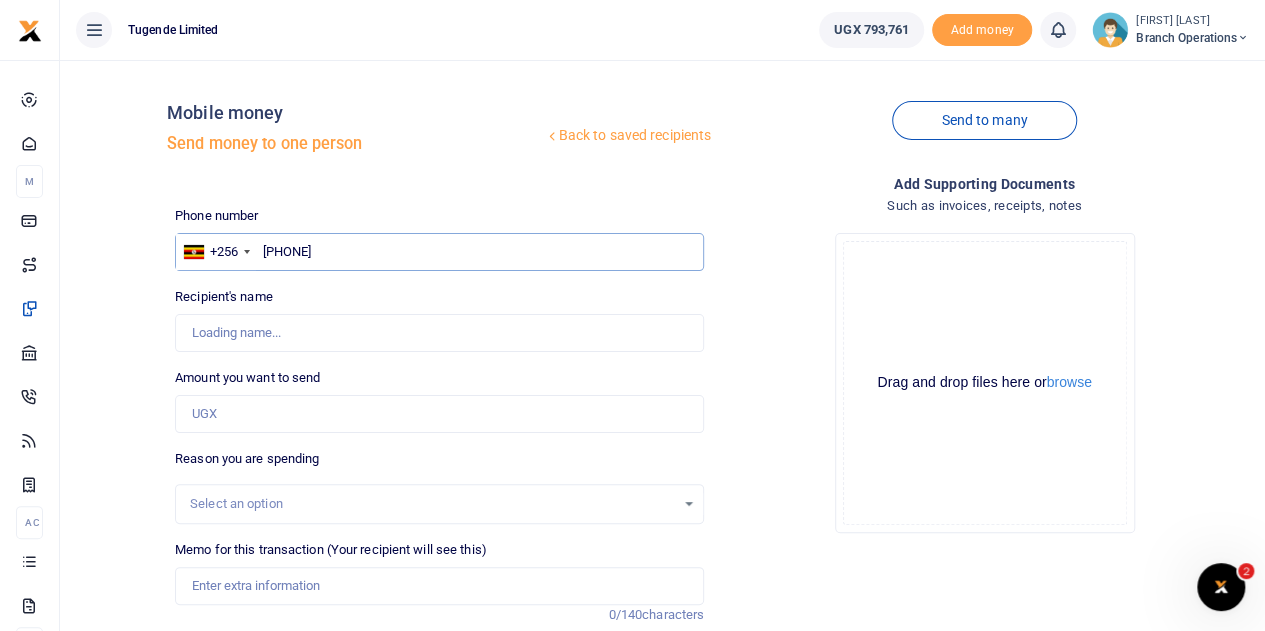 type on "Achilles Kasangaki" 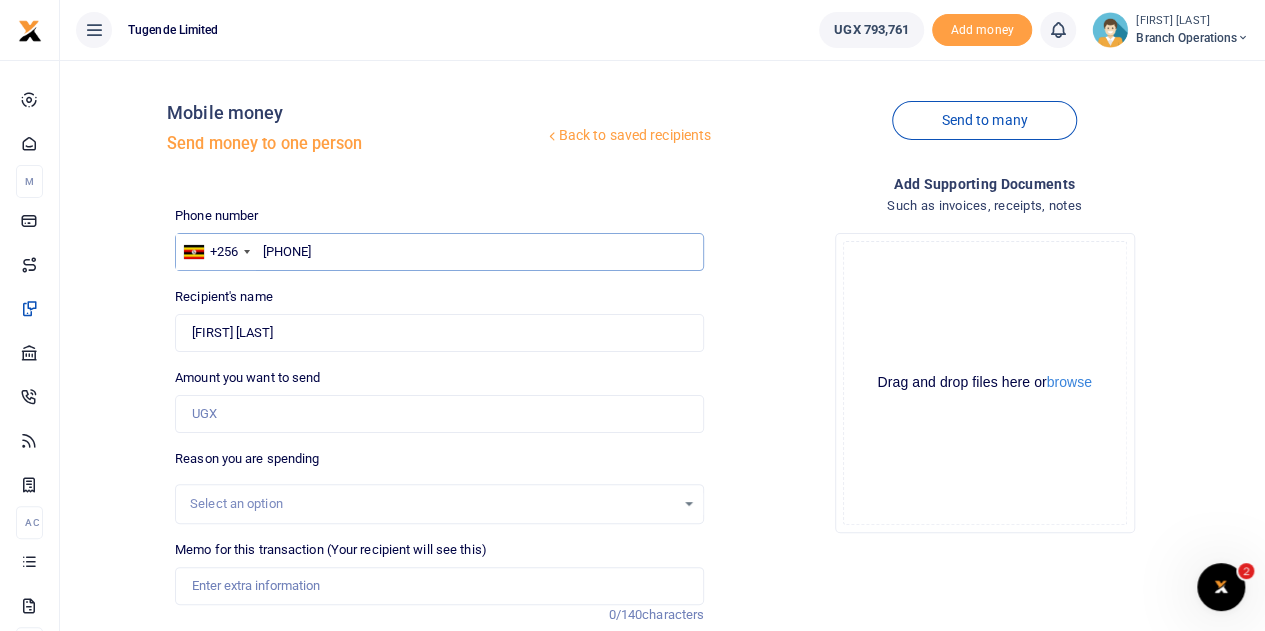 type on "779426025" 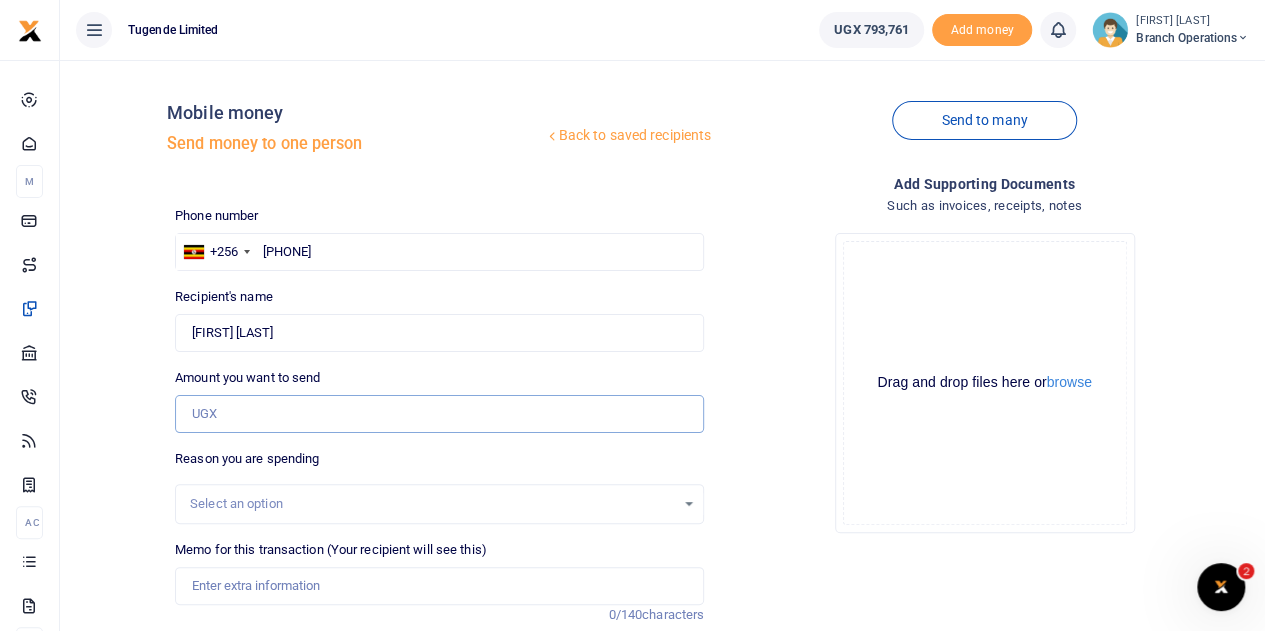 click on "Amount you want to send" at bounding box center (439, 414) 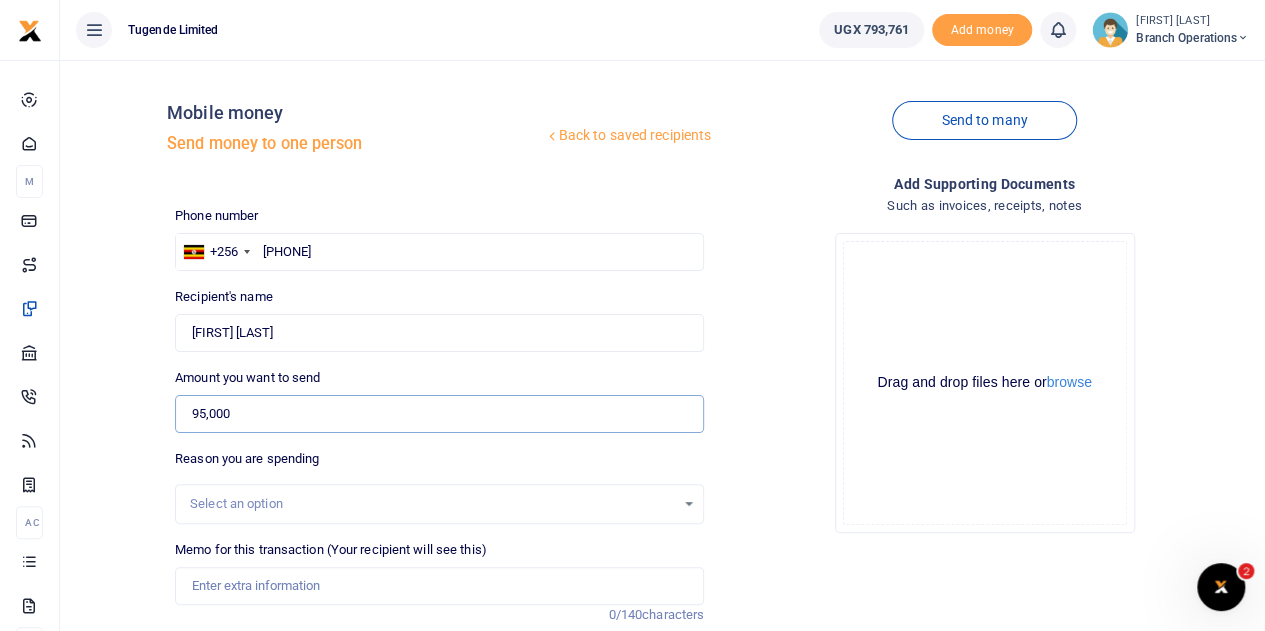 type on "95,000" 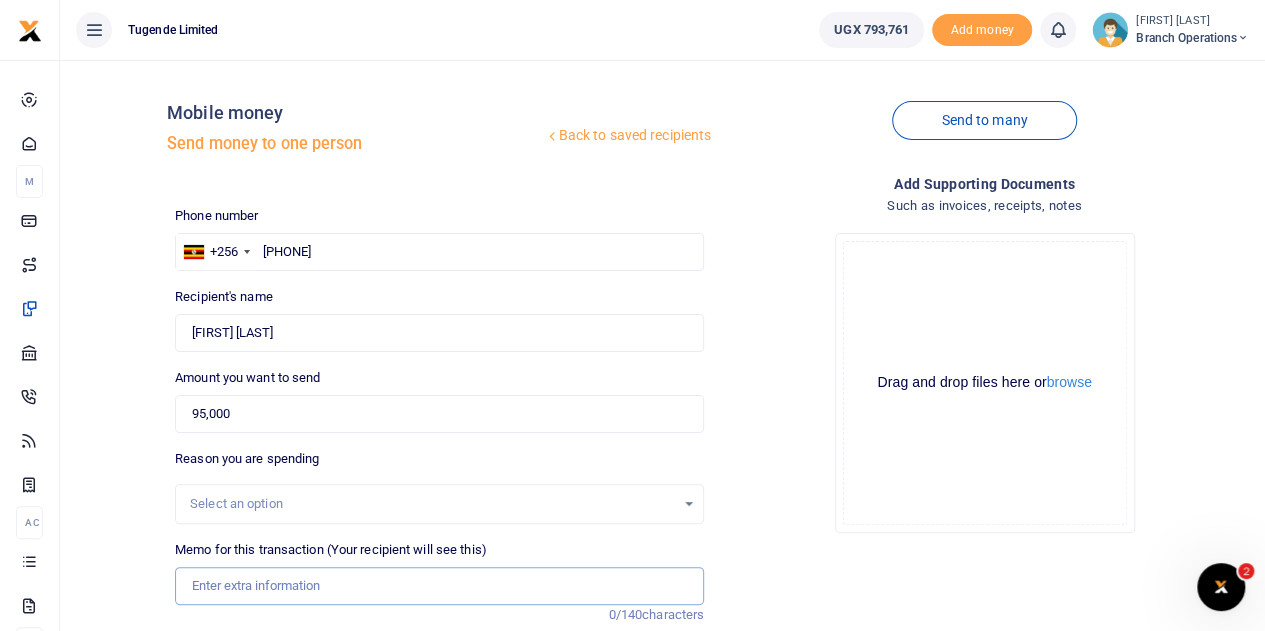 click on "Memo for this transaction (Your recipient will see this)" at bounding box center (439, 586) 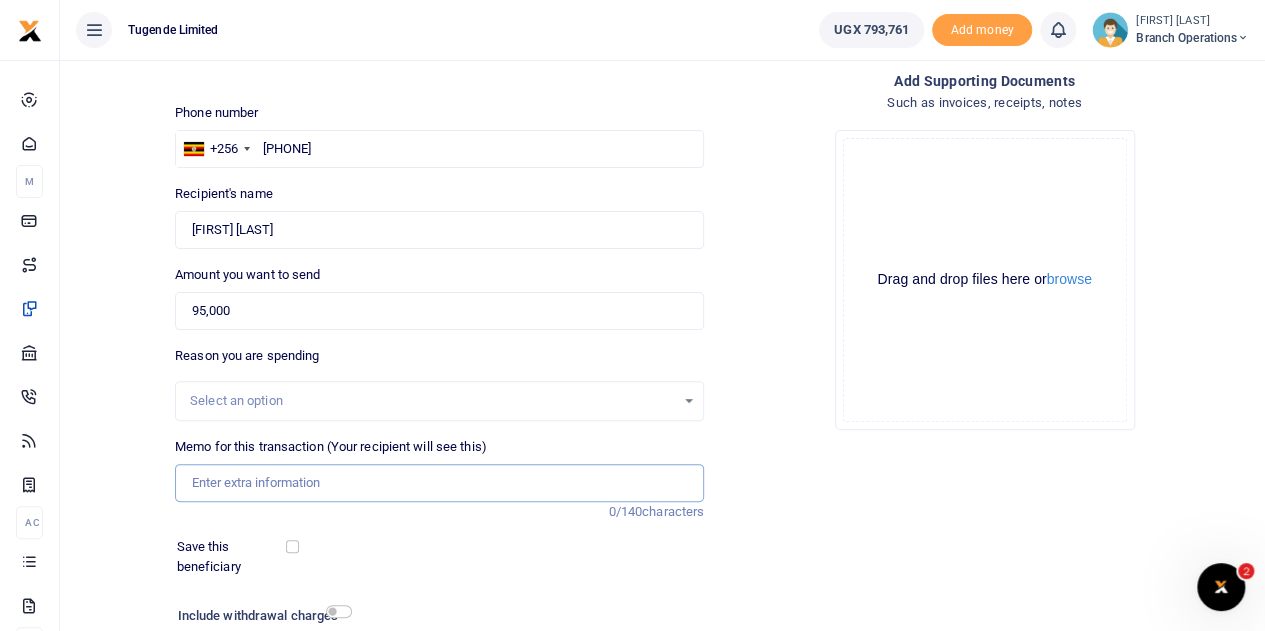 scroll, scrollTop: 130, scrollLeft: 0, axis: vertical 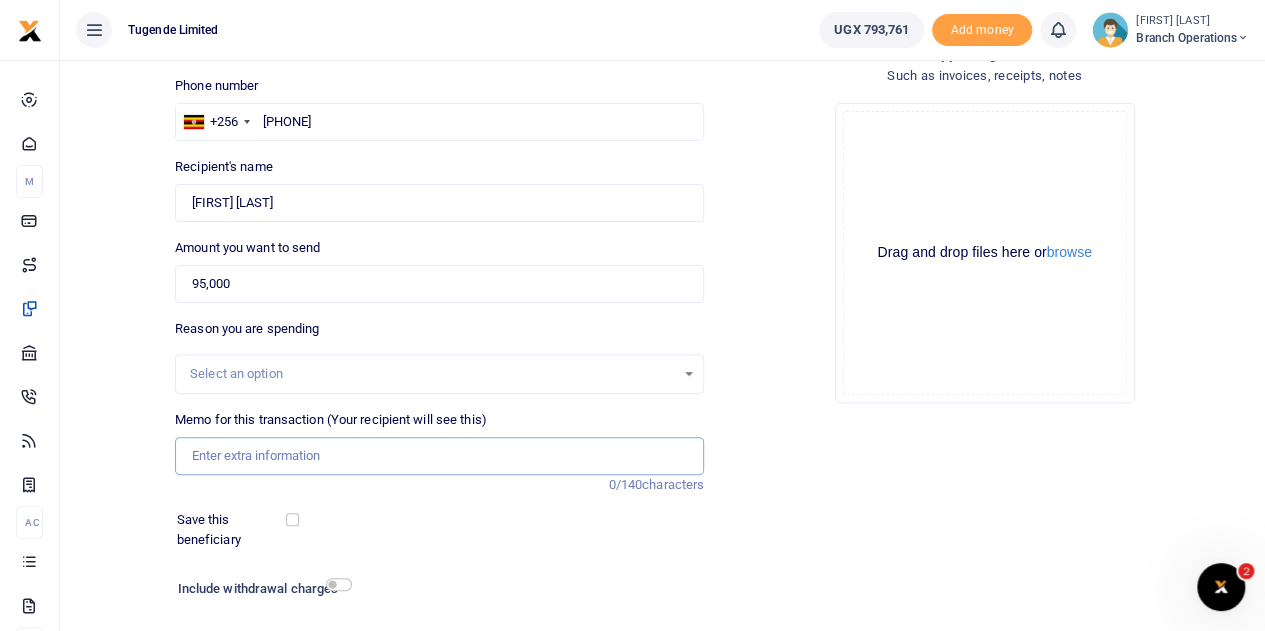 paste on "TLUG-015910" 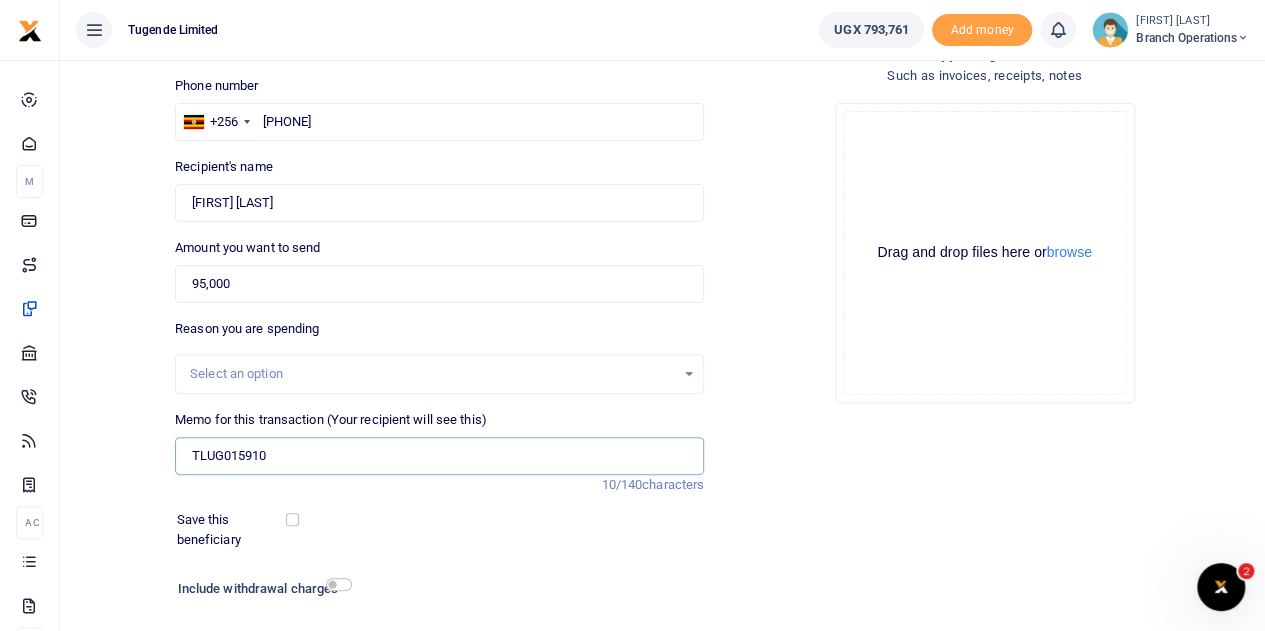 click on "TLUG015910" at bounding box center [439, 456] 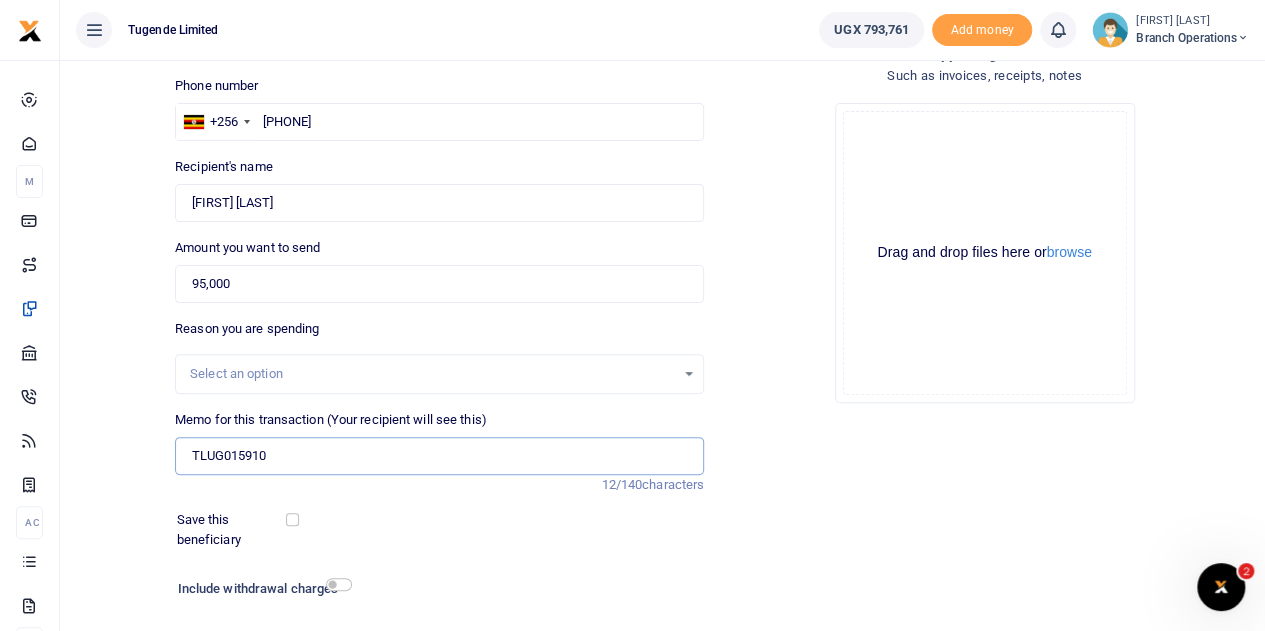 paste on "Transport for the BEs attending an in-person training on the 7th/8th at Top5" 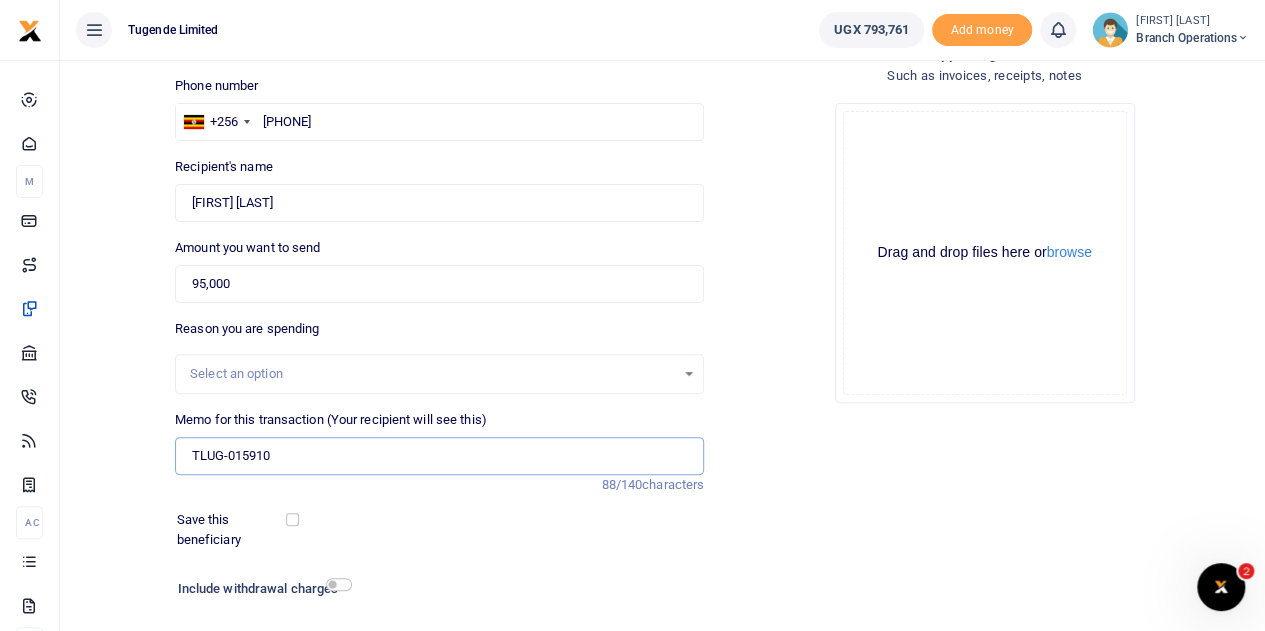 scroll, scrollTop: 0, scrollLeft: 20, axis: horizontal 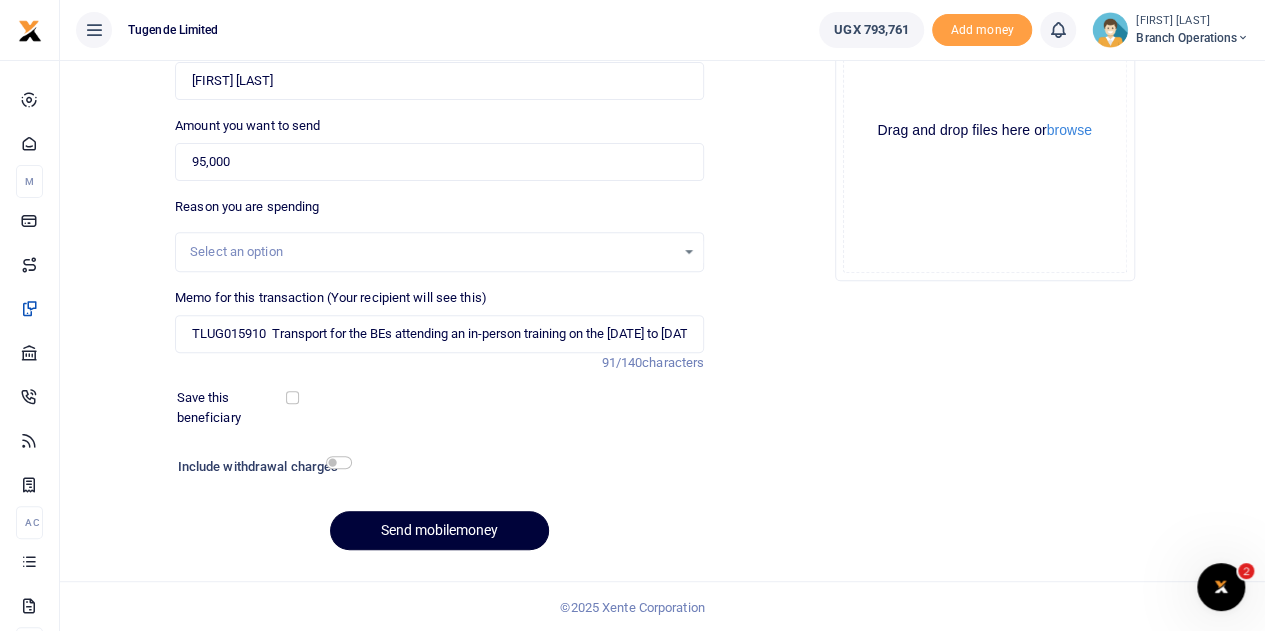click on "Send mobilemoney" at bounding box center (439, 530) 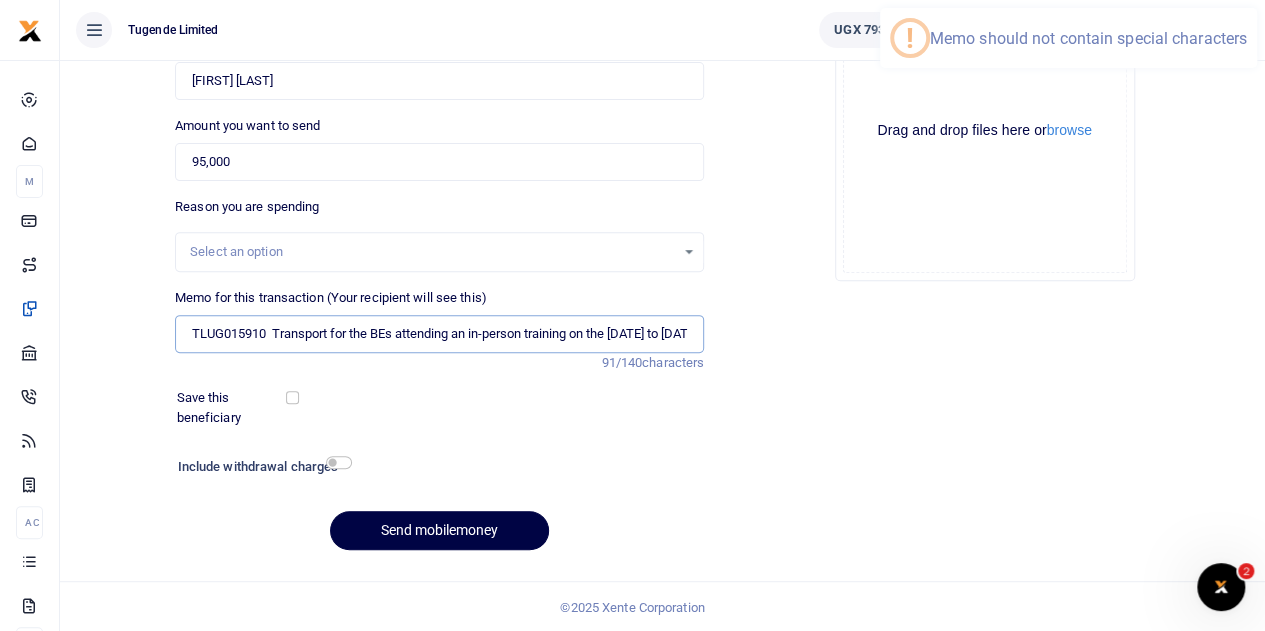 click on "TLUG015910 Transport for the BEs attending an in-person training on the 7th to 8th at [LOCATION]" at bounding box center (439, 334) 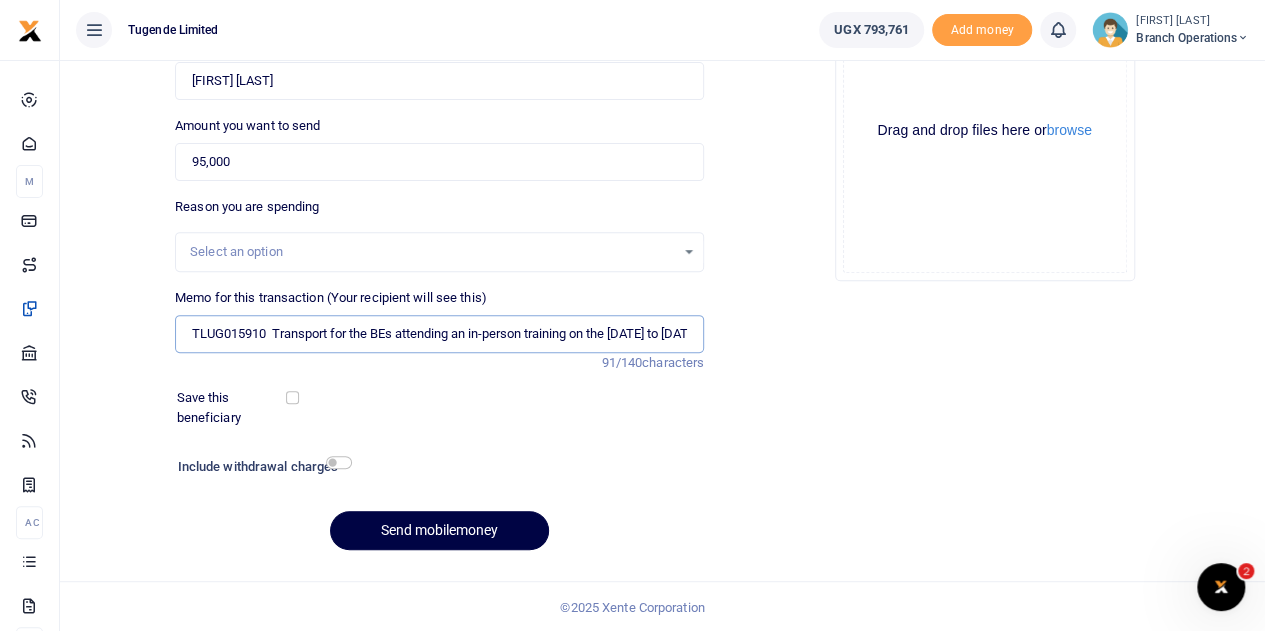 click on "TLUG015910 Transport for the BEs attending an in-person training on the 7th to 8th at [LOCATION]" at bounding box center (439, 334) 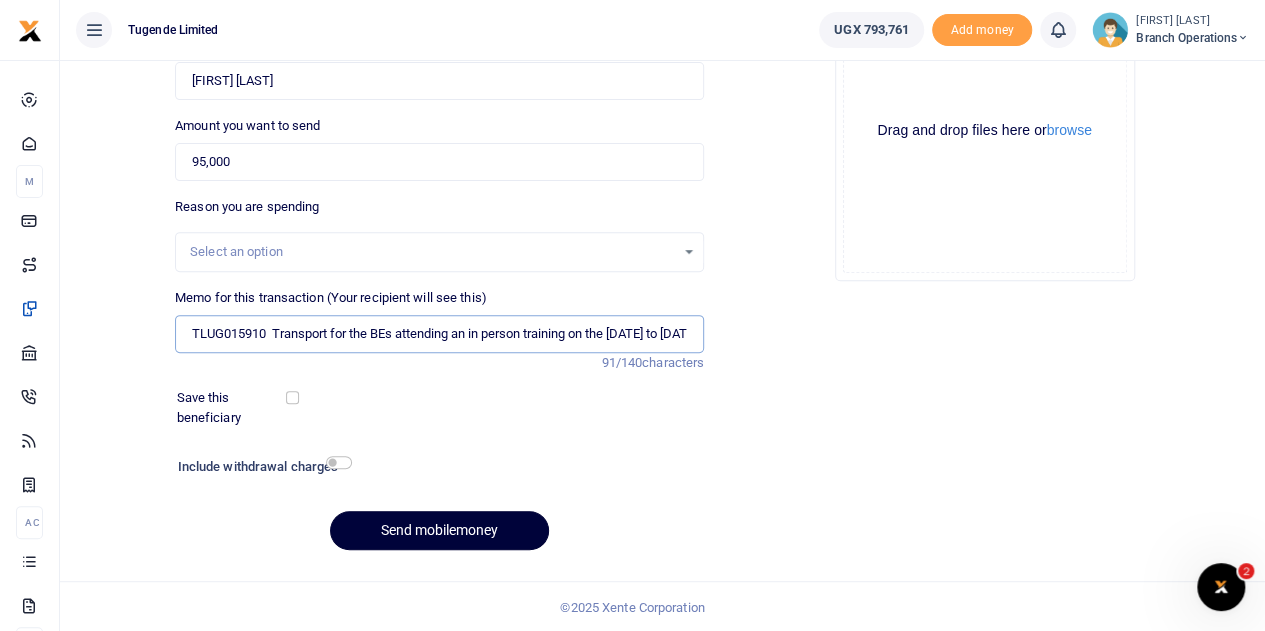 type on "TLUG015910 Transport for the BEs attending an in person training on the 7th to 8th at [LOCATION]" 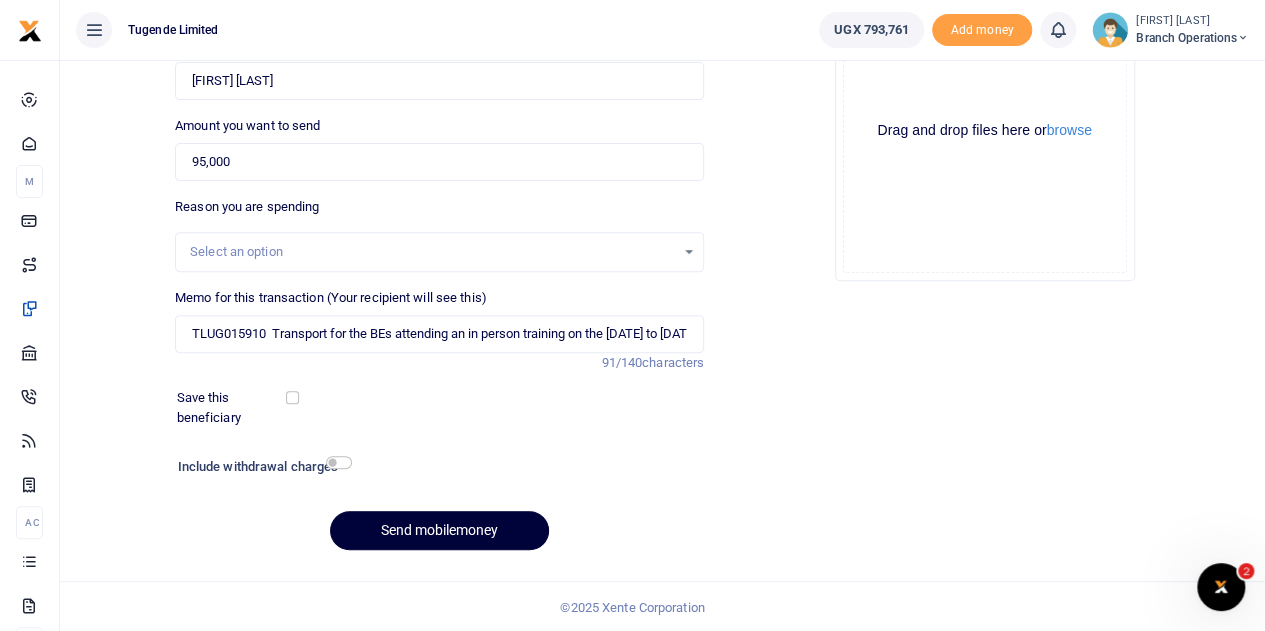 click on "Send mobilemoney" at bounding box center (439, 530) 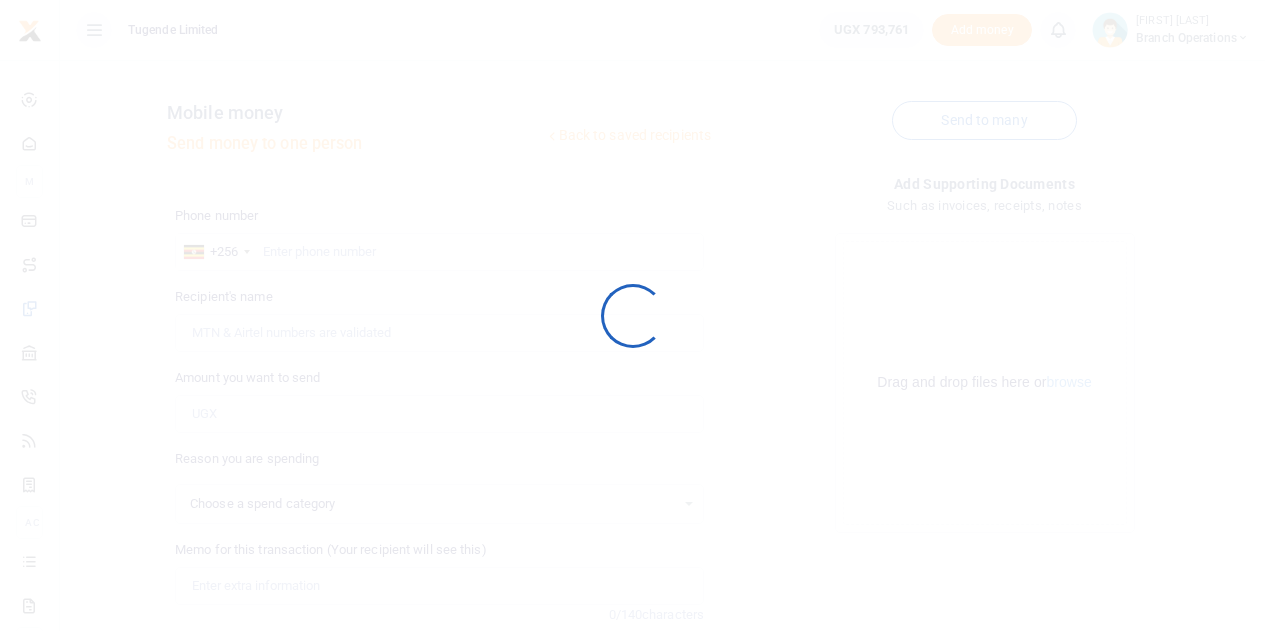 select 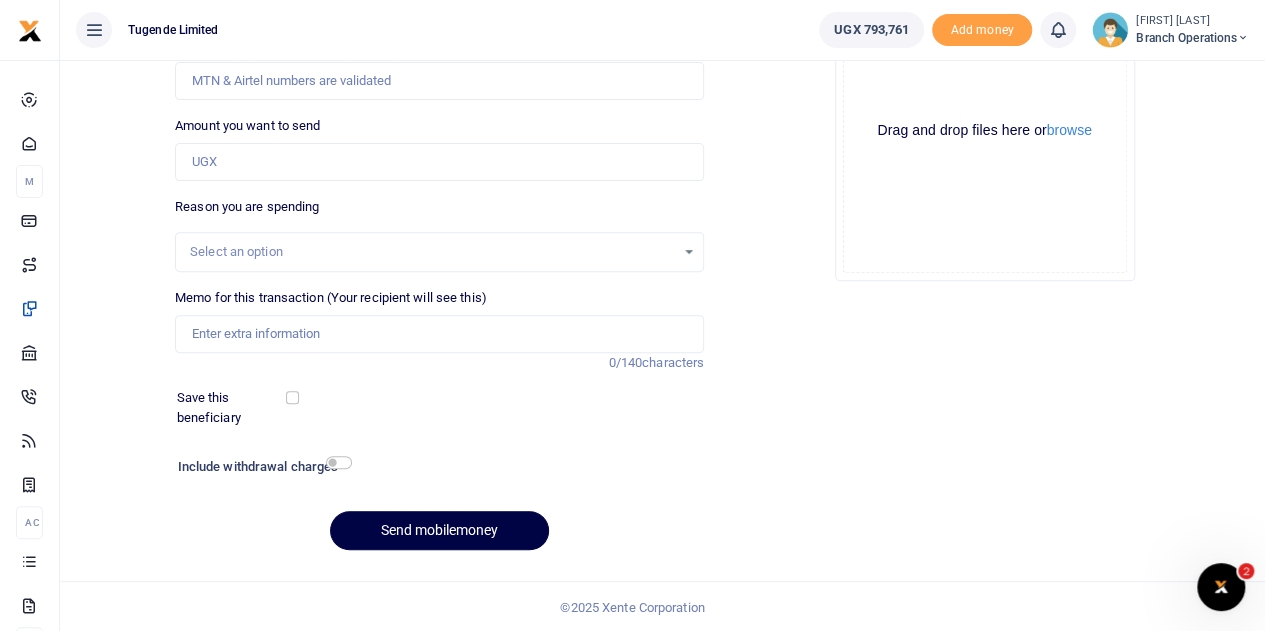 scroll, scrollTop: 0, scrollLeft: 0, axis: both 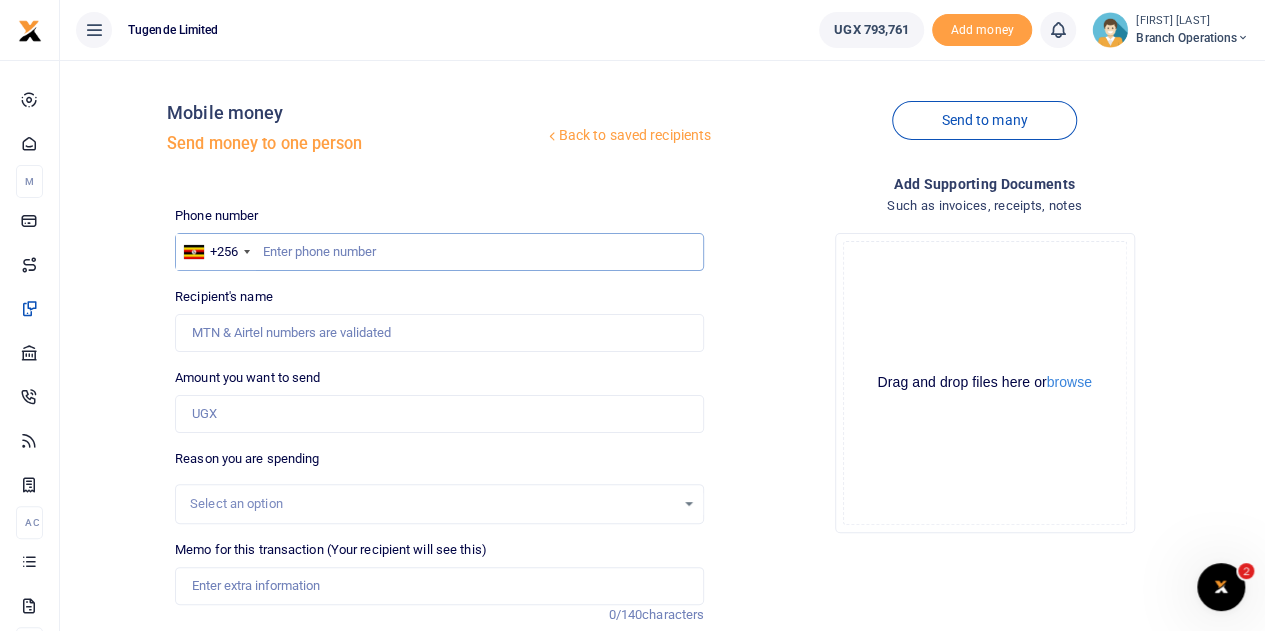 click at bounding box center (439, 252) 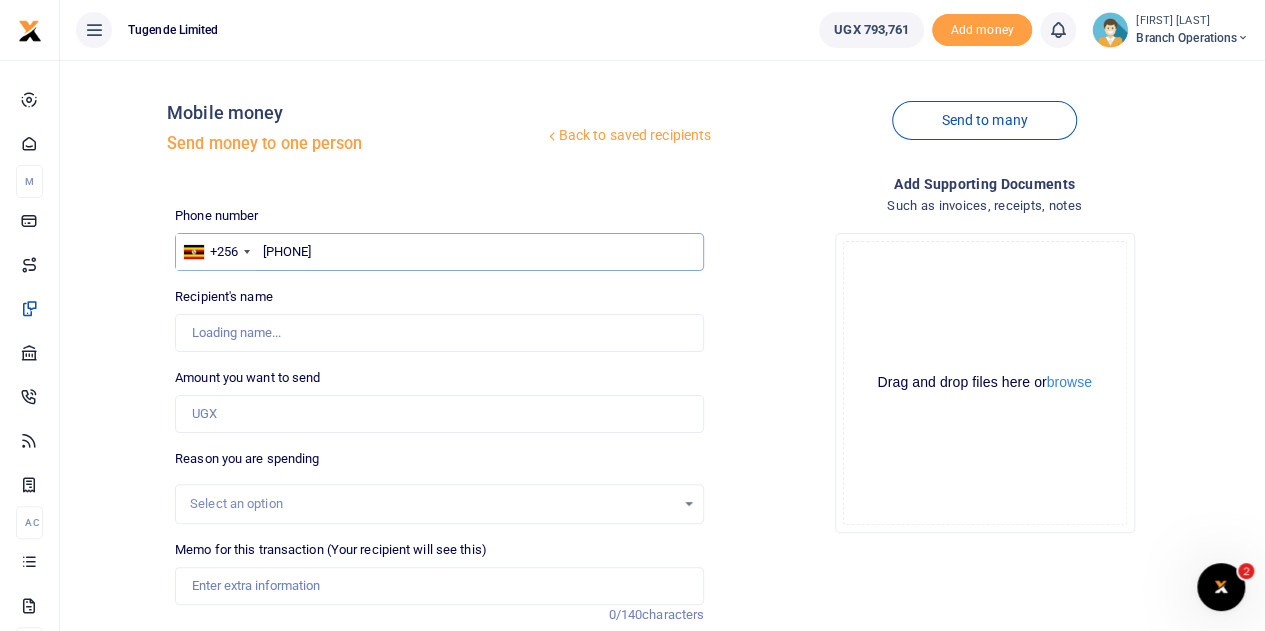 type on "704126376" 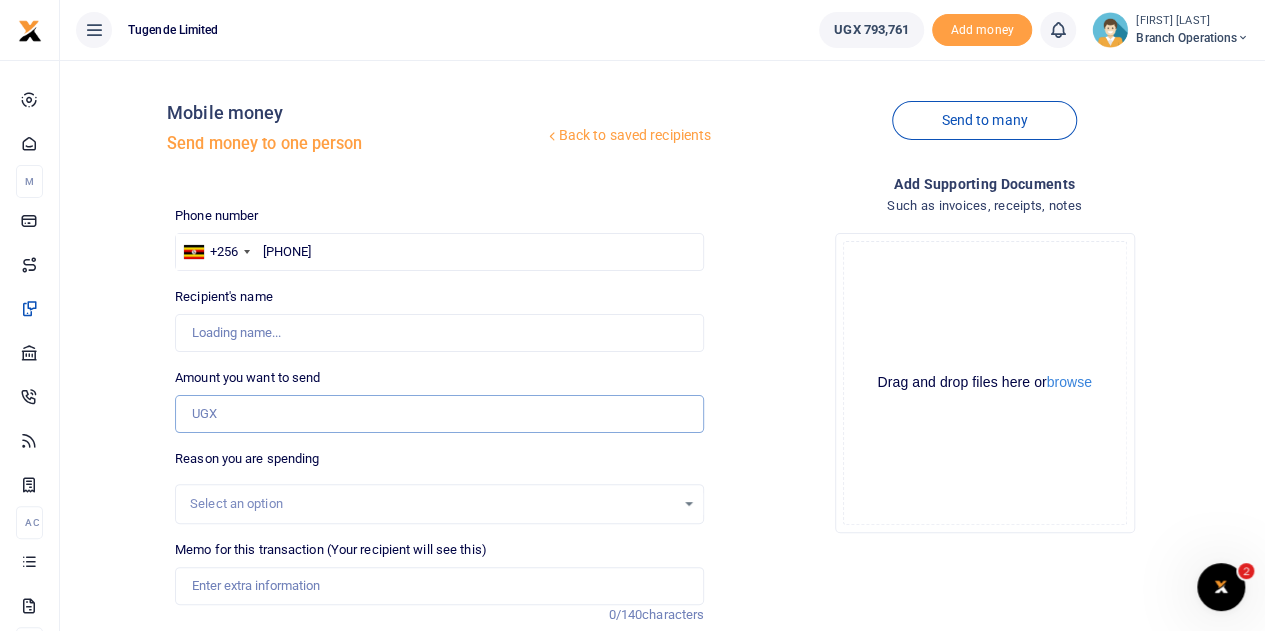 click on "Amount you want to send" at bounding box center [439, 414] 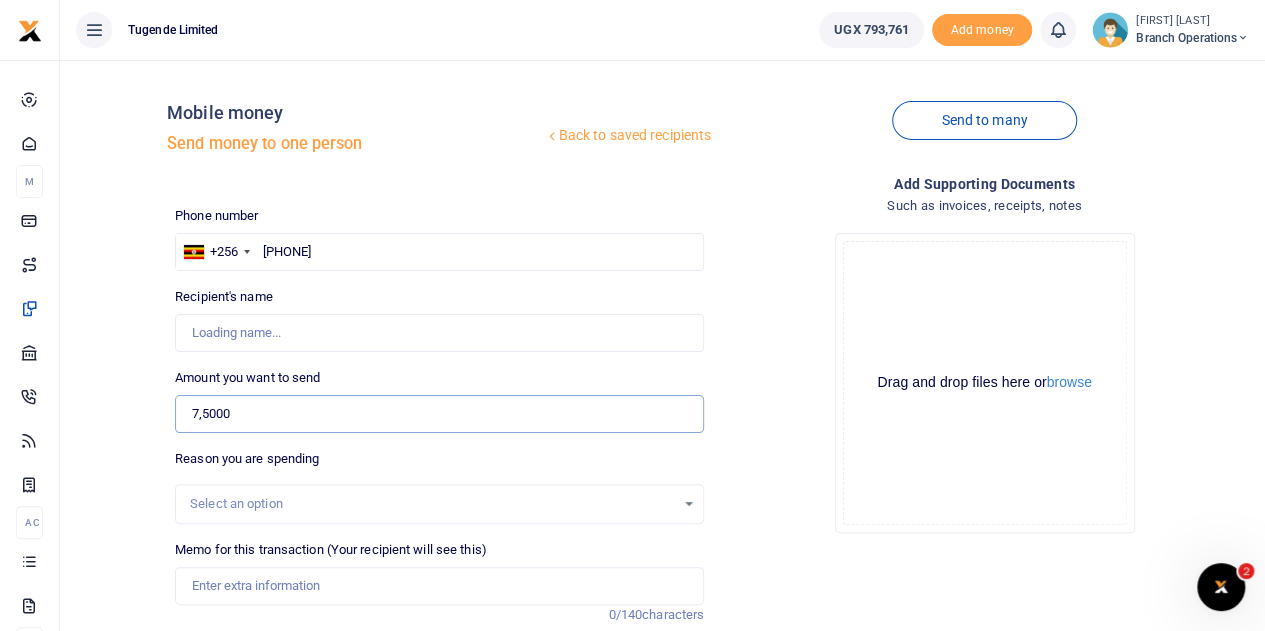 type on "75,000" 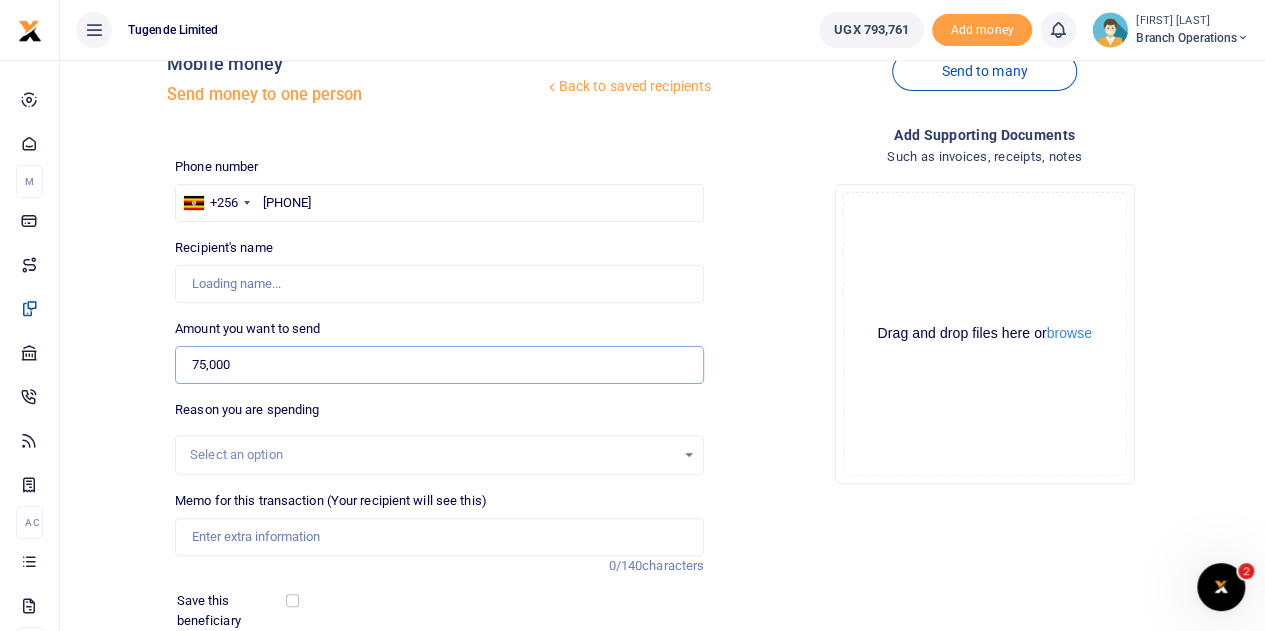 type on "Ibra Kitandwe" 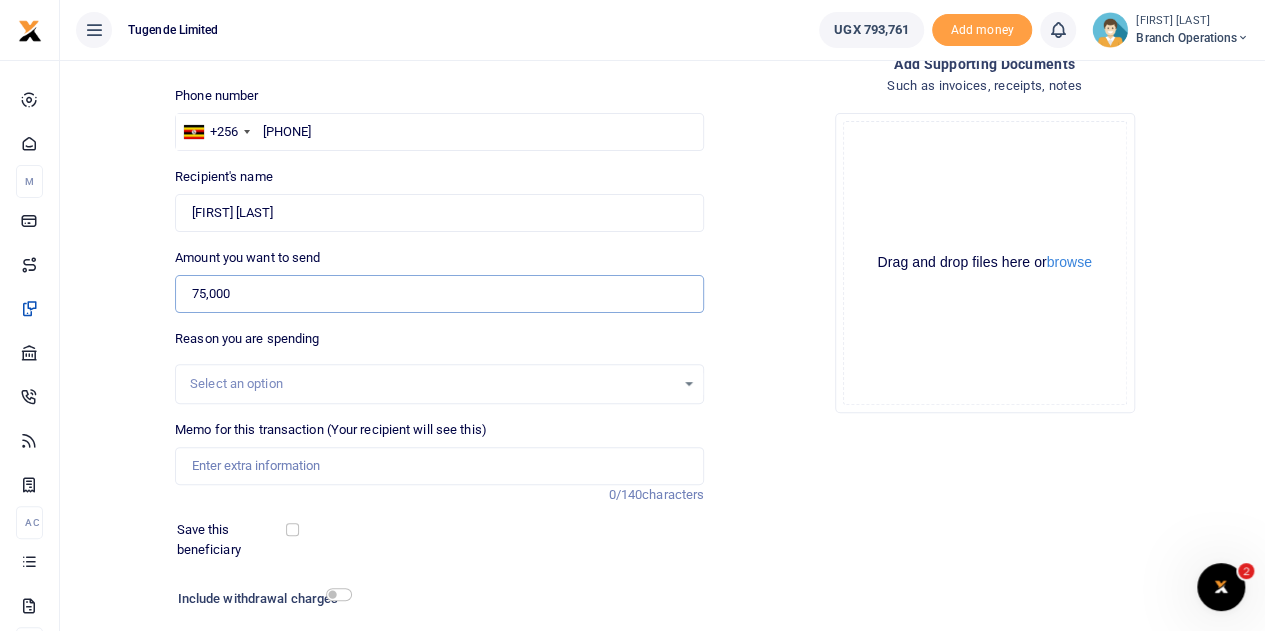 scroll, scrollTop: 121, scrollLeft: 0, axis: vertical 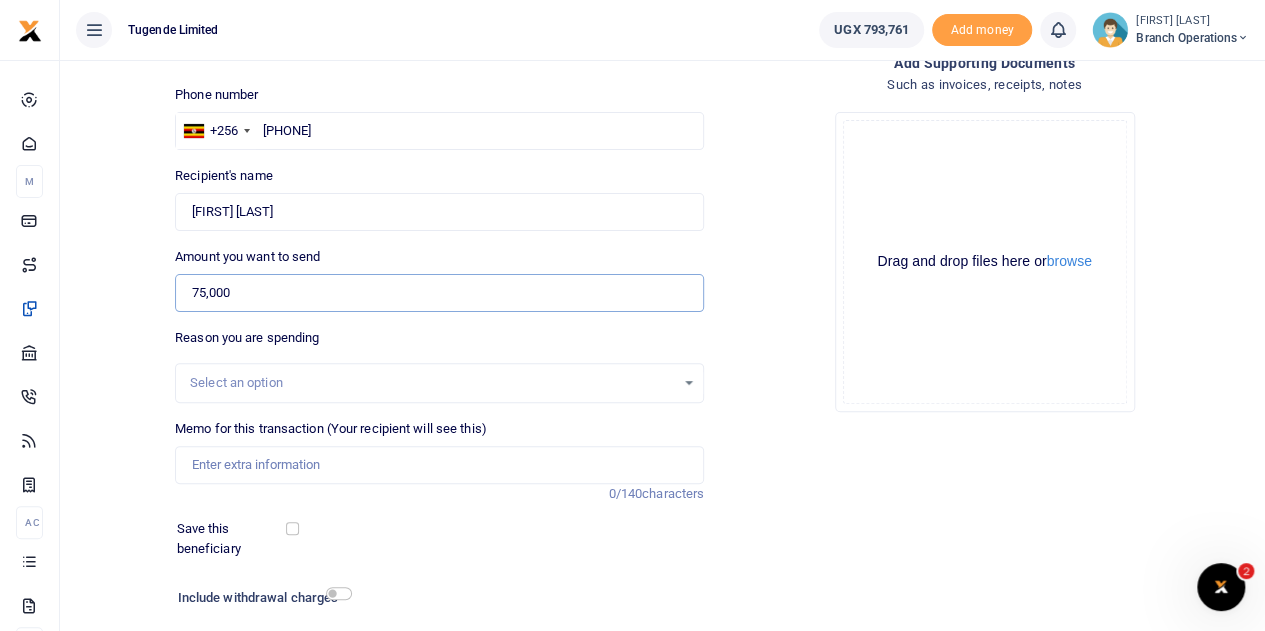 type on "75,000" 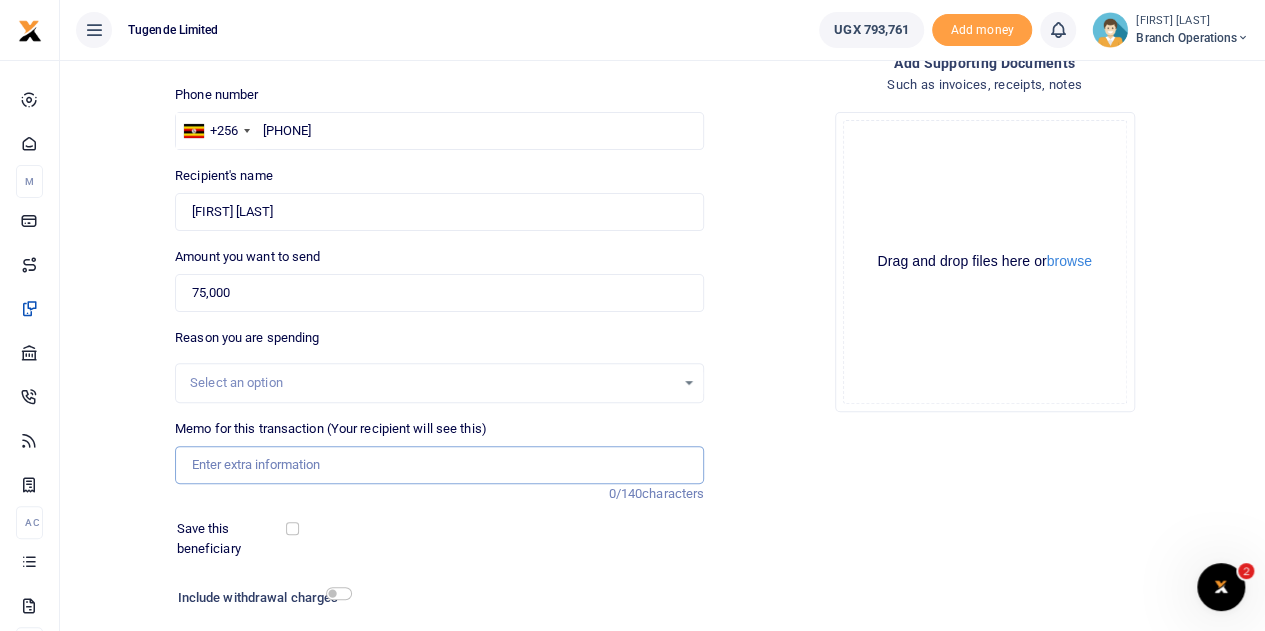 click on "Memo for this transaction (Your recipient will see this)" at bounding box center [439, 465] 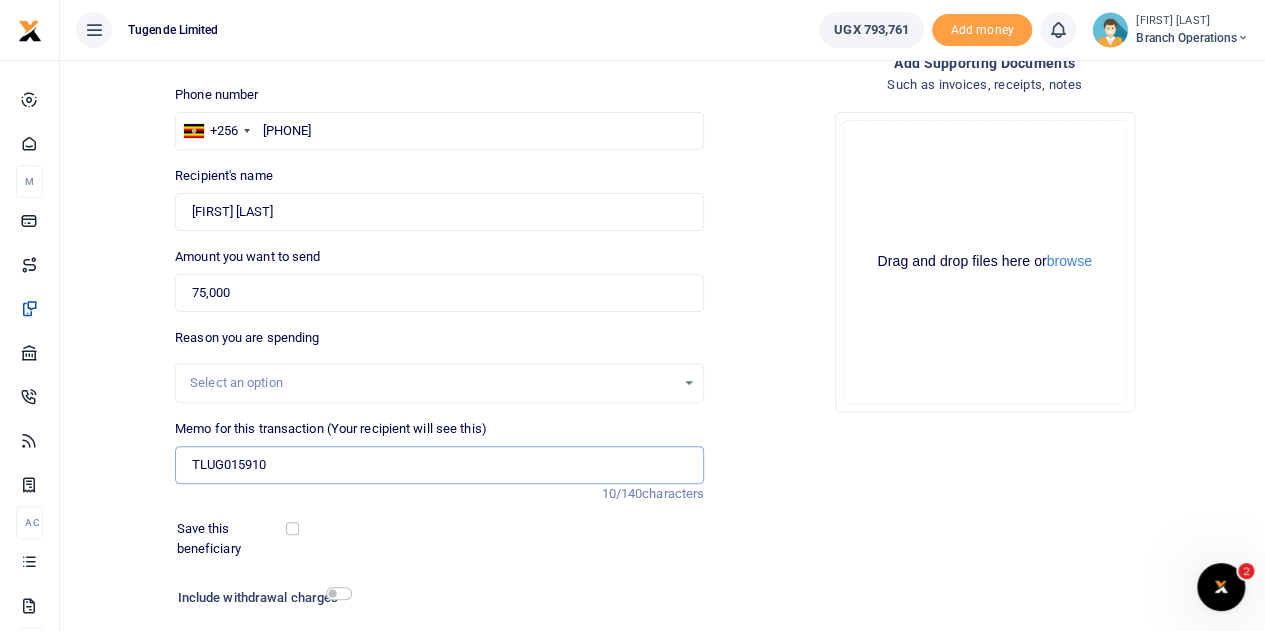 scroll, scrollTop: 252, scrollLeft: 0, axis: vertical 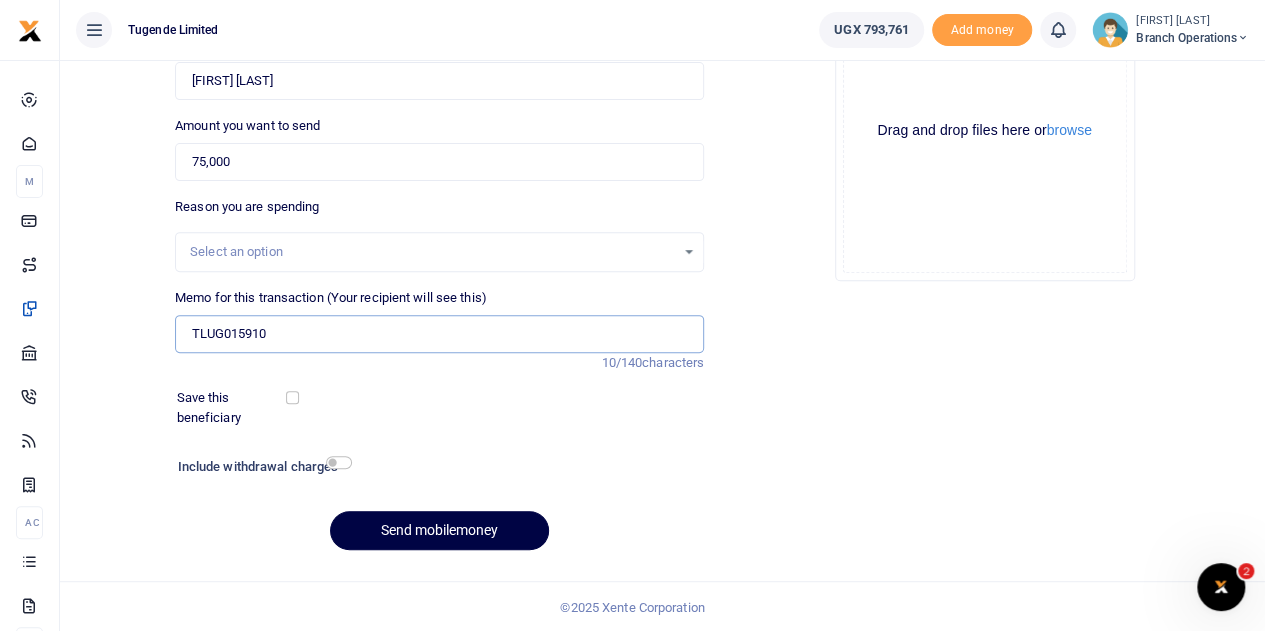 click on "TLUG015910" at bounding box center (439, 334) 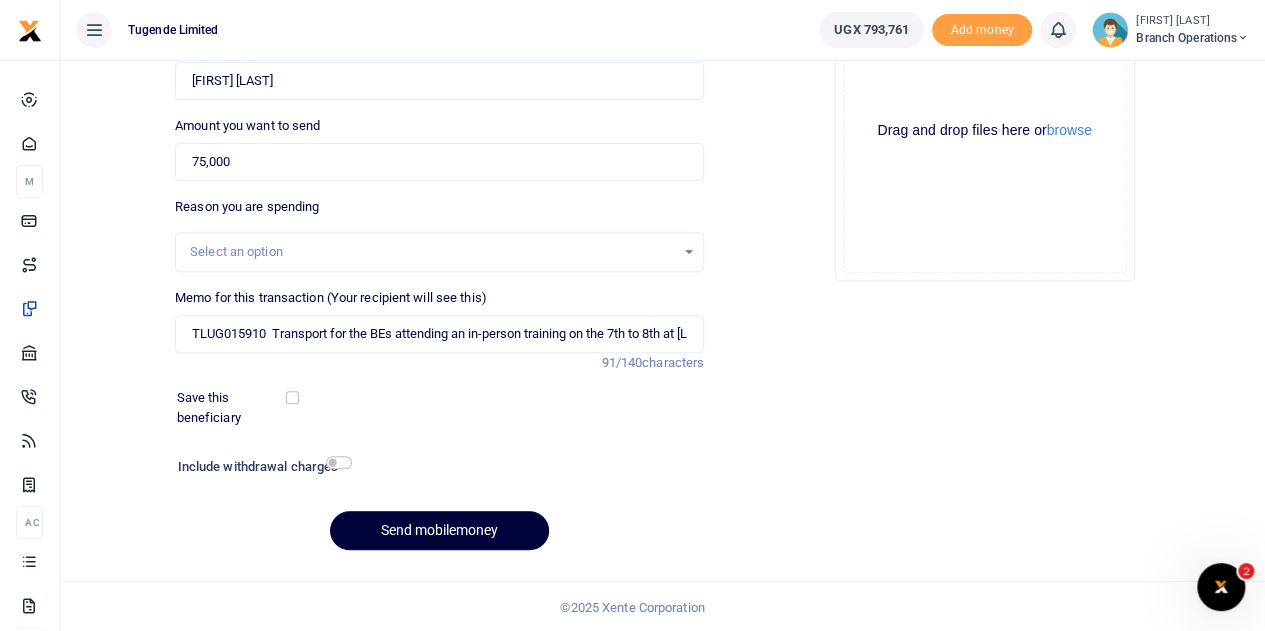 click on "Send mobilemoney" at bounding box center [439, 530] 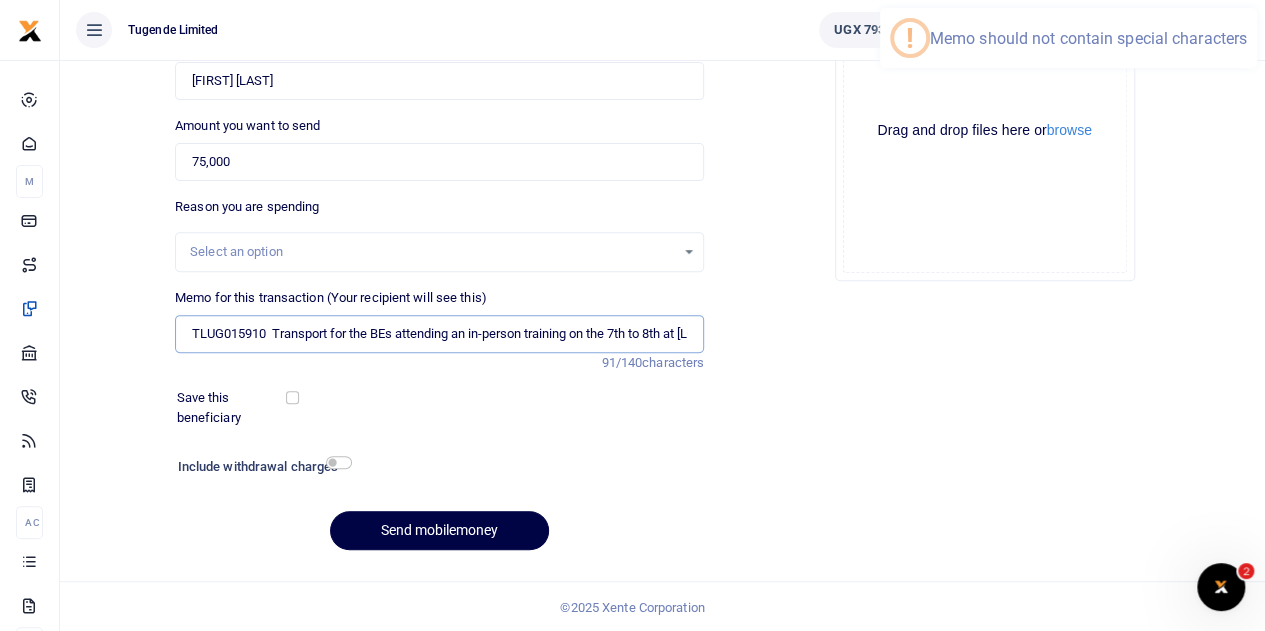 click on "TLUG015910 Transport for the BEs attending an in-person training on the 7th to 8th at [LOCATION]" at bounding box center [439, 334] 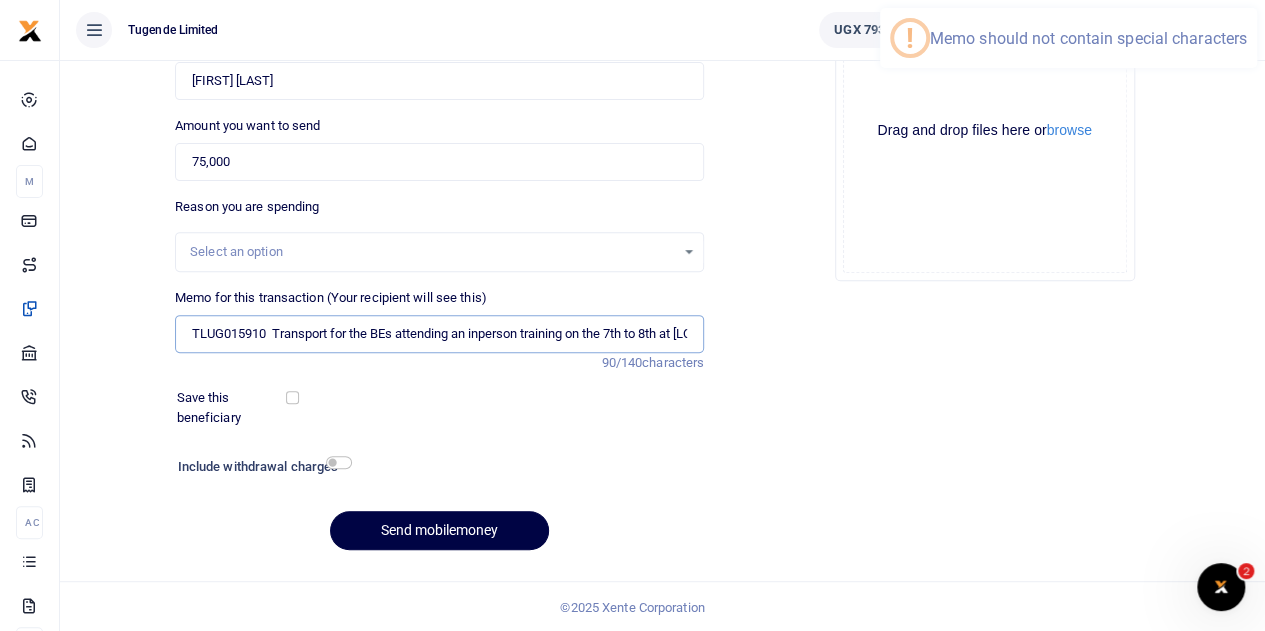 scroll, scrollTop: 0, scrollLeft: 28, axis: horizontal 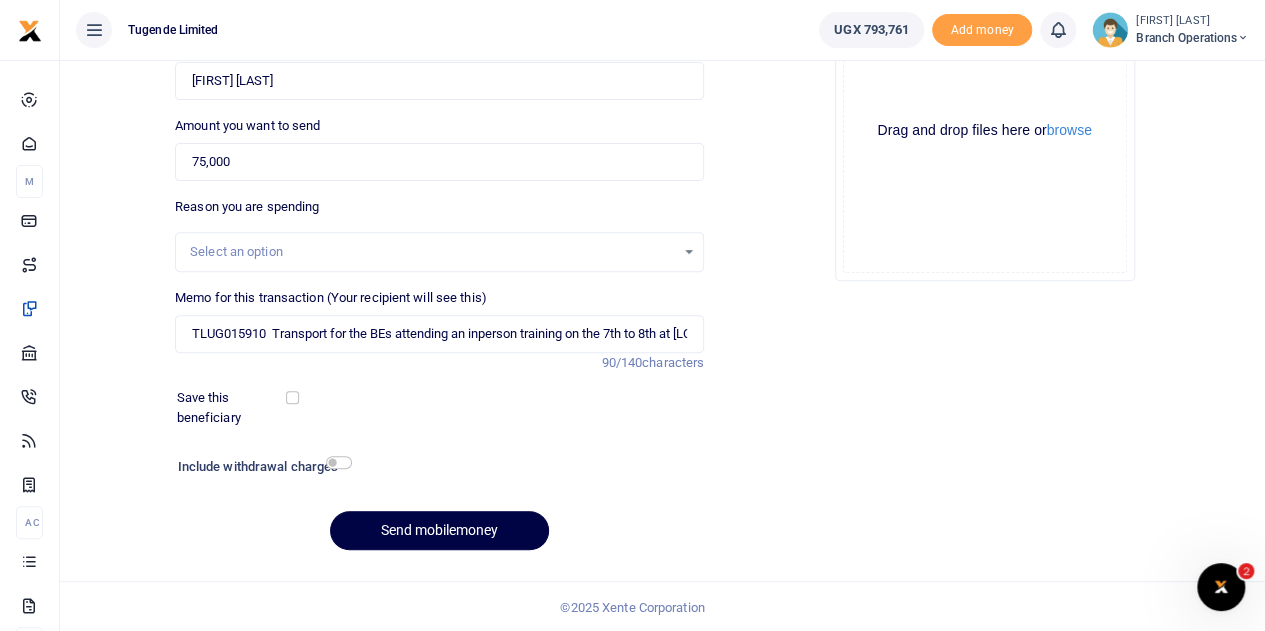 click on "Save this beneficiary" at bounding box center [427, 407] 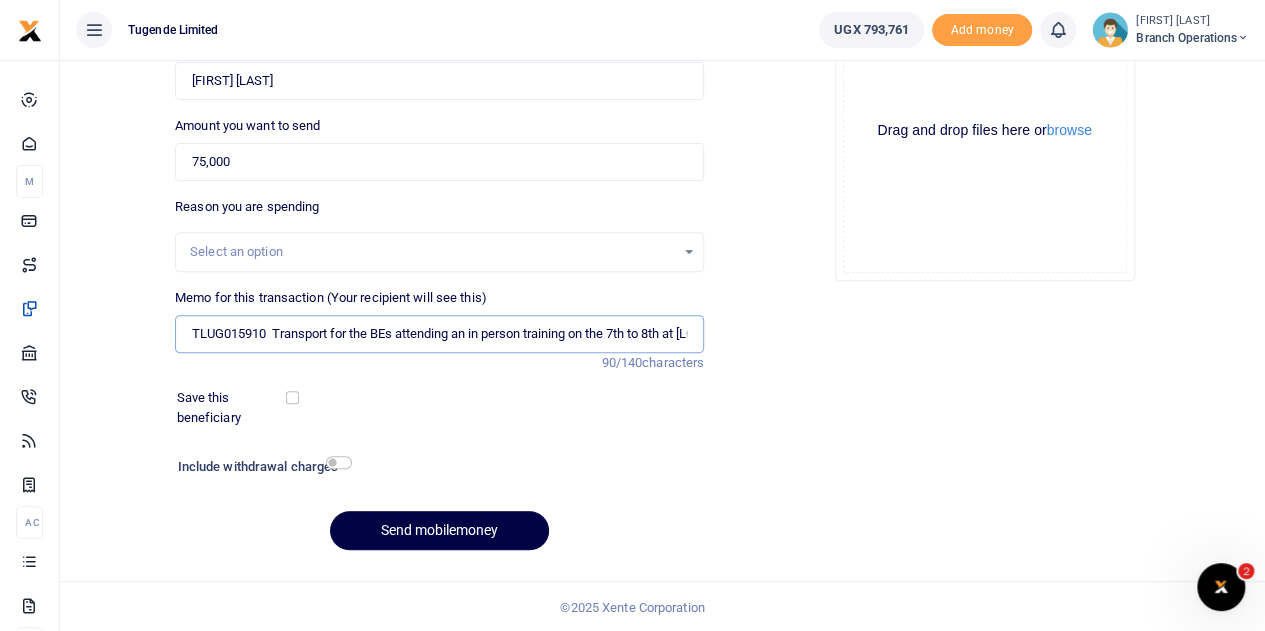 click on "TLUG015910 Transport for the BEs attending an in person training on the [DATE] to [DATE] at Top5" at bounding box center [439, 334] 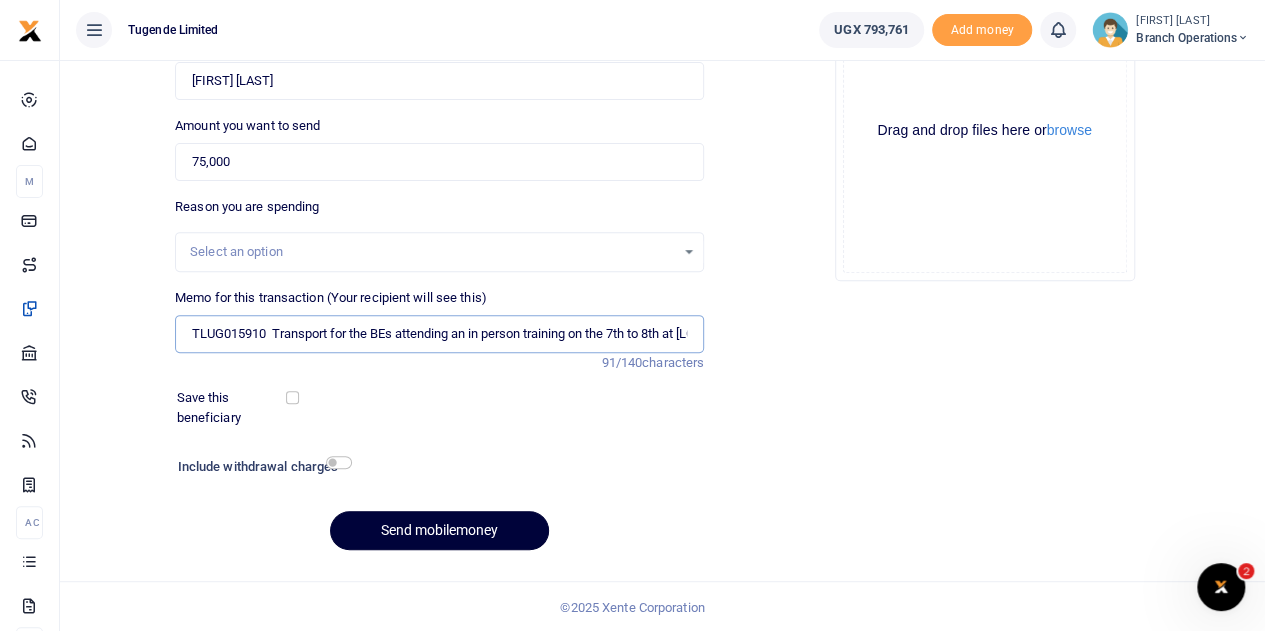 type on "TLUG015910 Transport for the BEs attending an in person training on the [DATE] to [DATE] at Top5" 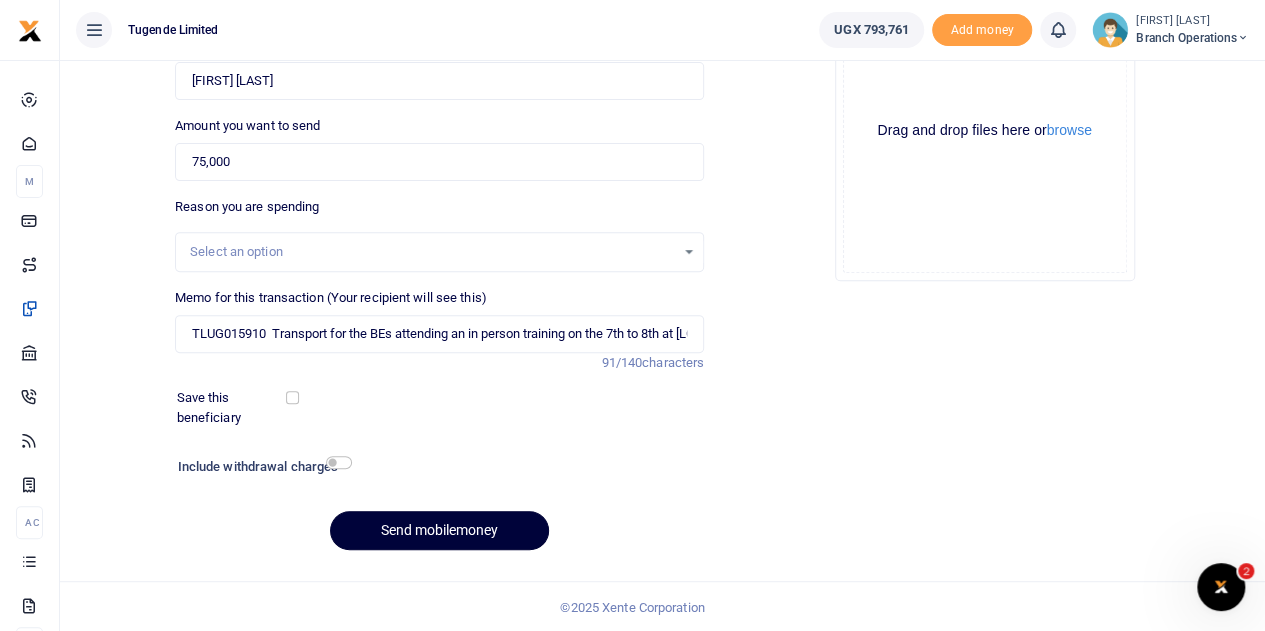 click on "Send mobilemoney" at bounding box center (439, 530) 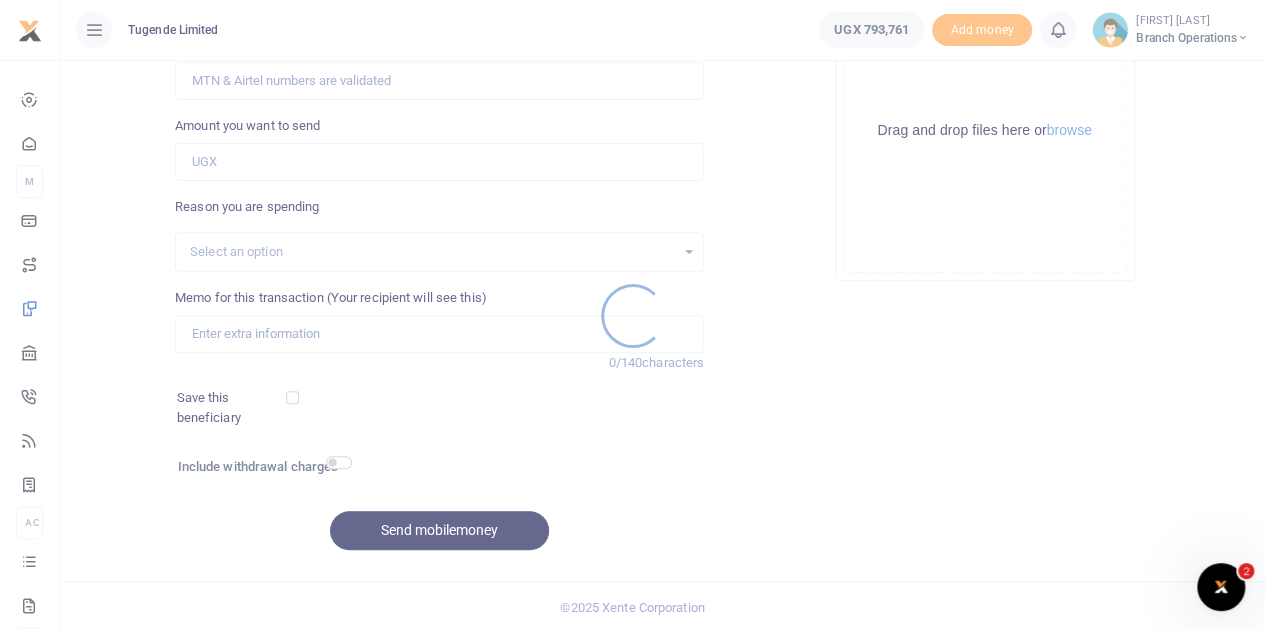 scroll, scrollTop: 0, scrollLeft: 0, axis: both 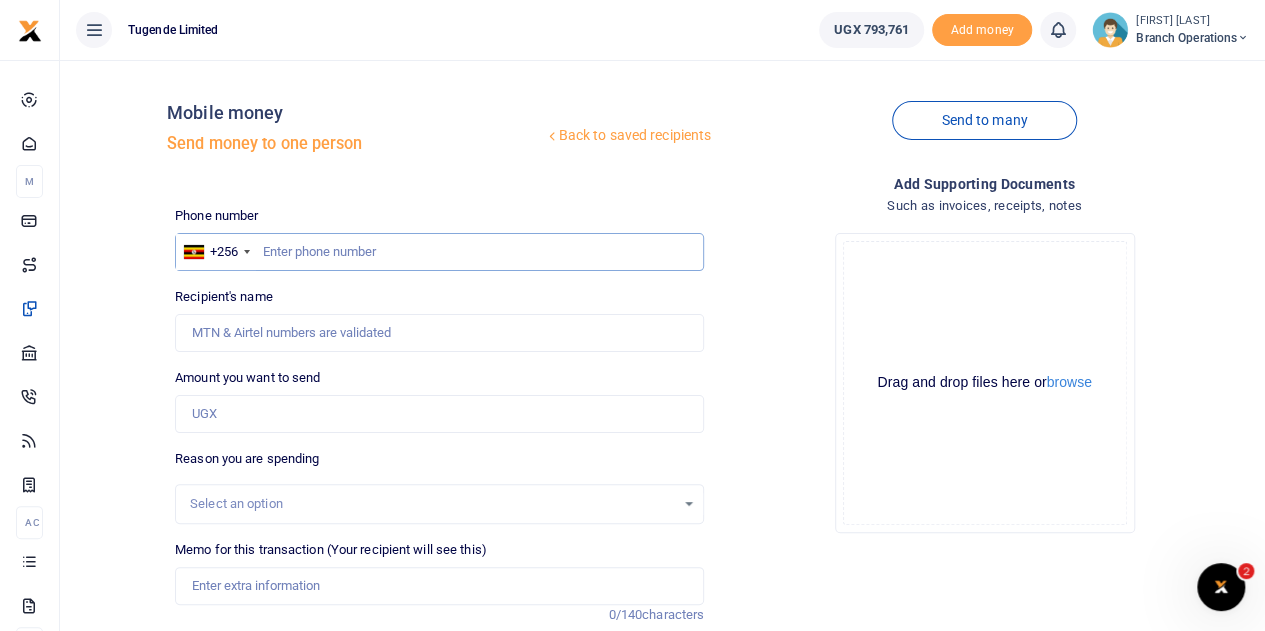 click at bounding box center [439, 252] 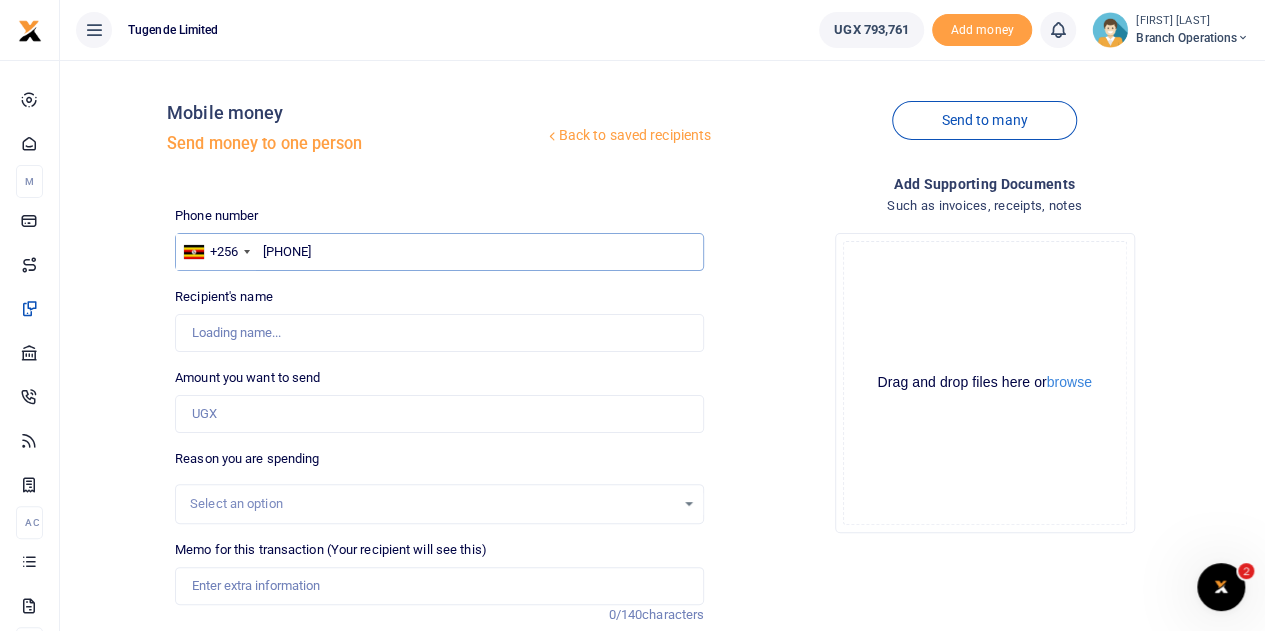 type on "[PHONE]" 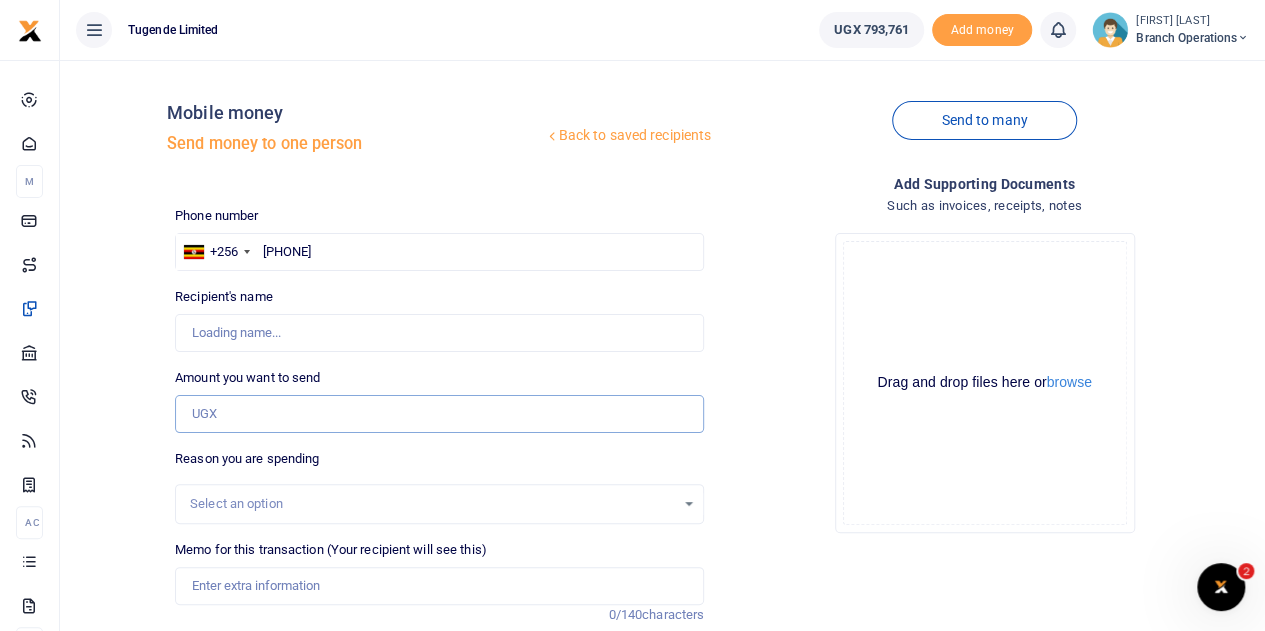 click on "Amount you want to send" at bounding box center [439, 414] 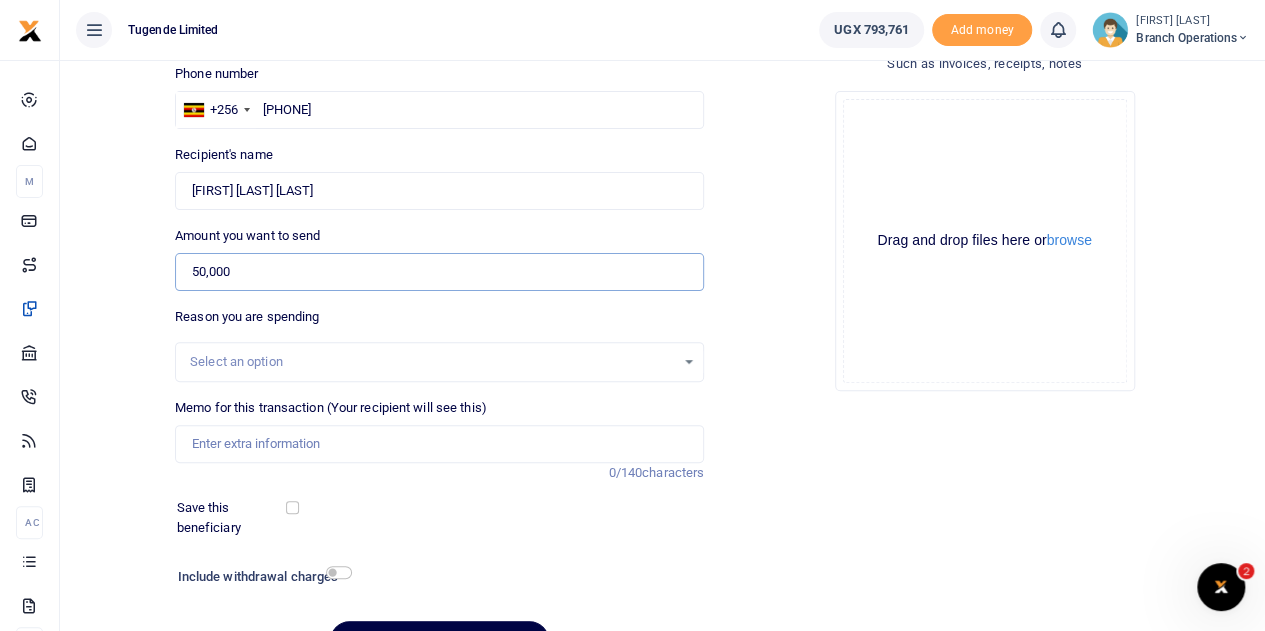 scroll, scrollTop: 143, scrollLeft: 0, axis: vertical 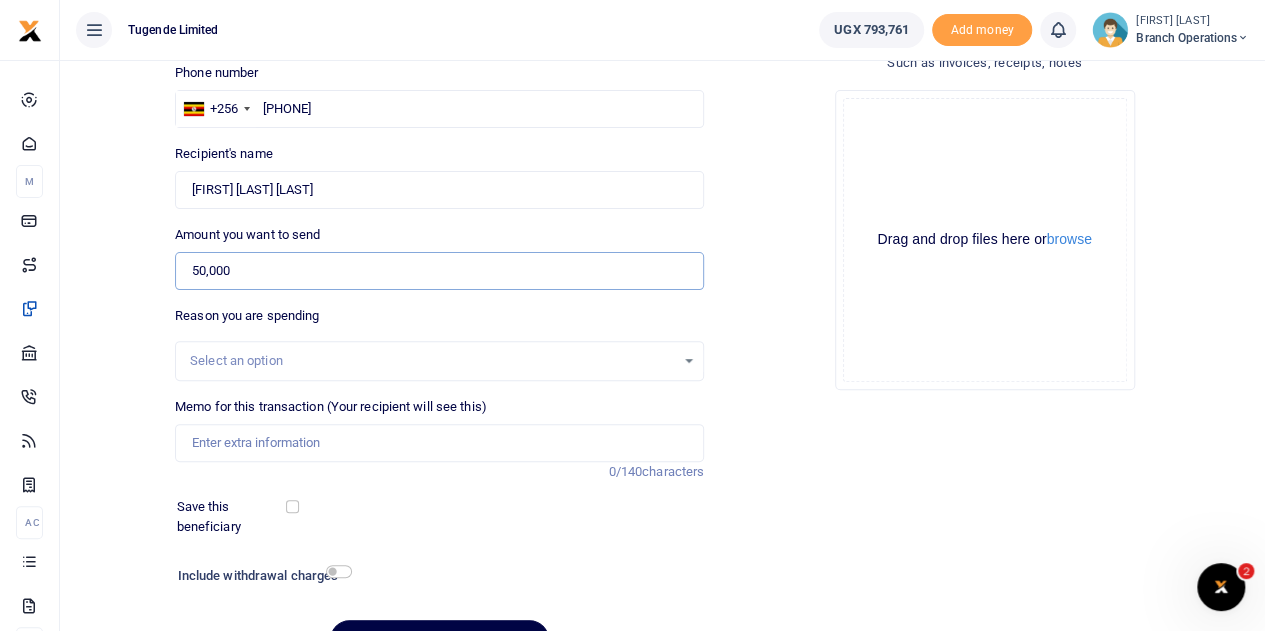 type on "50,000" 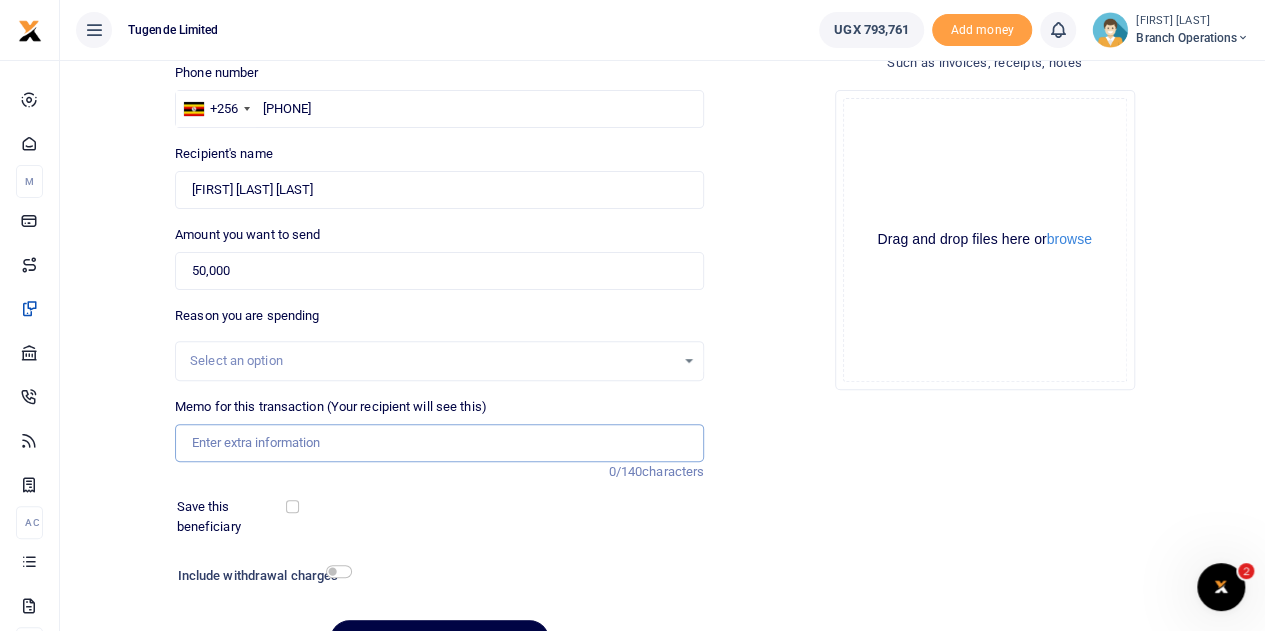 click on "Memo for this transaction (Your recipient will see this)" at bounding box center [439, 443] 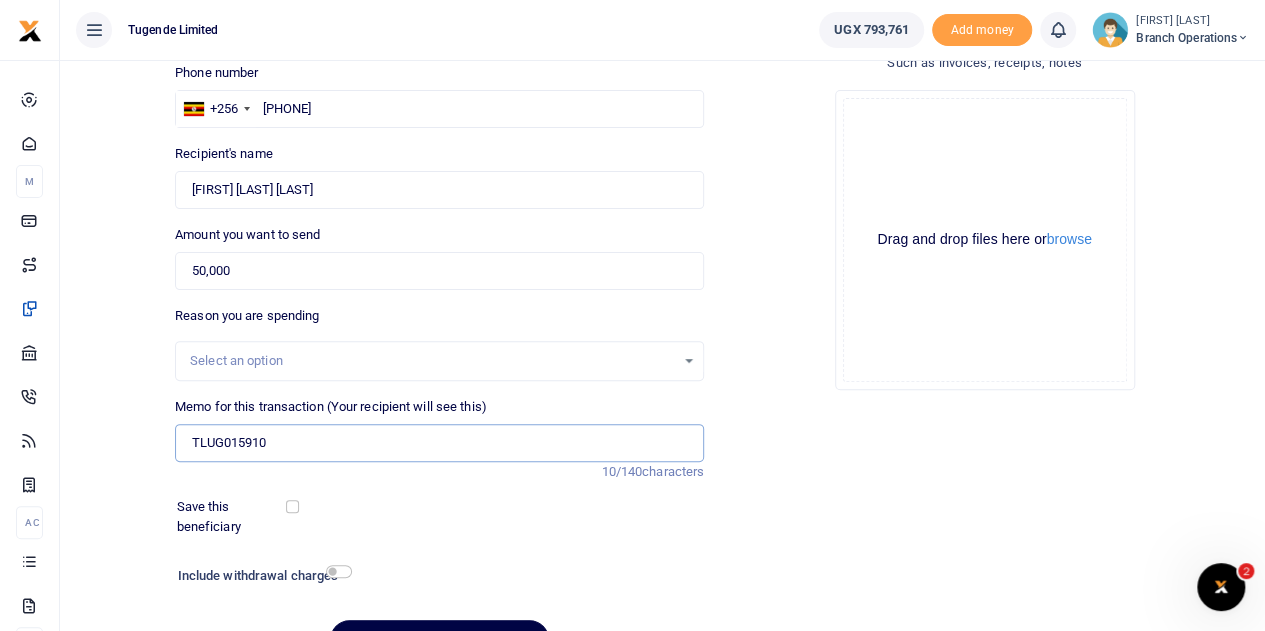 click on "TLUG015910" at bounding box center [439, 443] 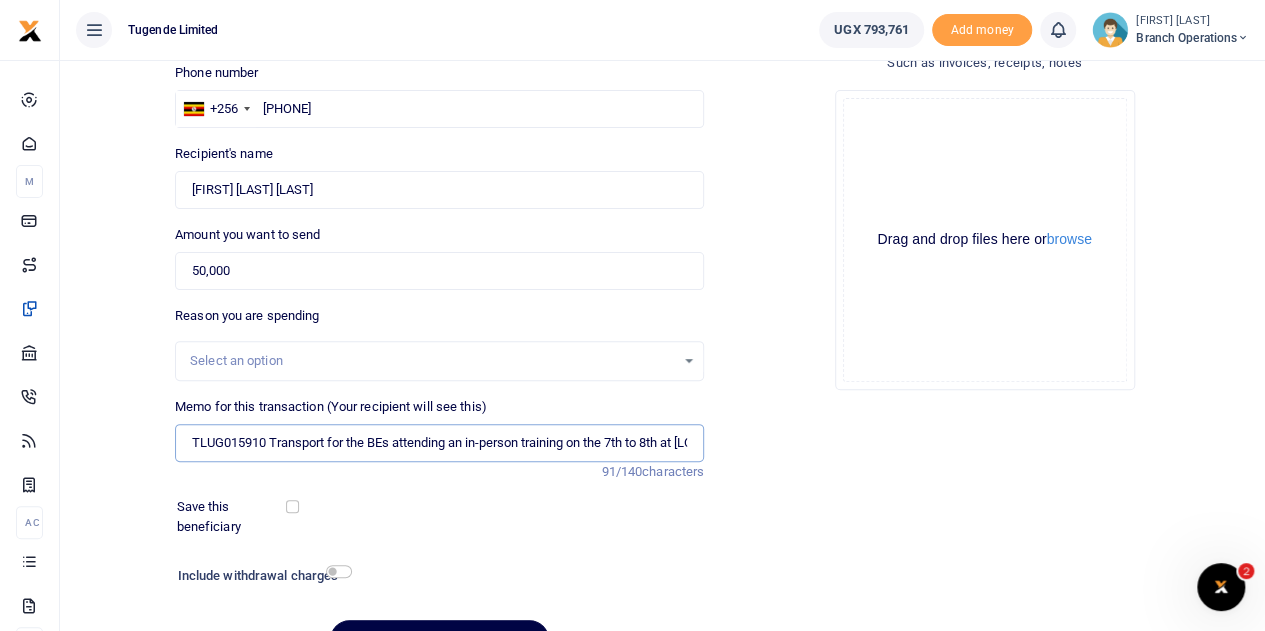 click on "TLUG015910 Transport for the BEs attending an in-person training on the 7th to 8th at [LOCATION]" at bounding box center (439, 443) 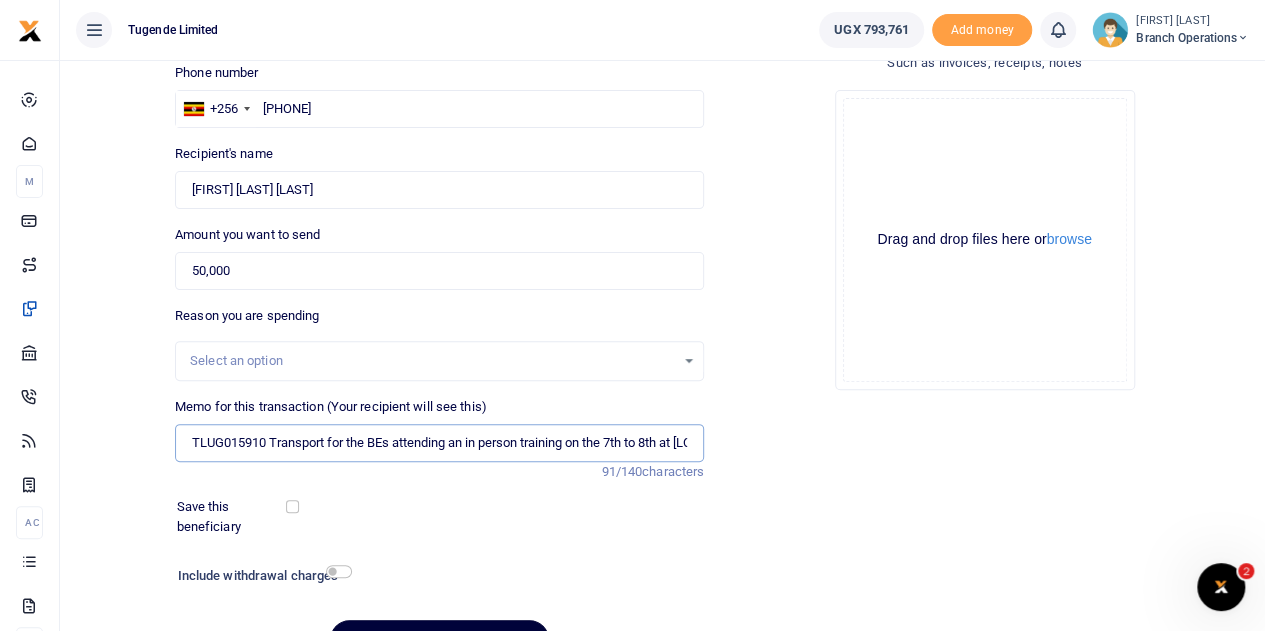 type on "TLUG015910 Transport for the BEs attending an in person training on the 7th to 8th at [LOCATION]" 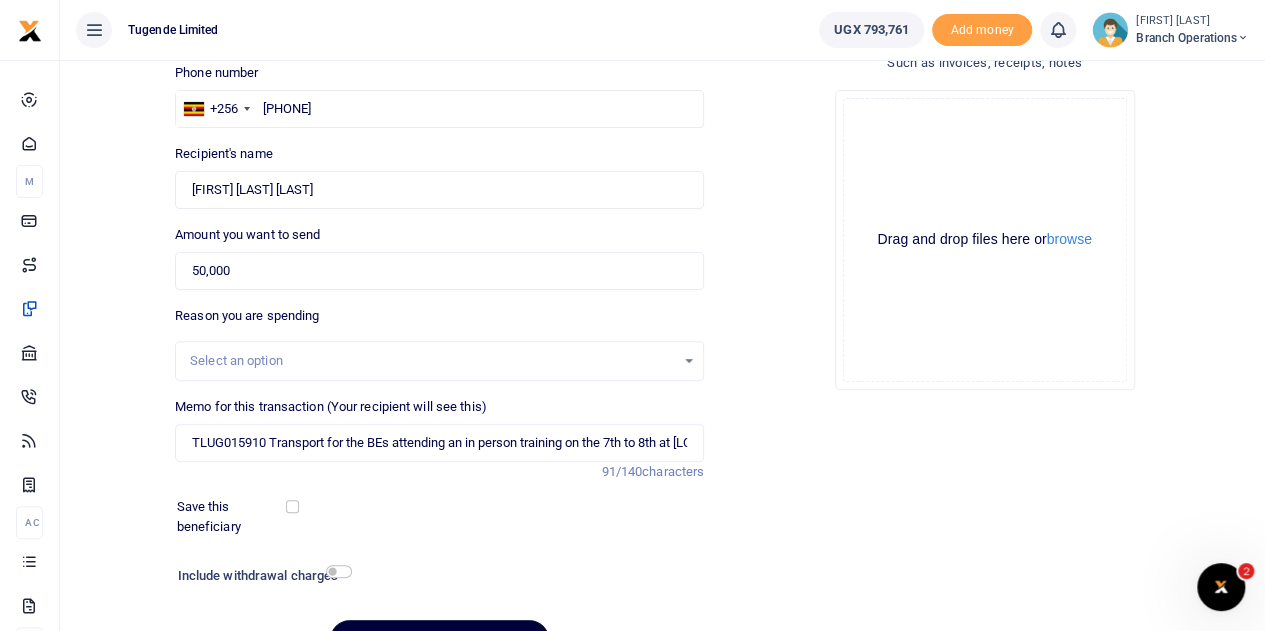 click on "Send mobilemoney" at bounding box center (439, 639) 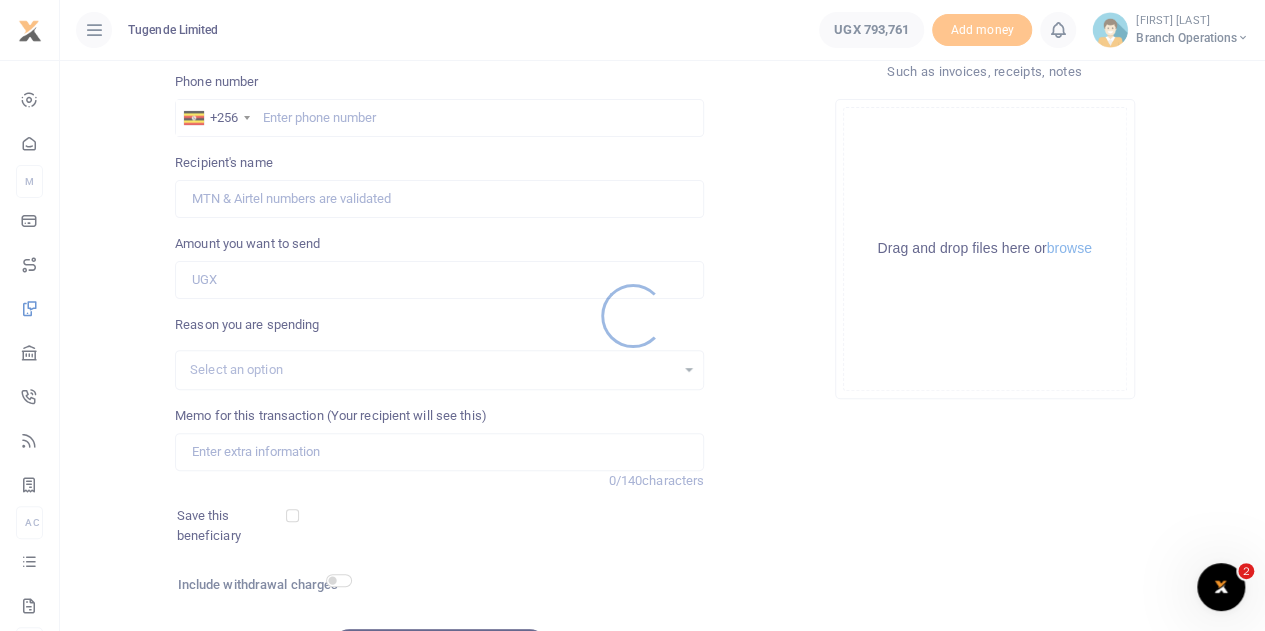 scroll, scrollTop: 0, scrollLeft: 0, axis: both 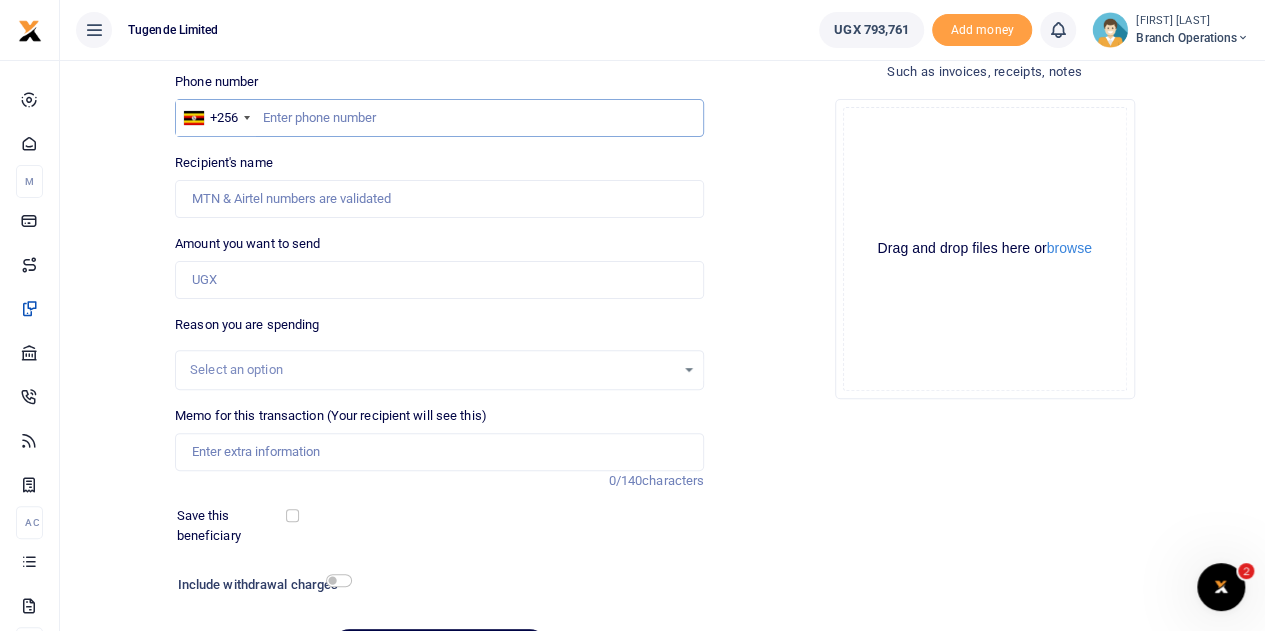 click at bounding box center (439, 118) 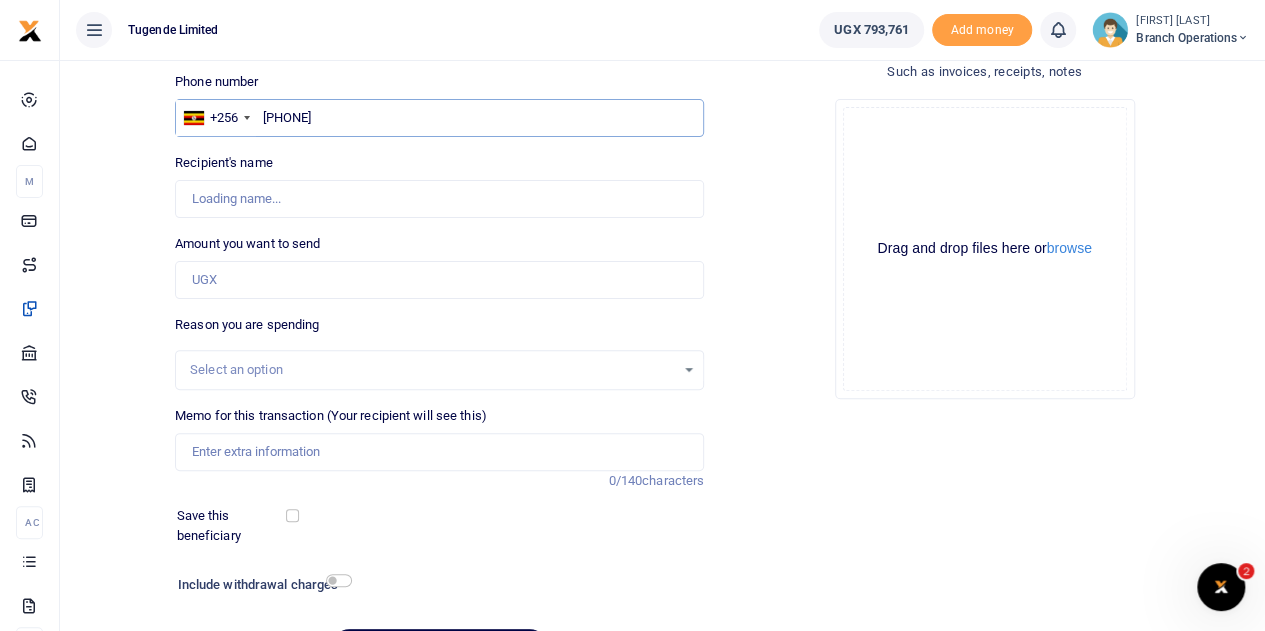 type on "777344227" 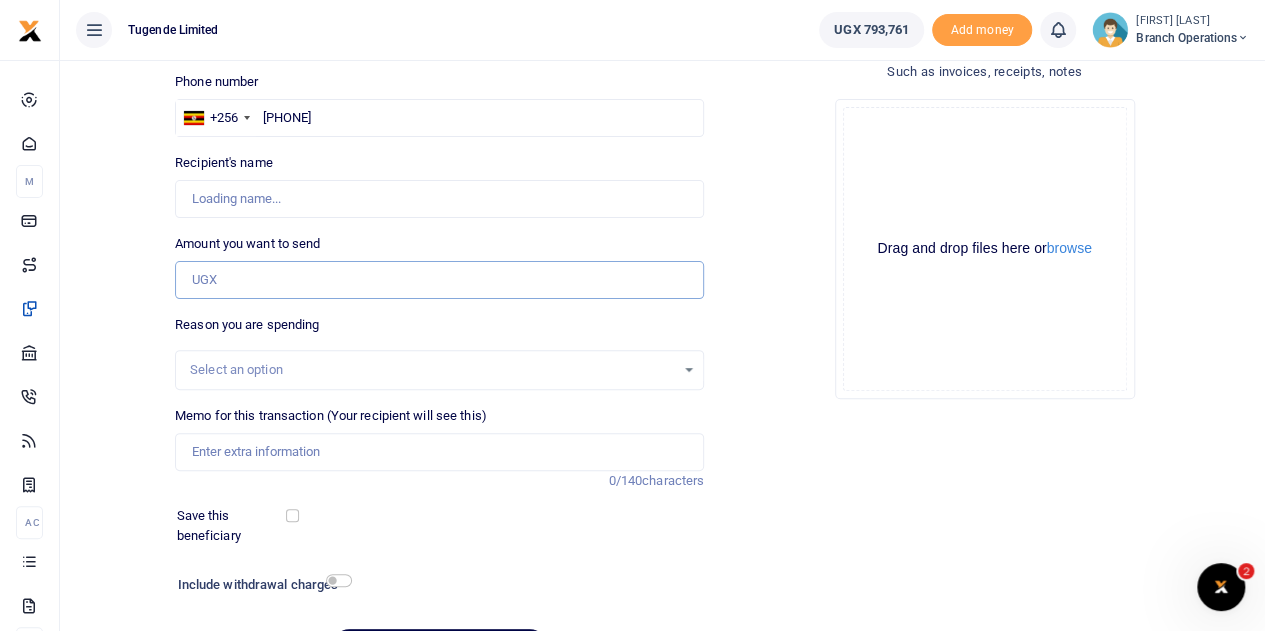 type on "Ruth Namugabwe" 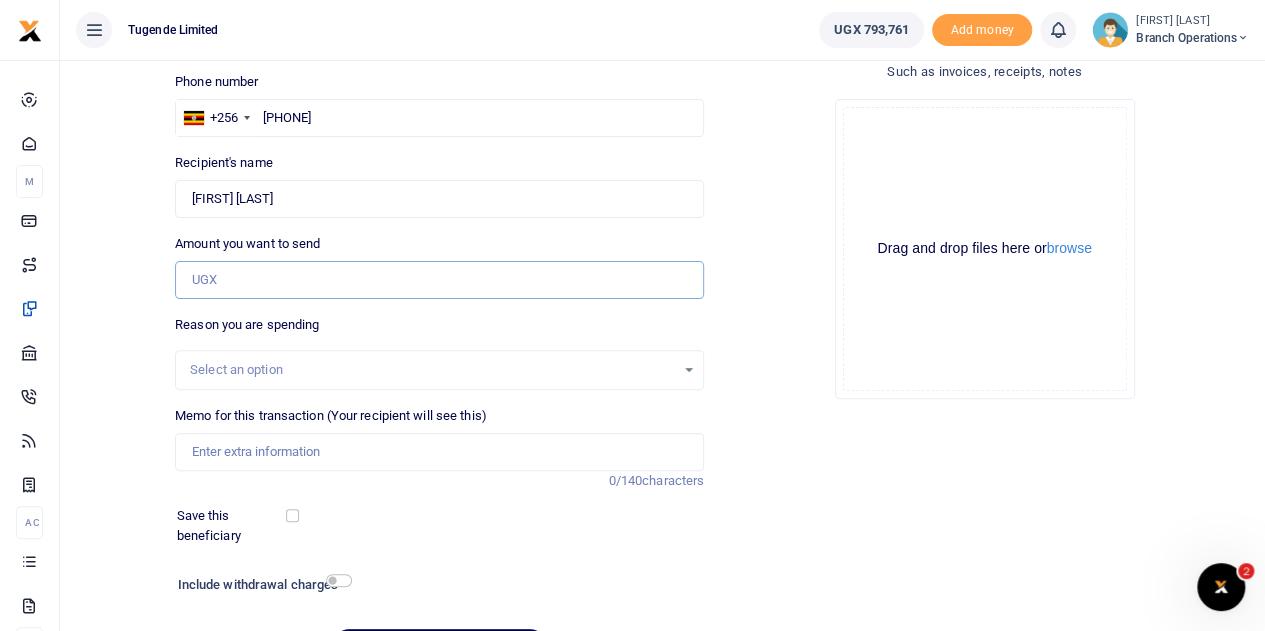 click on "Amount you want to send" at bounding box center [439, 280] 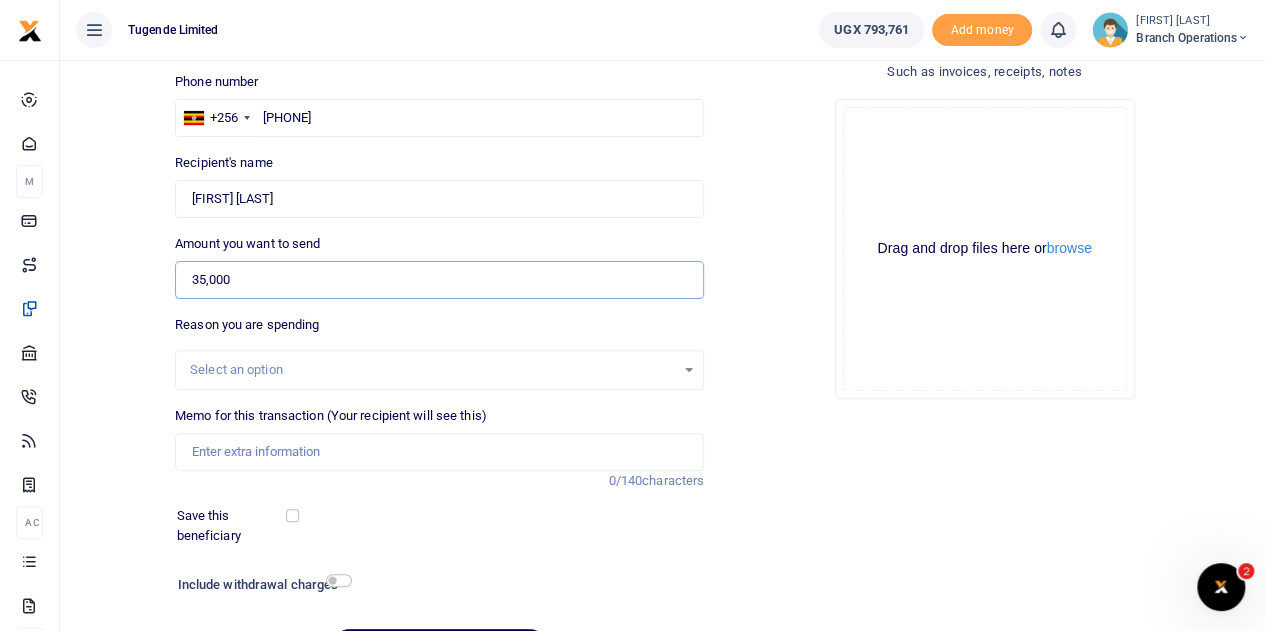 type on "35,000" 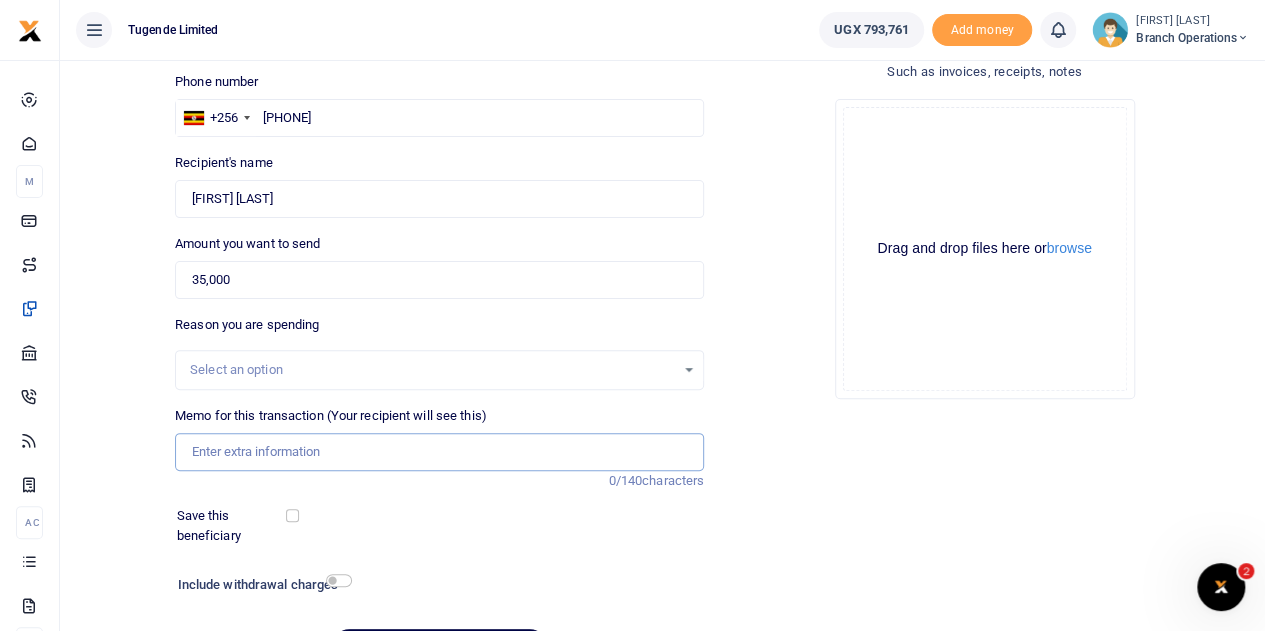 click on "Memo for this transaction (Your recipient will see this)" at bounding box center [439, 452] 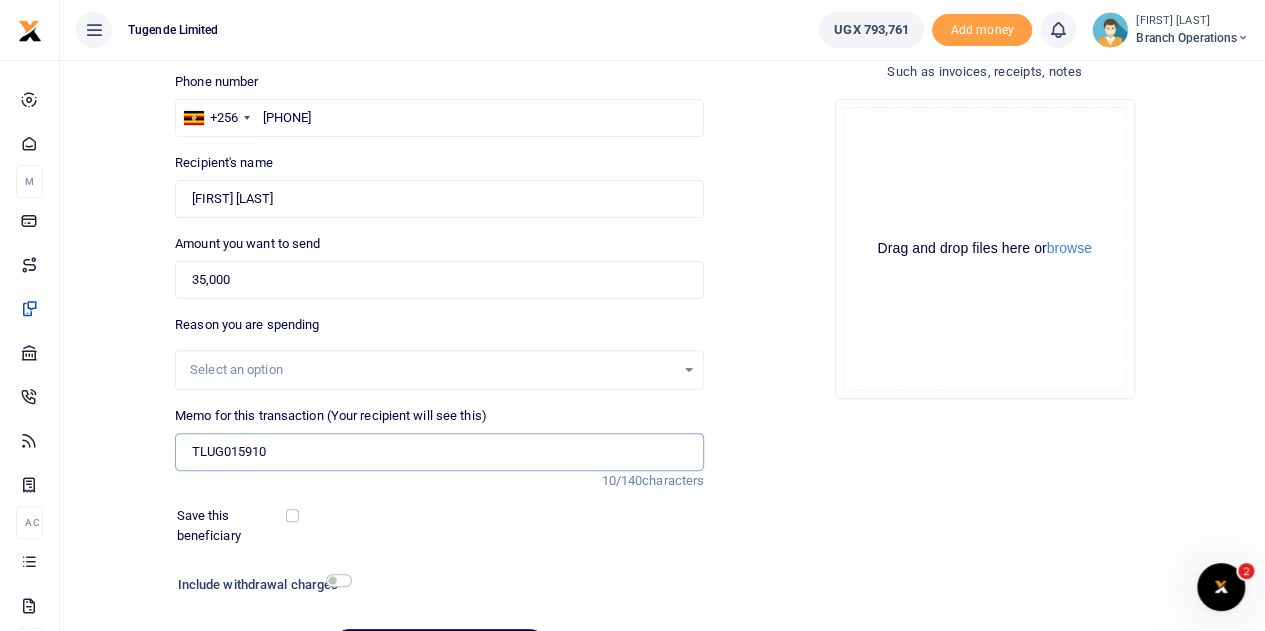 click on "TLUG015910" at bounding box center [439, 452] 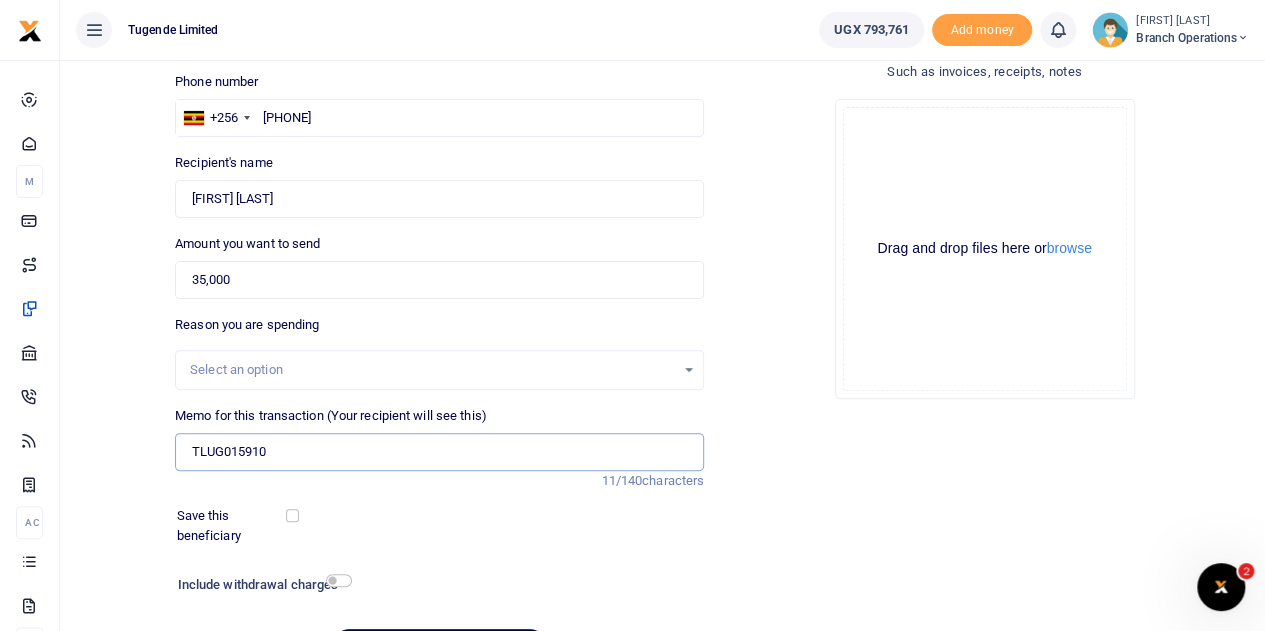 type on "TLUG015910  Transport for the BEs attending an in person training on the 7th to 8th at Top5" 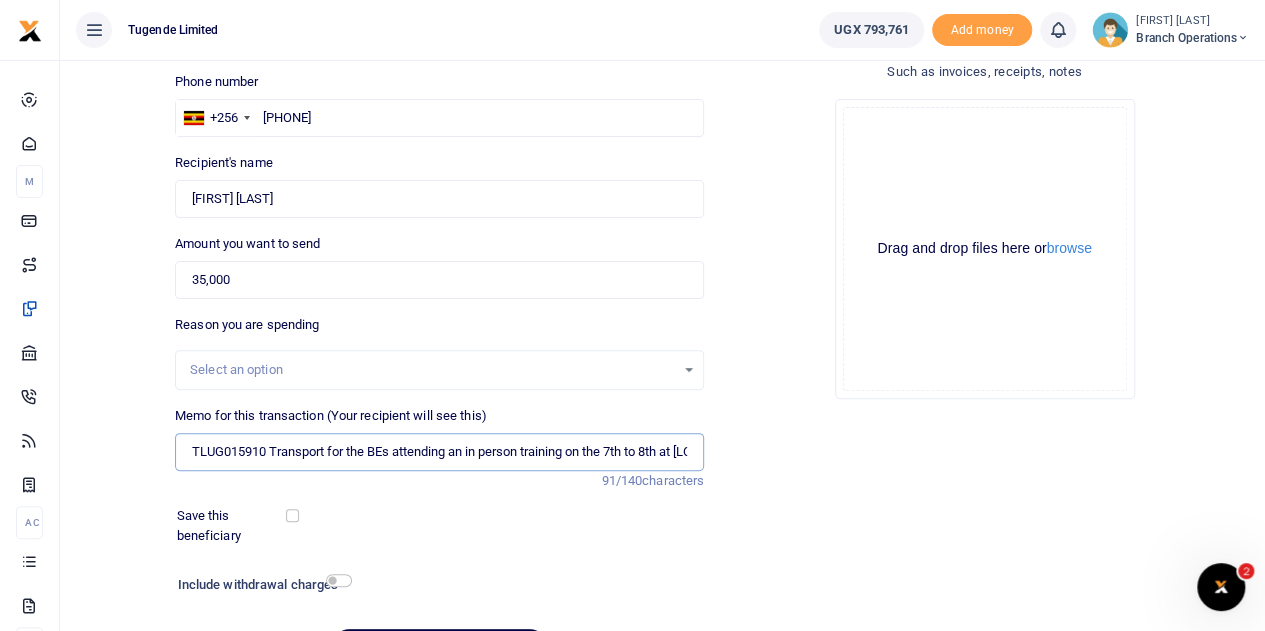 scroll, scrollTop: 252, scrollLeft: 0, axis: vertical 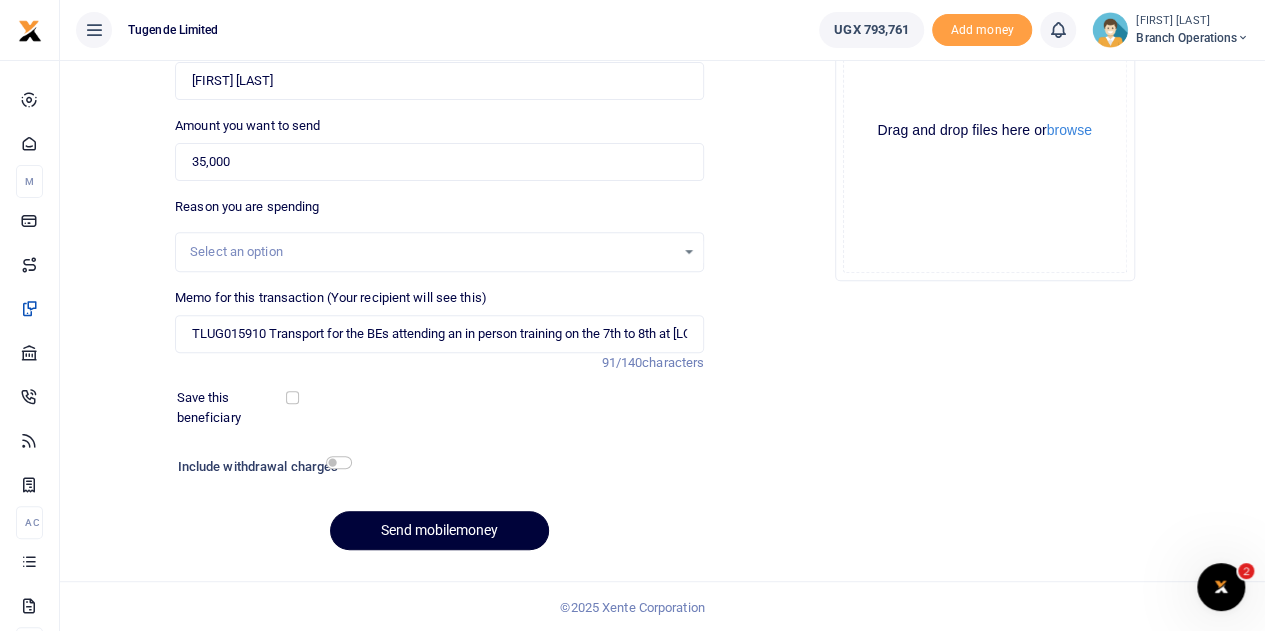 click on "Send mobilemoney" at bounding box center (439, 530) 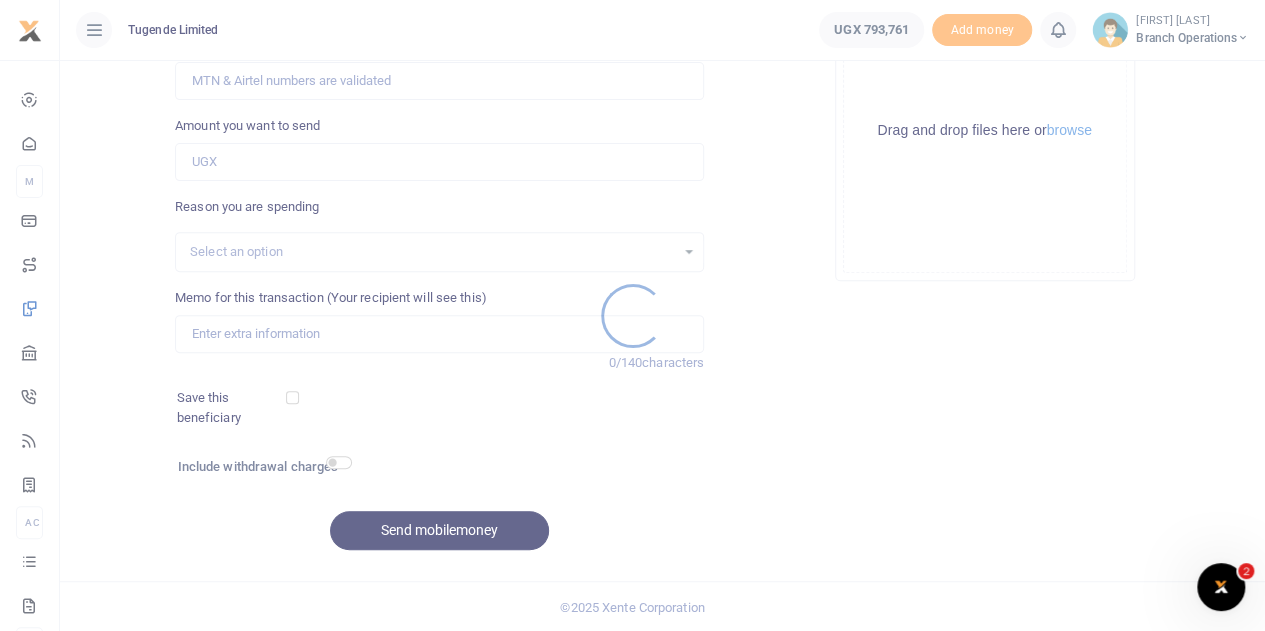 scroll, scrollTop: 252, scrollLeft: 0, axis: vertical 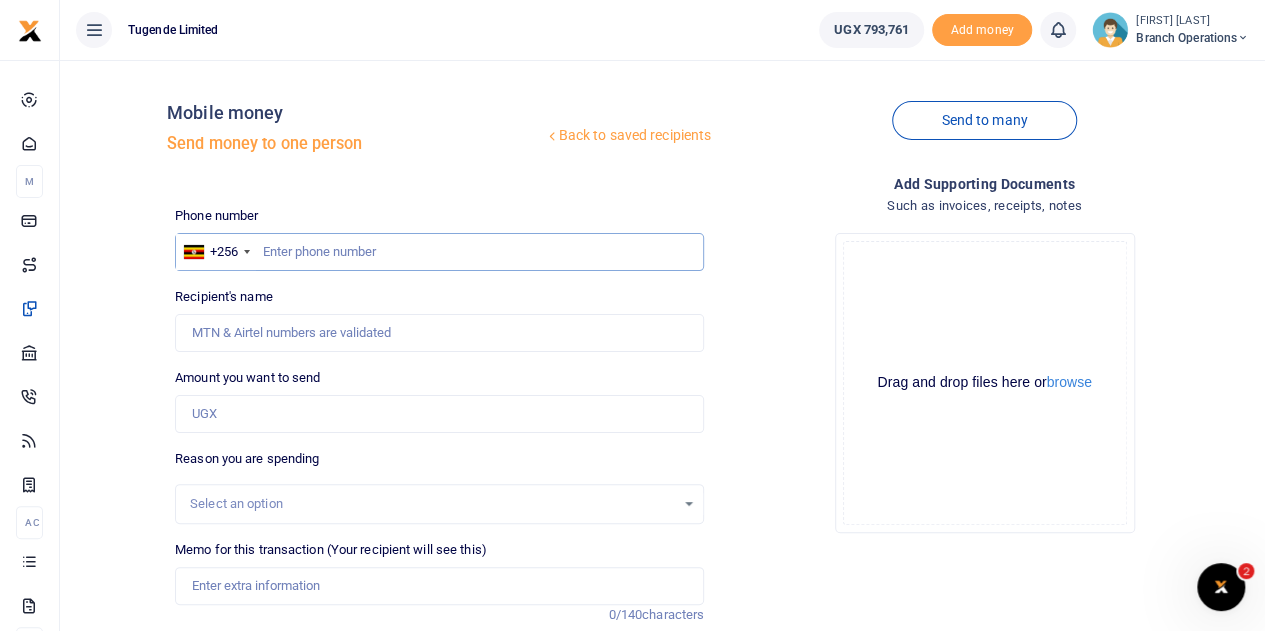 click at bounding box center (439, 252) 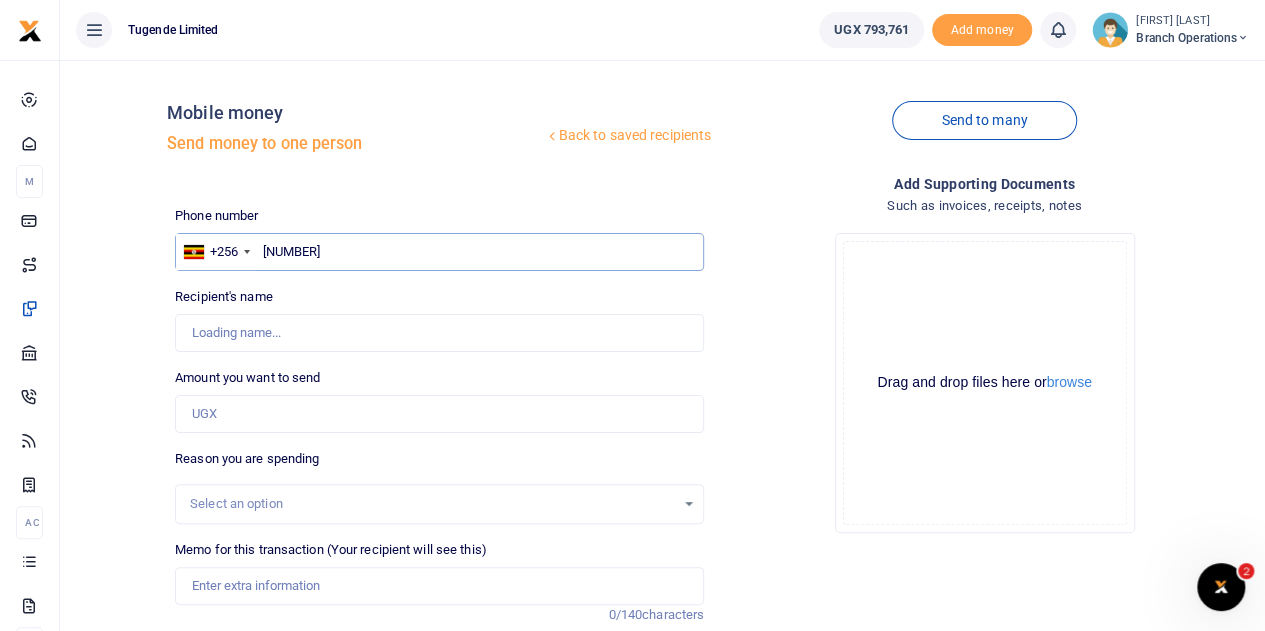 type on "[NUMBER]" 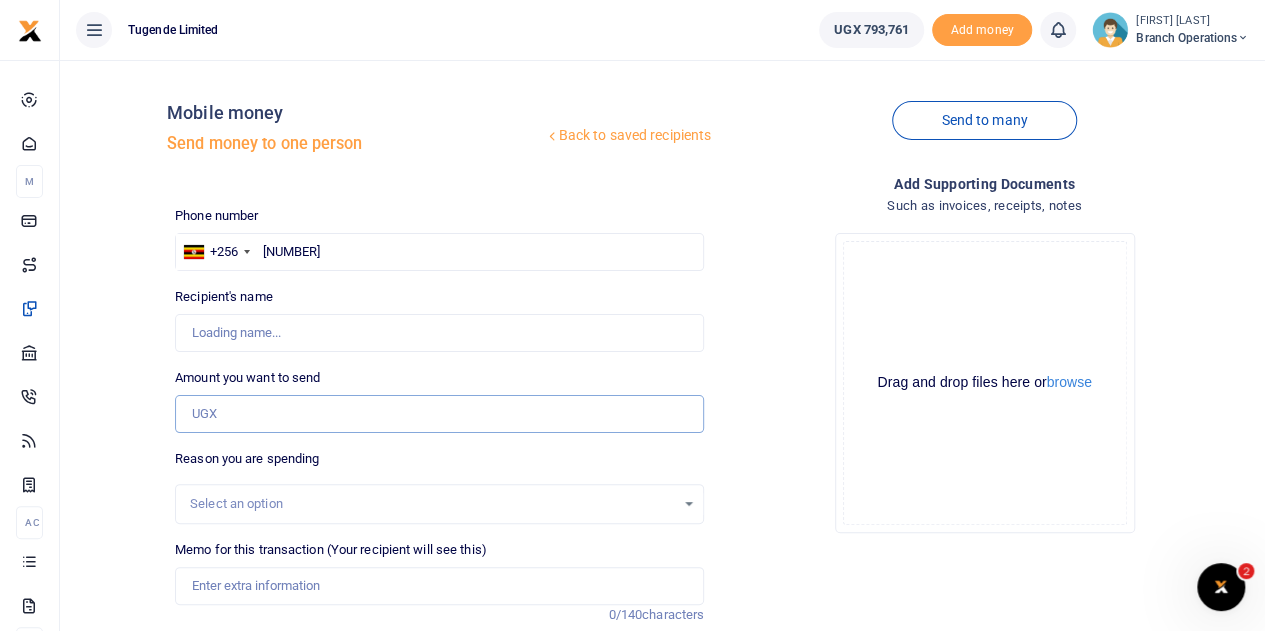 type on "[FIRST] [LAST]" 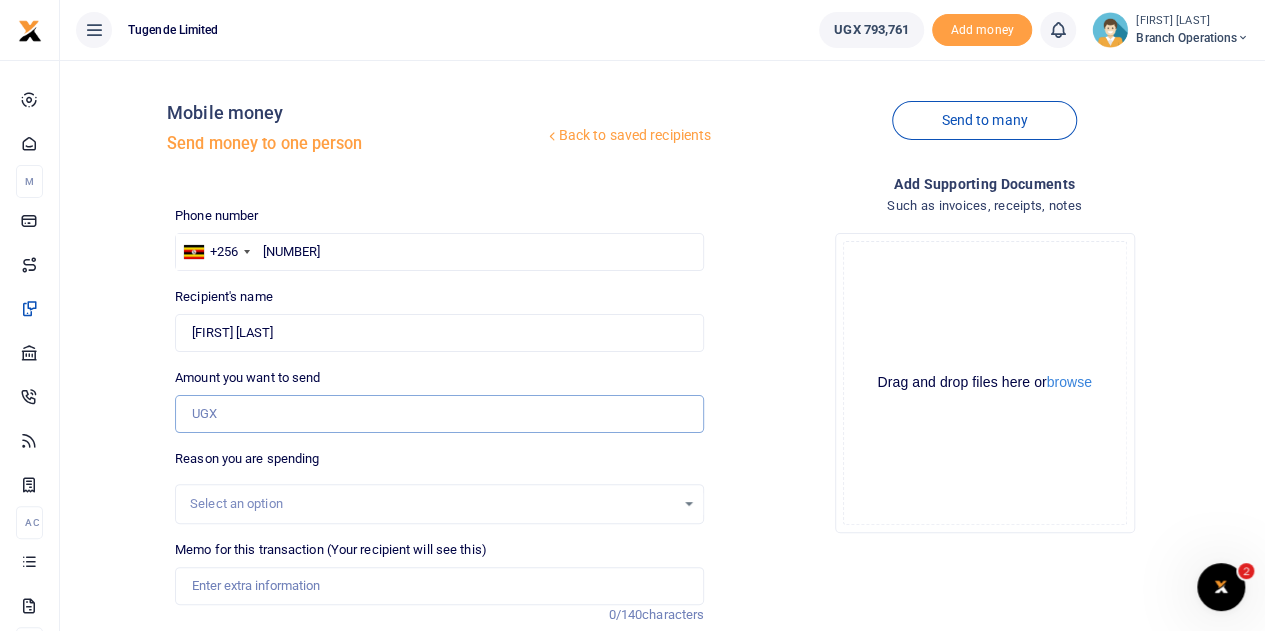click on "Amount you want to send" at bounding box center [439, 414] 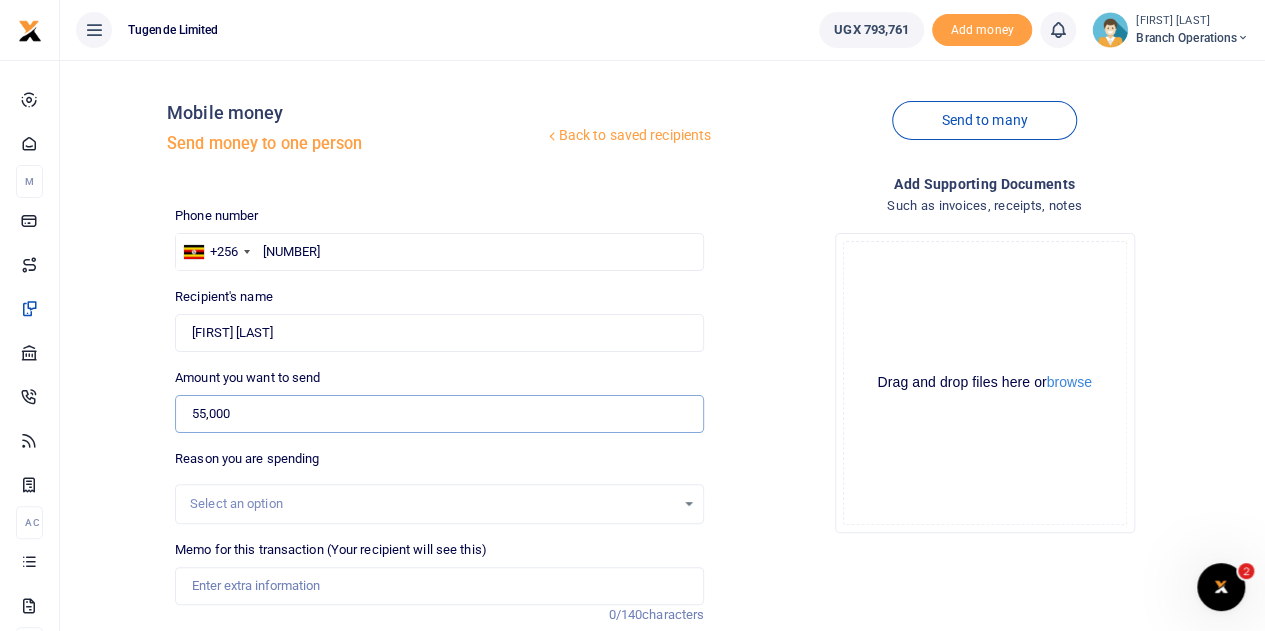 type on "55,000" 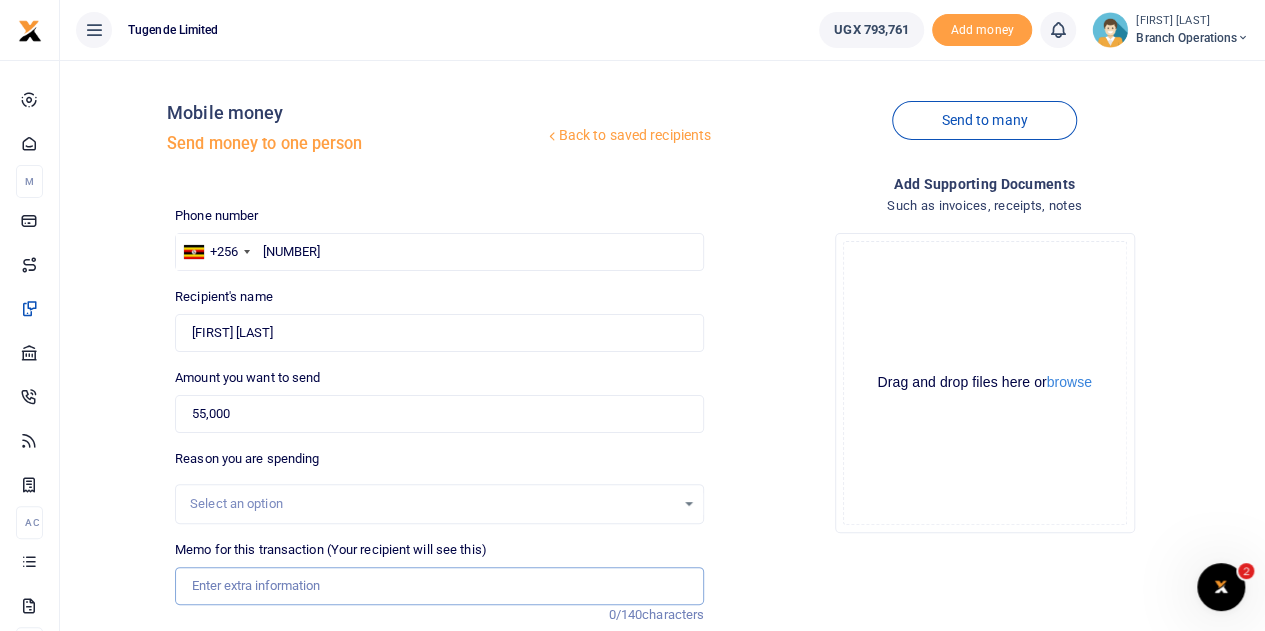click on "Memo for this transaction (Your recipient will see this)" at bounding box center (439, 586) 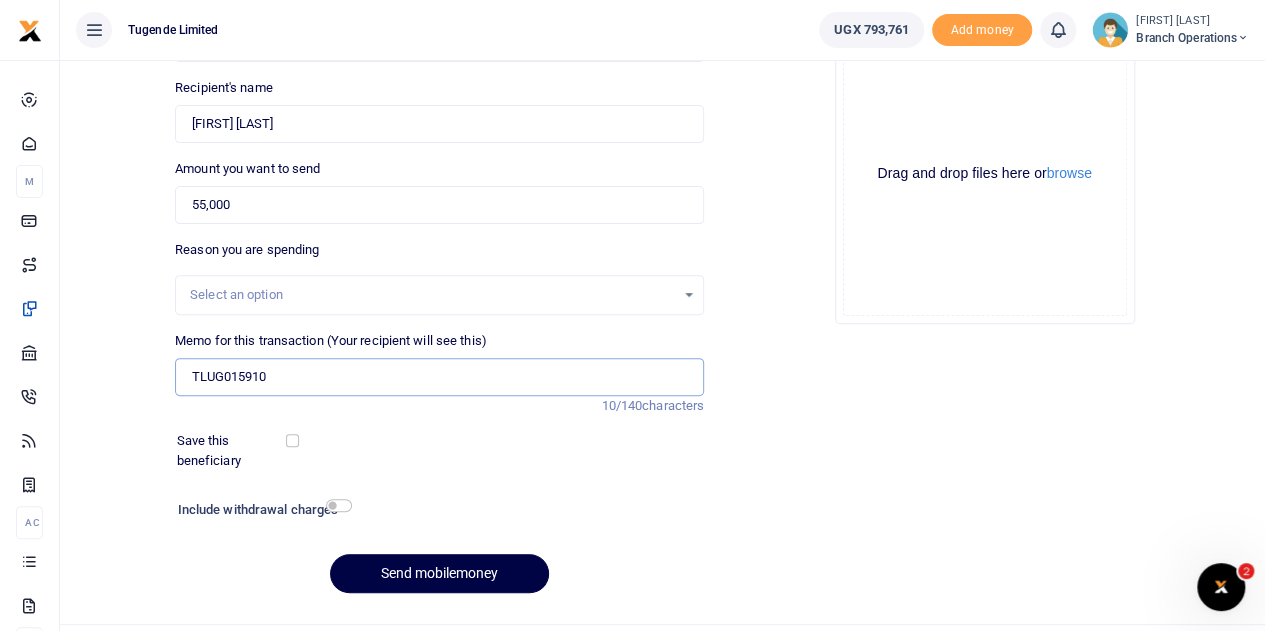 scroll, scrollTop: 252, scrollLeft: 0, axis: vertical 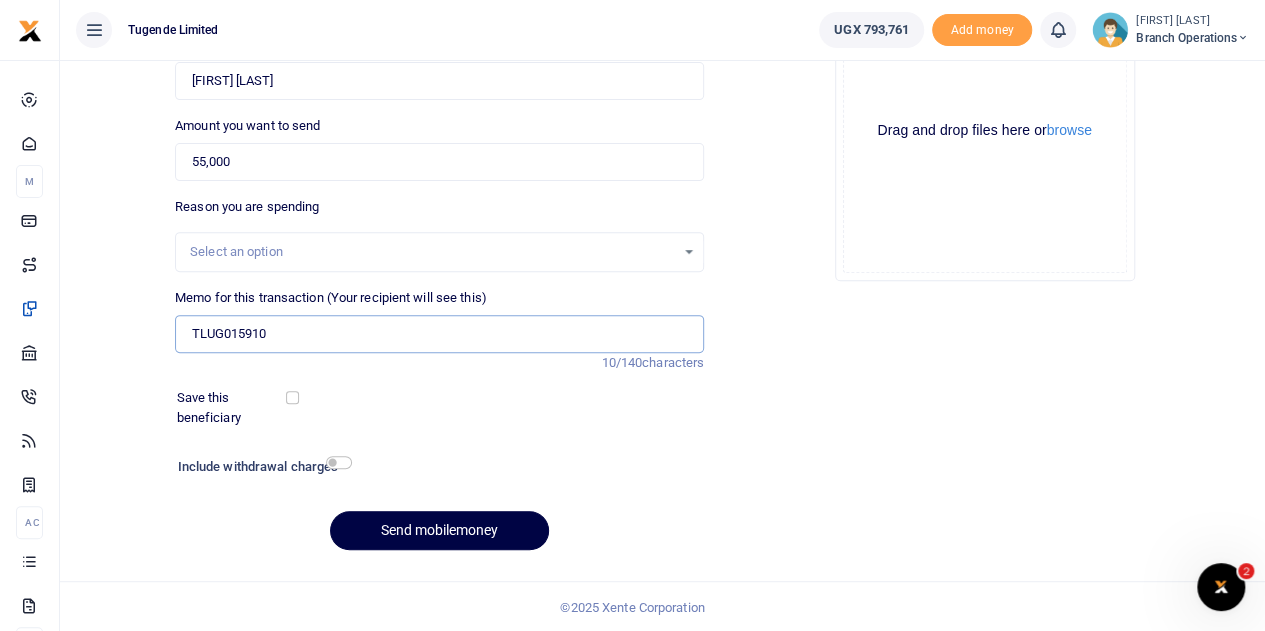click on "TLUG015910" at bounding box center [439, 334] 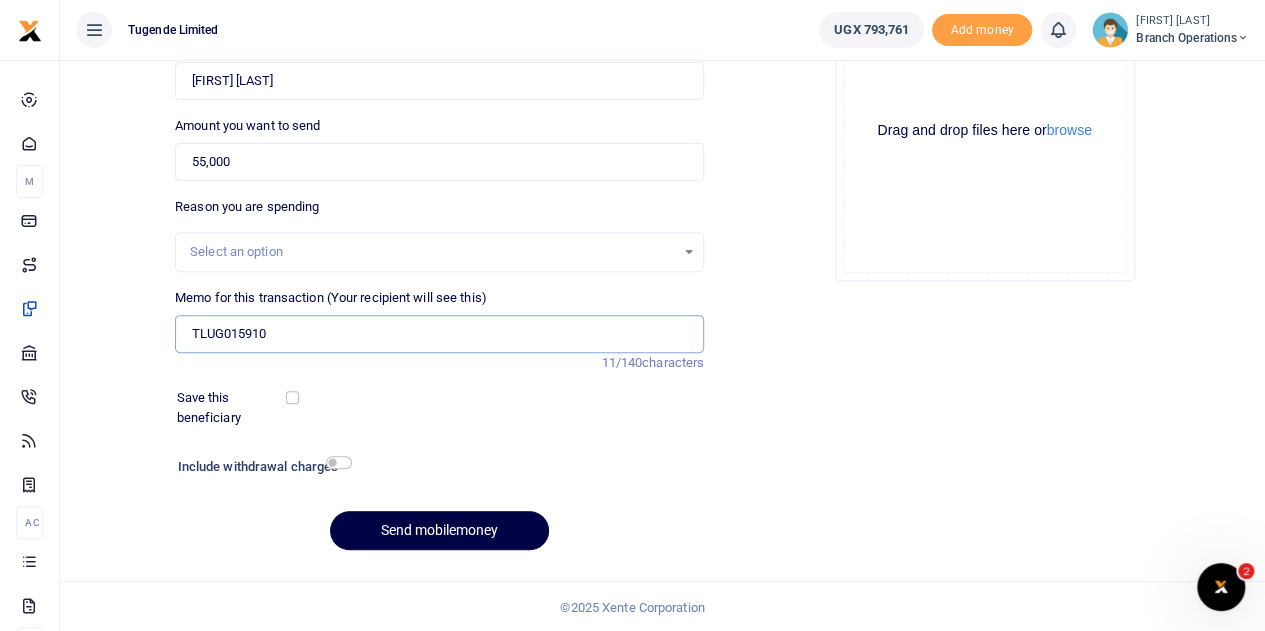 type on "TLUG015910 Transport for the BEs attending an in person training on the [DATE] to [DATE] at Top5" 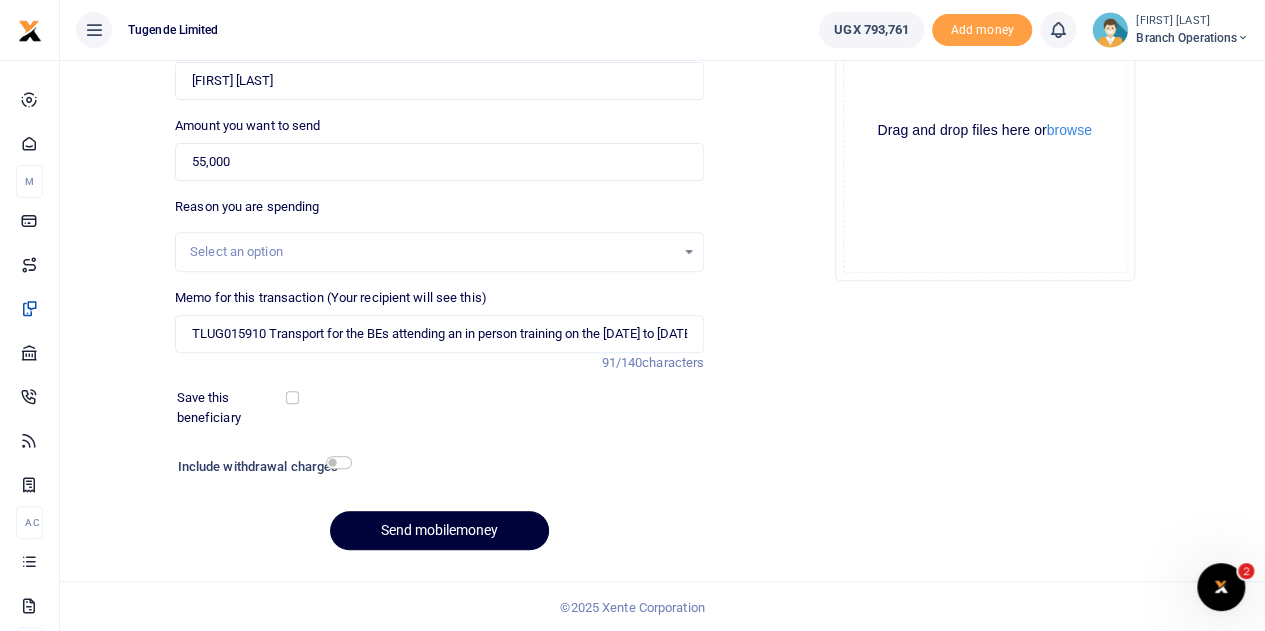 click on "Send mobilemoney" at bounding box center [439, 530] 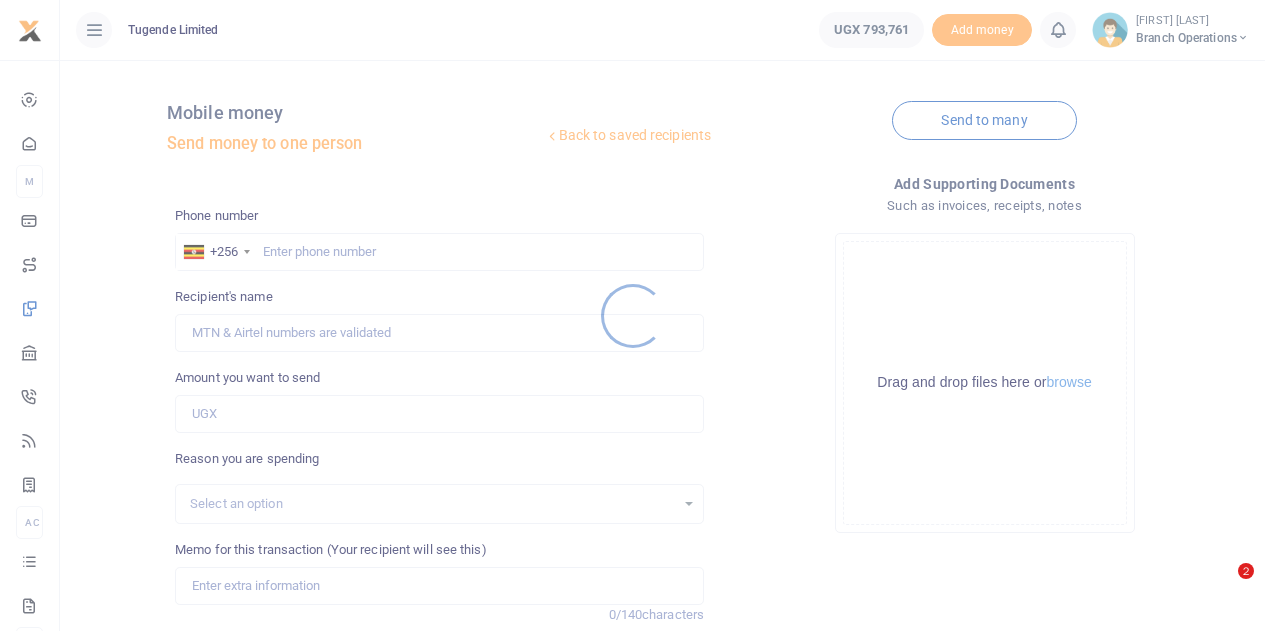 scroll, scrollTop: 252, scrollLeft: 0, axis: vertical 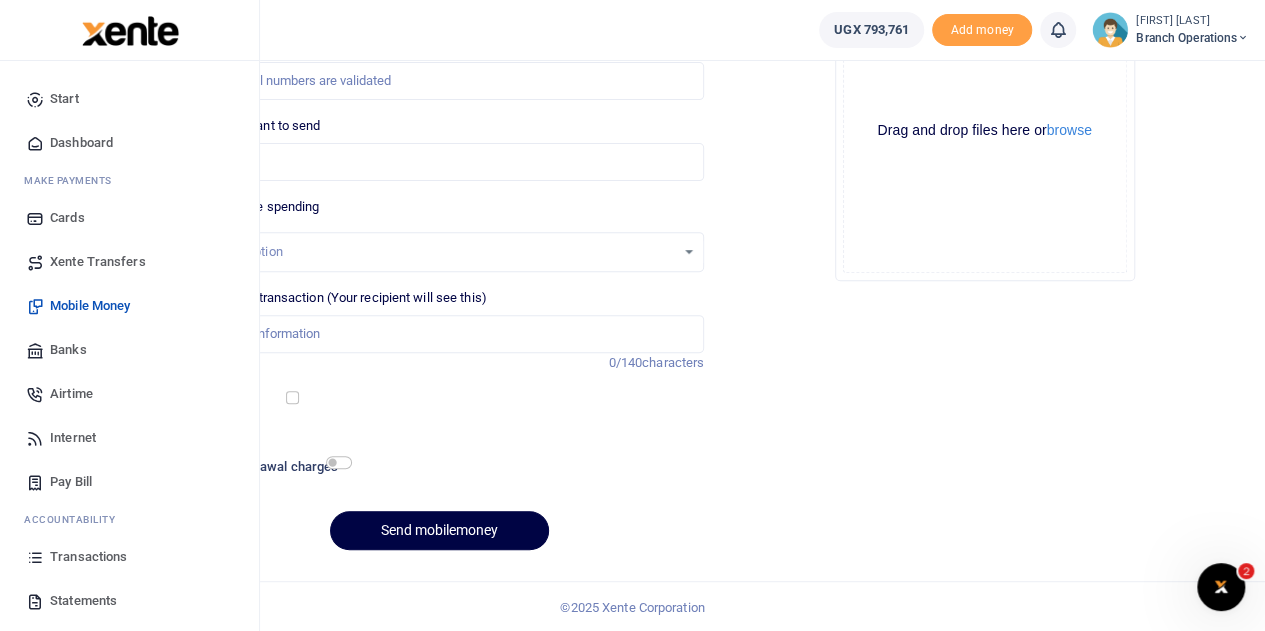 click on "Transactions" at bounding box center (88, 557) 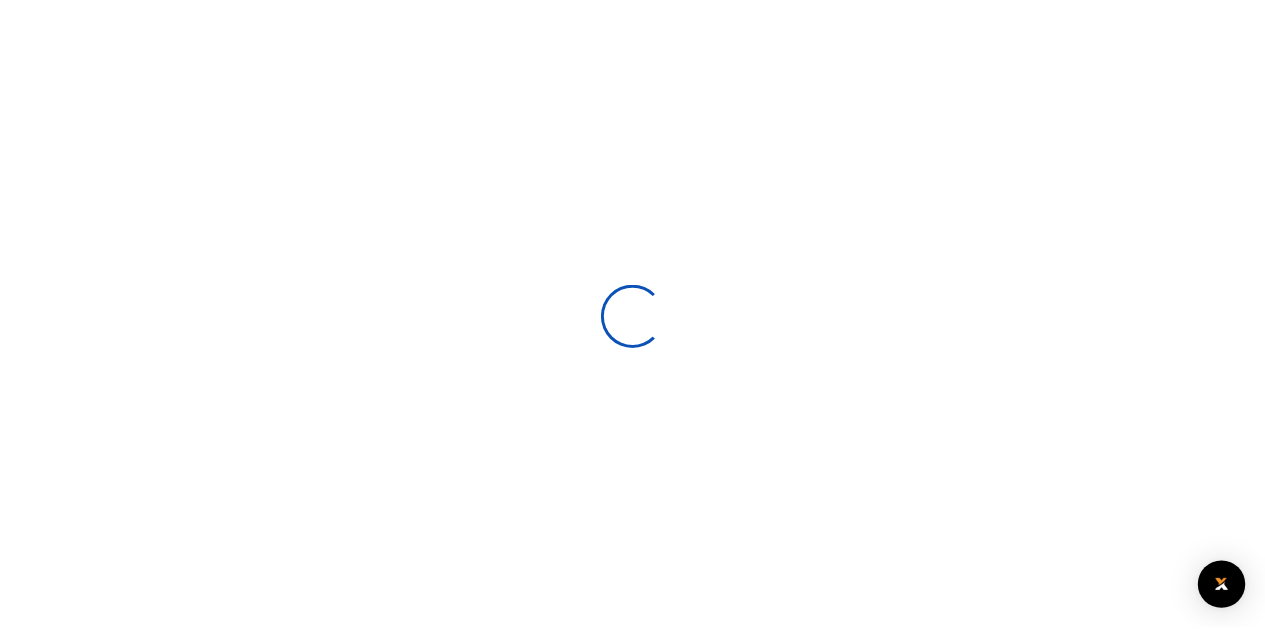 scroll, scrollTop: 0, scrollLeft: 0, axis: both 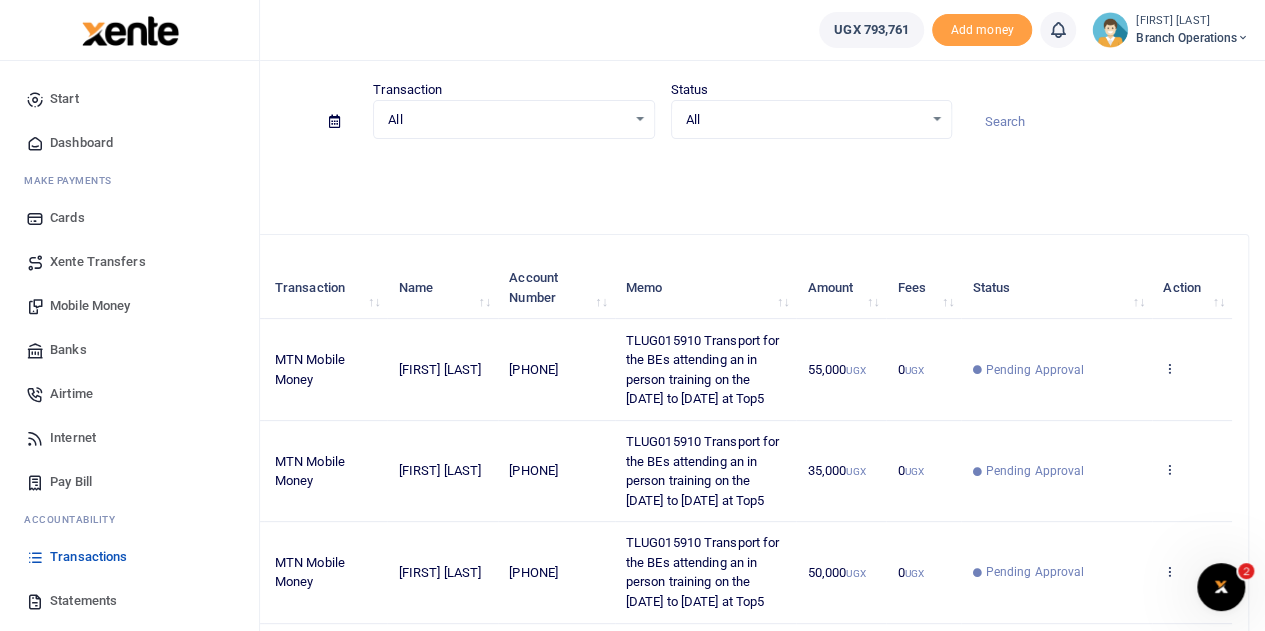 click on "Xente Transfers" at bounding box center (98, 262) 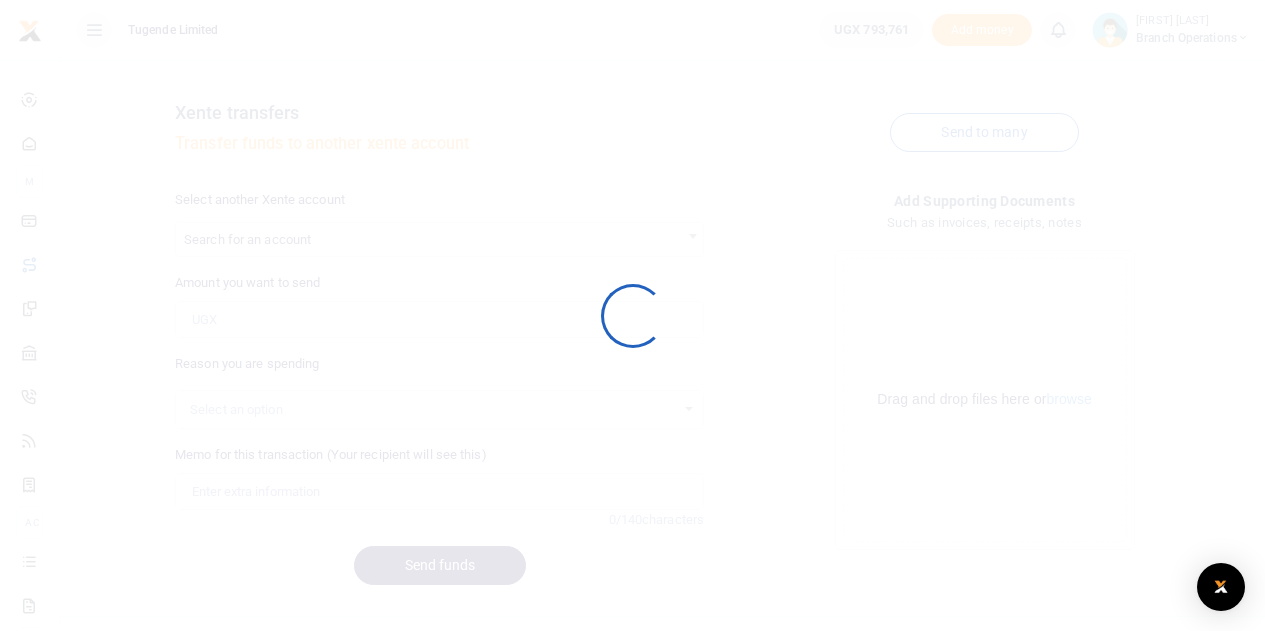 scroll, scrollTop: 0, scrollLeft: 0, axis: both 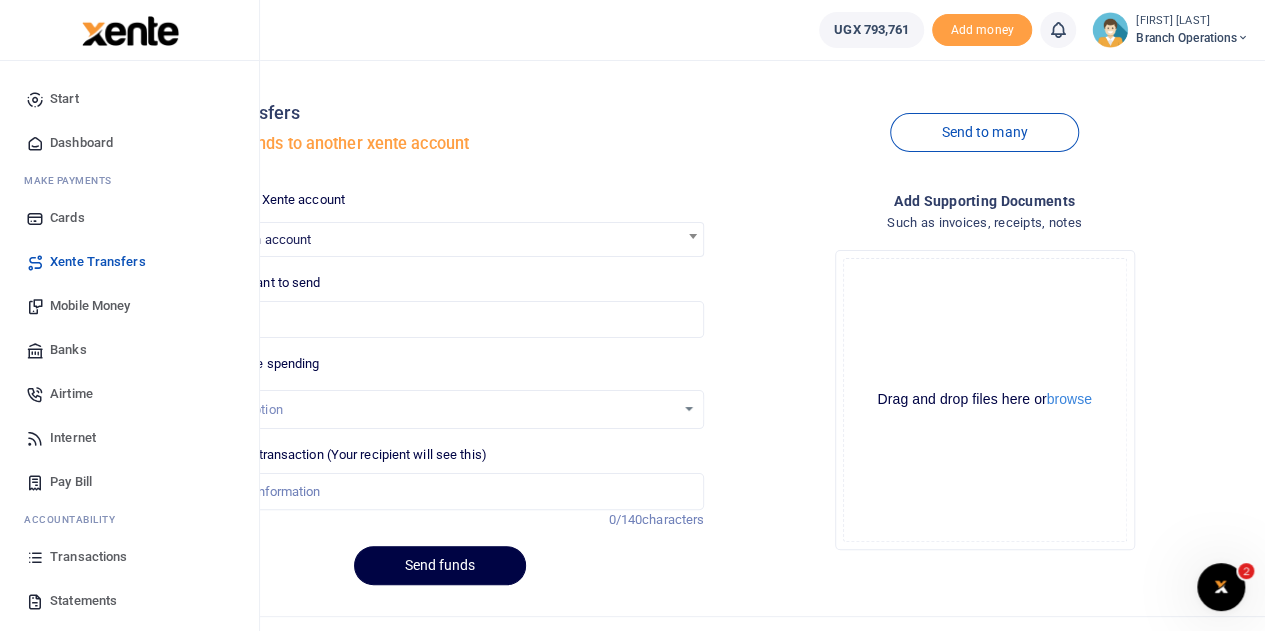 click on "Mobile Money" at bounding box center (90, 306) 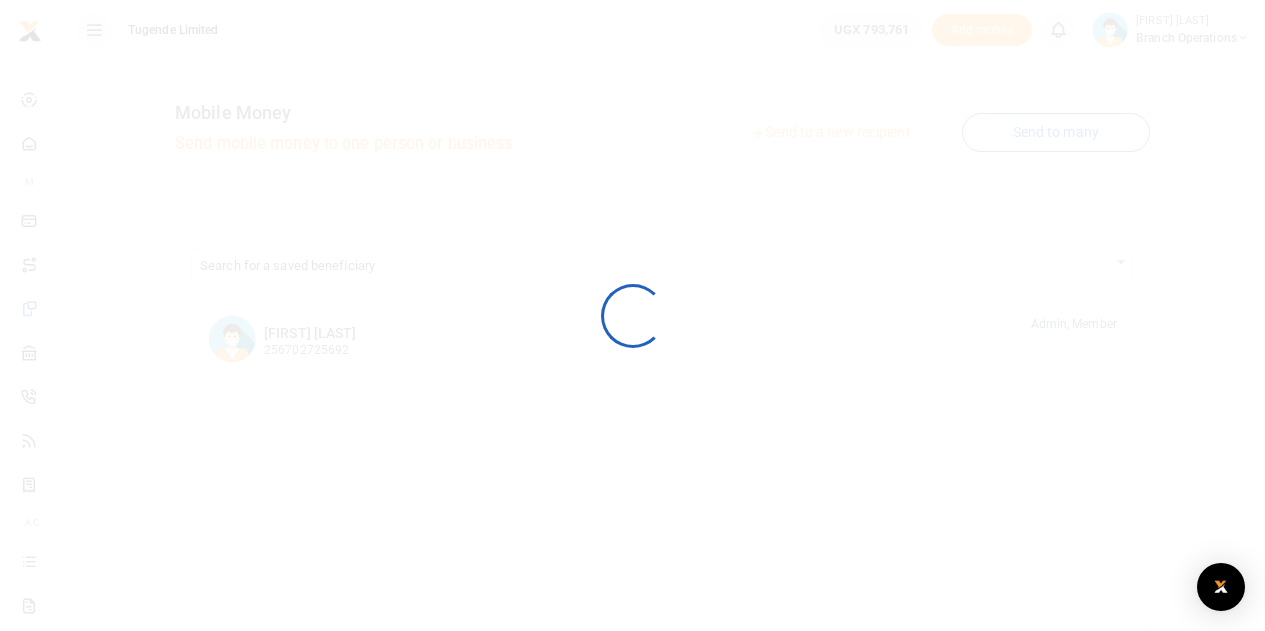 scroll, scrollTop: 0, scrollLeft: 0, axis: both 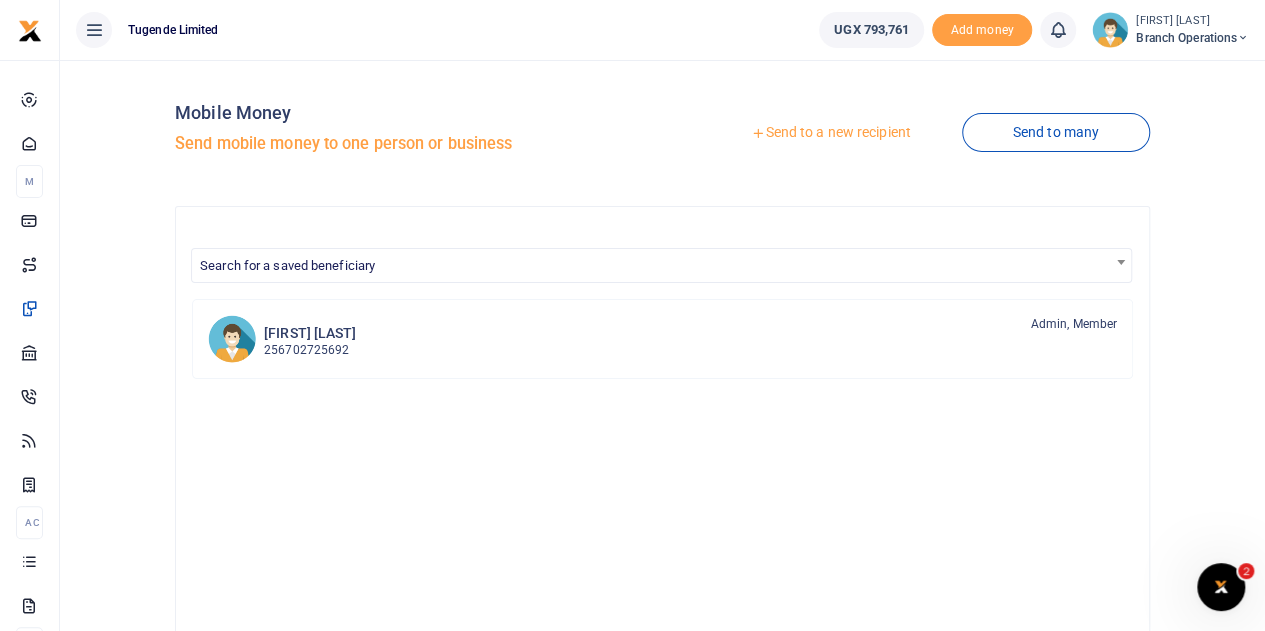 click at bounding box center (758, 133) 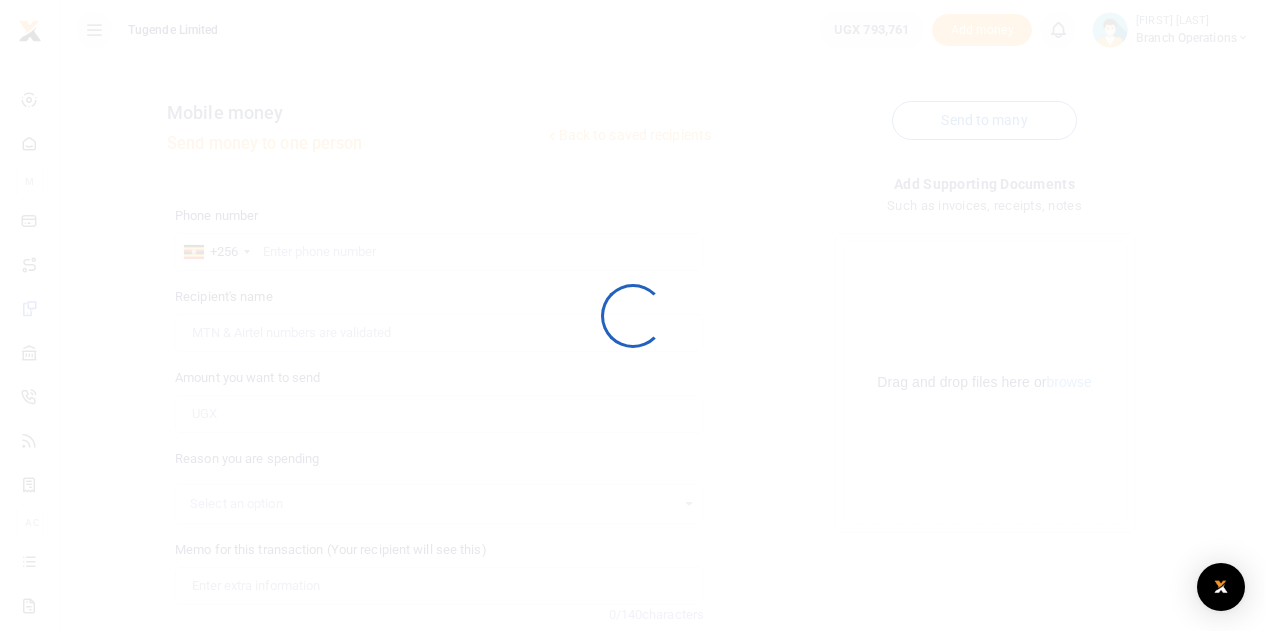 scroll, scrollTop: 0, scrollLeft: 0, axis: both 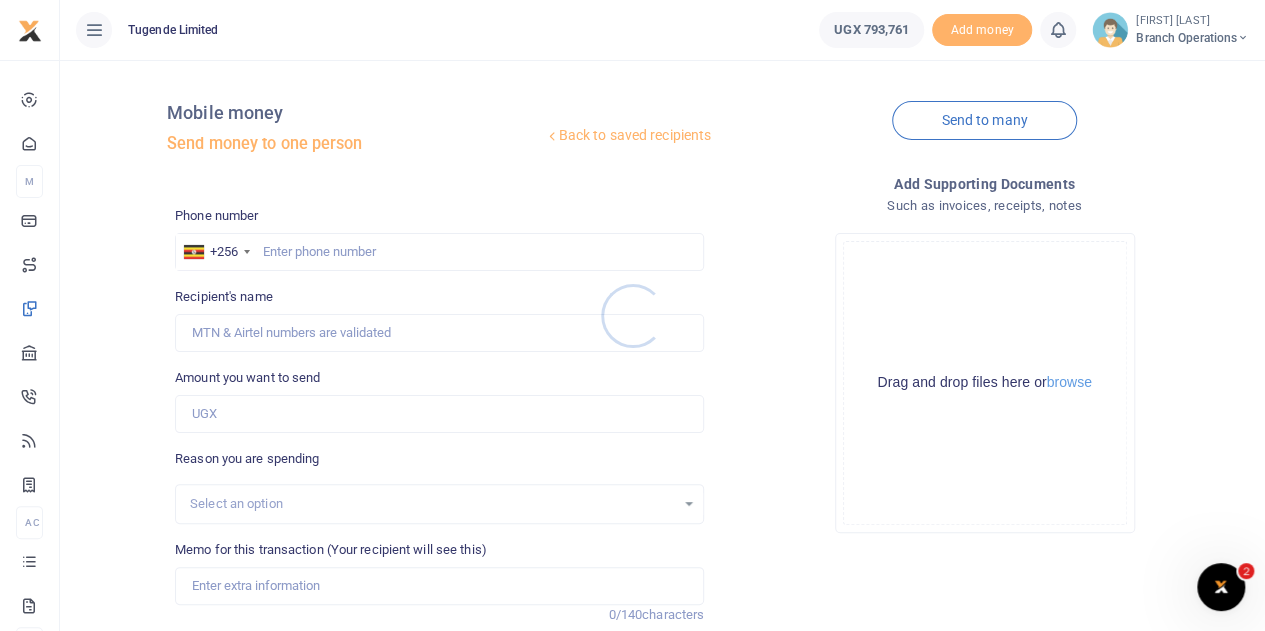 click at bounding box center [632, 315] 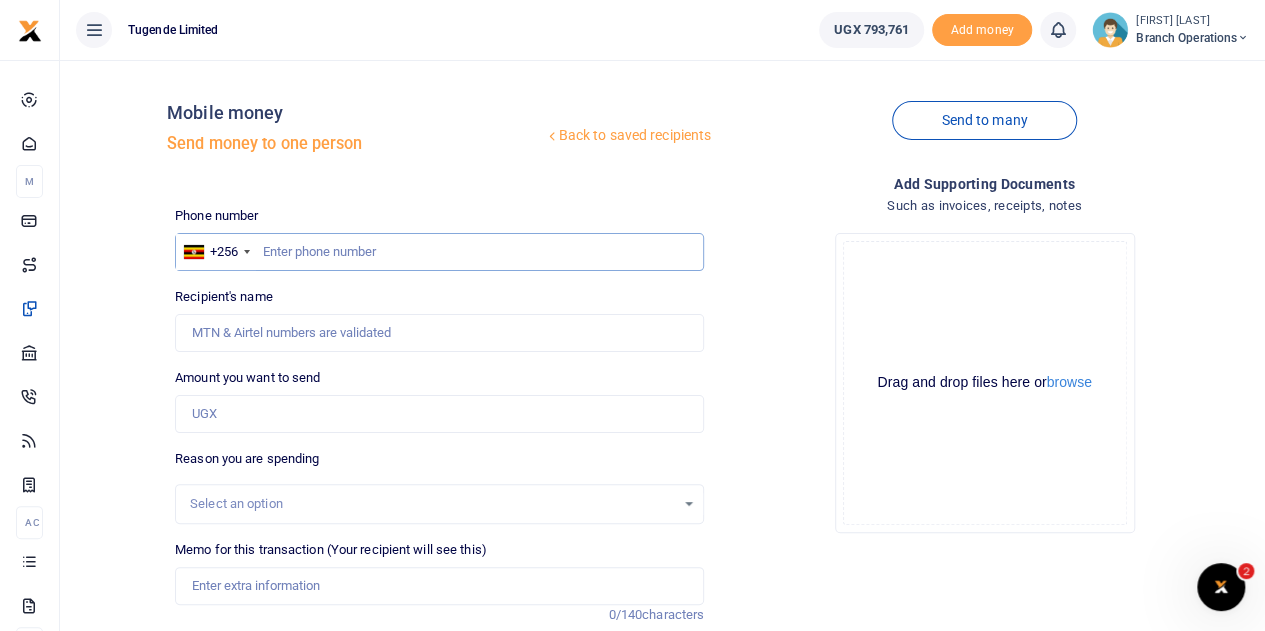 click at bounding box center [439, 252] 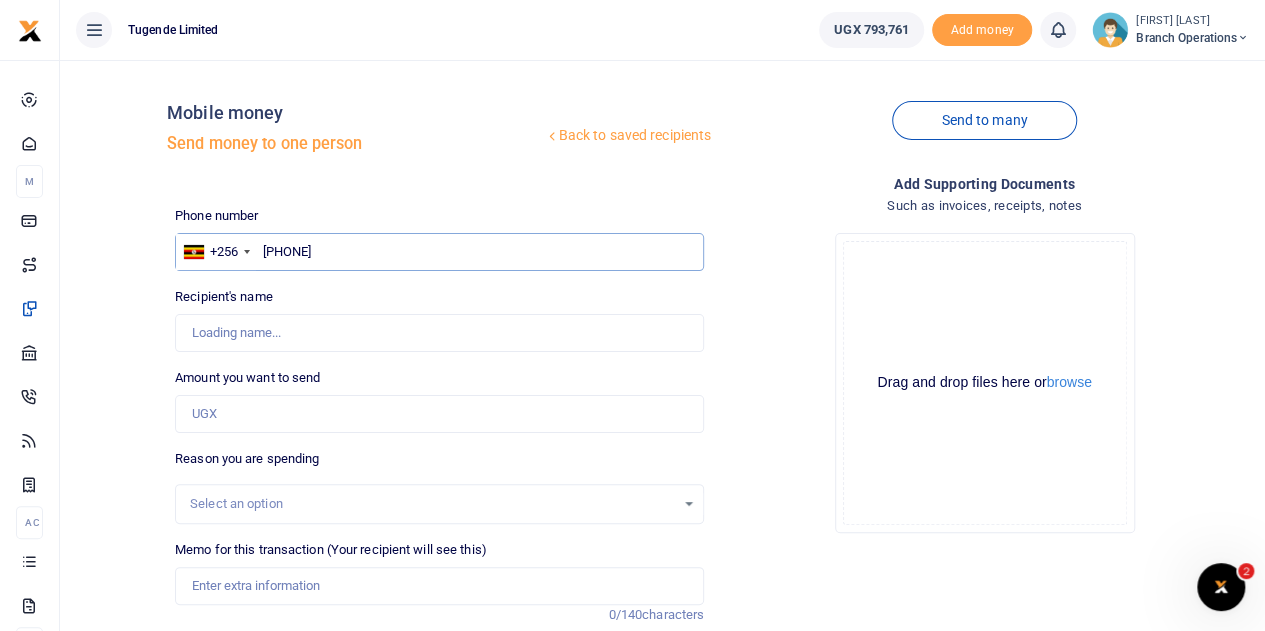 type on "[FIRST] [LAST]" 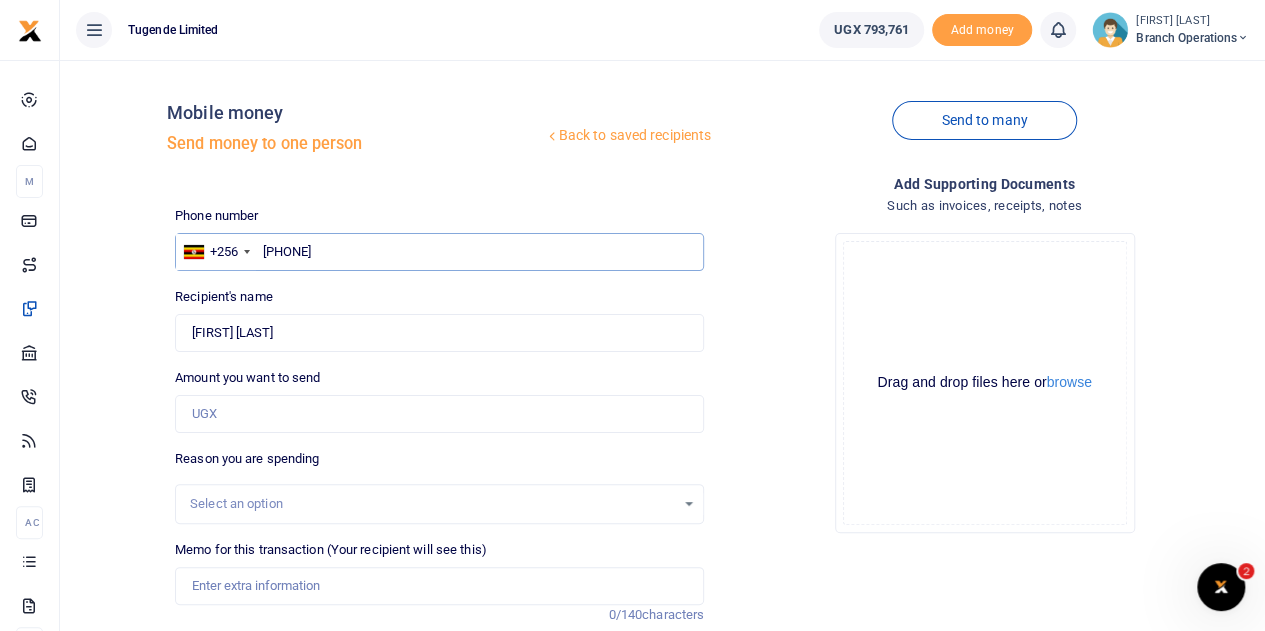 type on "[PHONE]" 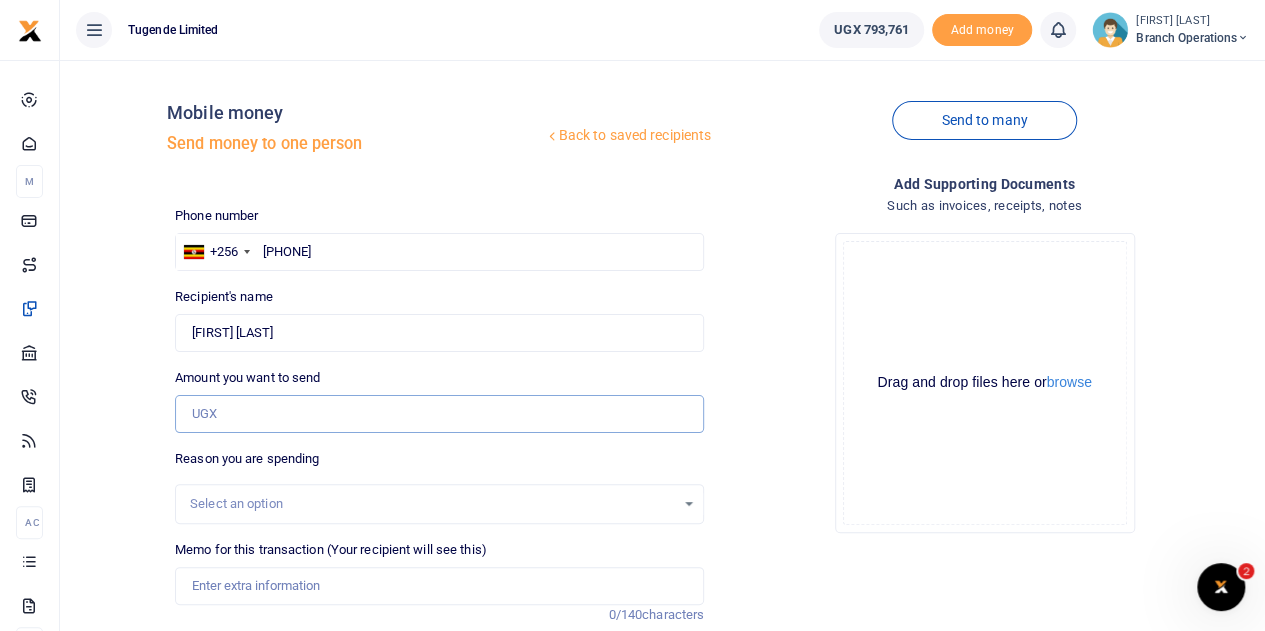 click on "Amount you want to send" at bounding box center [439, 414] 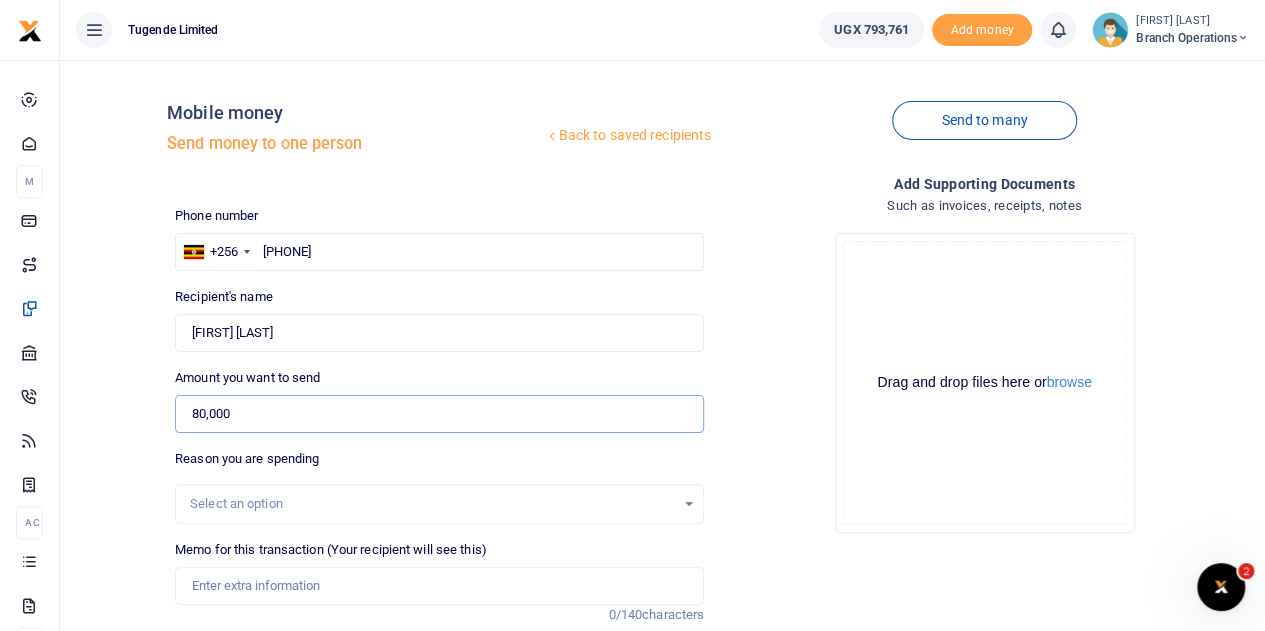type on "80,000" 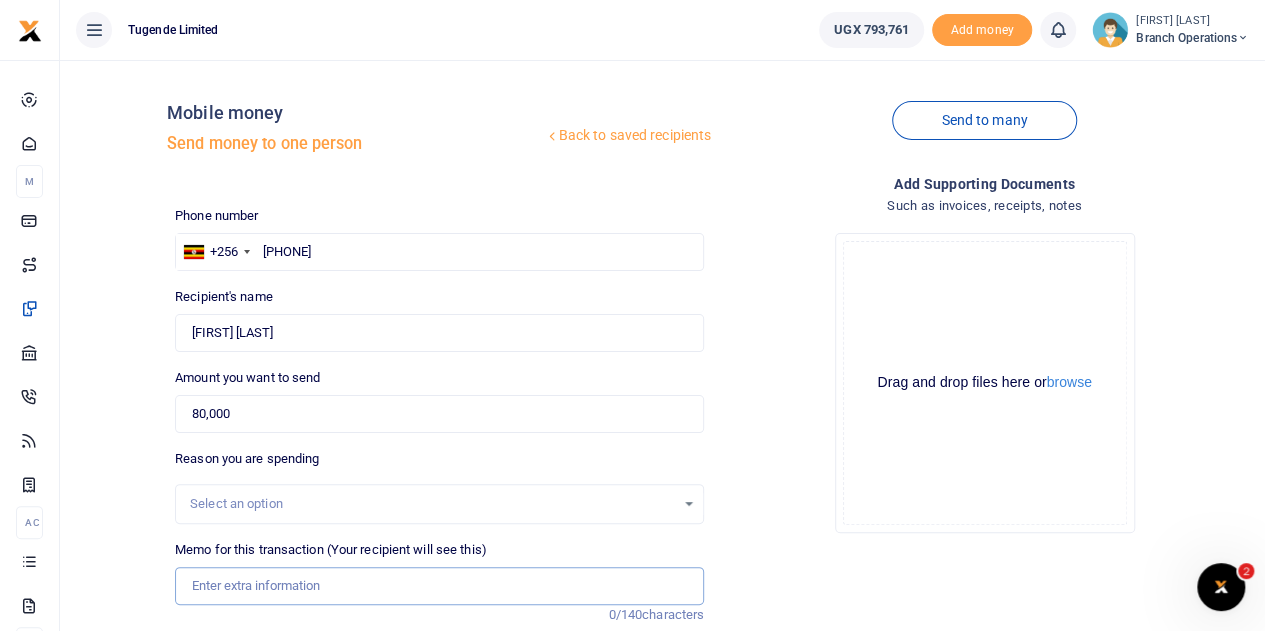 click on "Memo for this transaction (Your recipient will see this)" at bounding box center [439, 586] 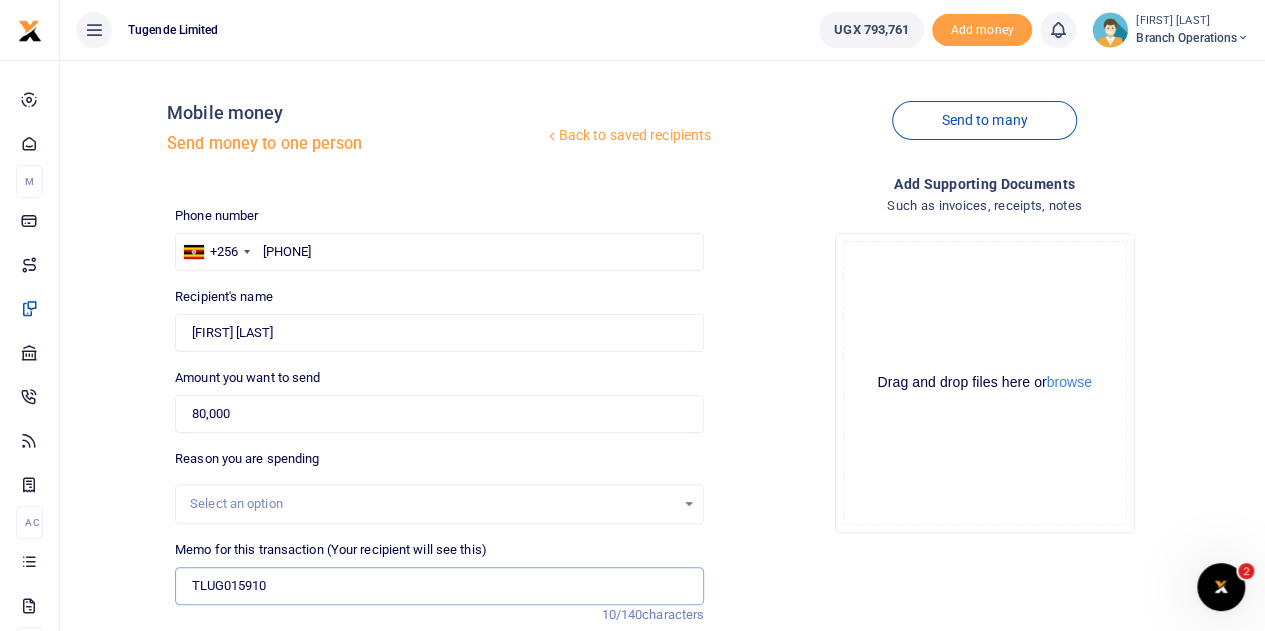 click on "TLUG015910" at bounding box center [439, 586] 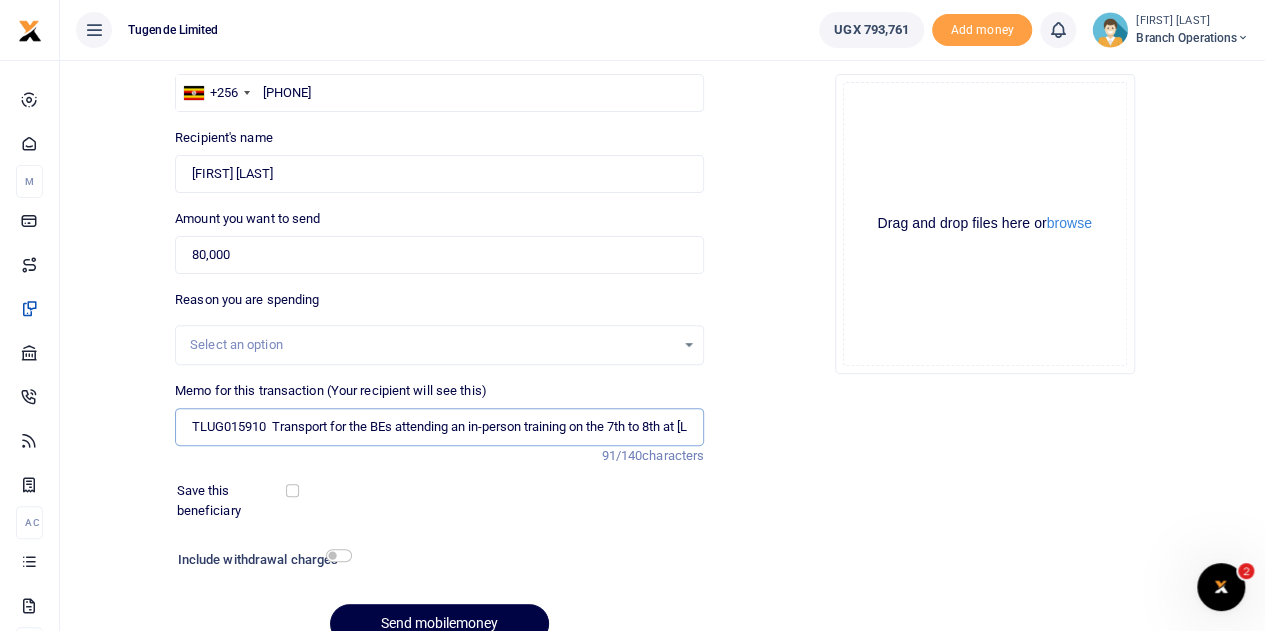 scroll, scrollTop: 160, scrollLeft: 0, axis: vertical 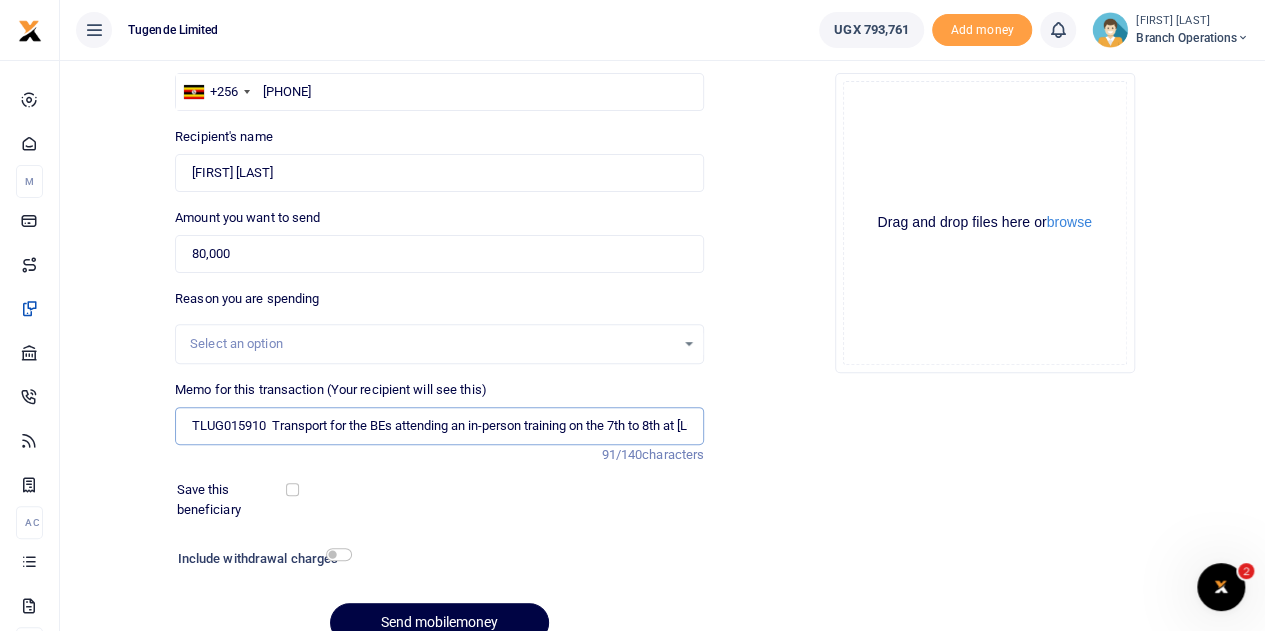 click on "TLUG015910 Transport for the BEs attending an in-person training on the 7th to 8th at [LOCATION]" at bounding box center (439, 426) 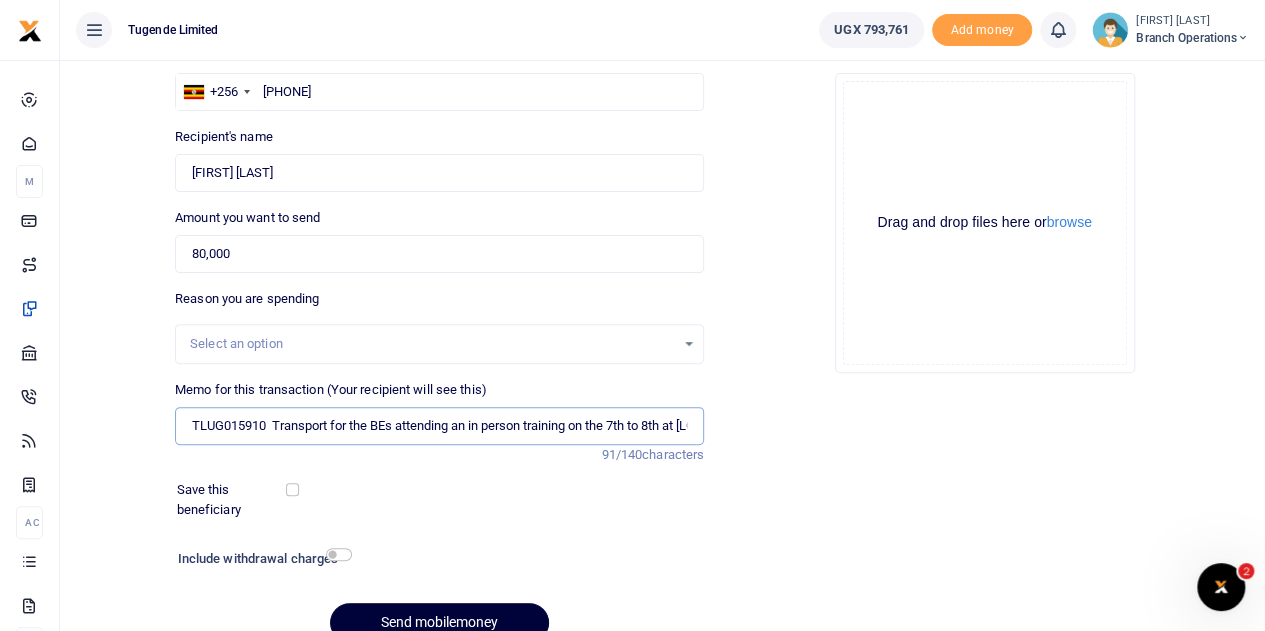 type on "TLUG015910 Transport for the BEs attending an in person training on the 7th to 8th at [LOCATION]" 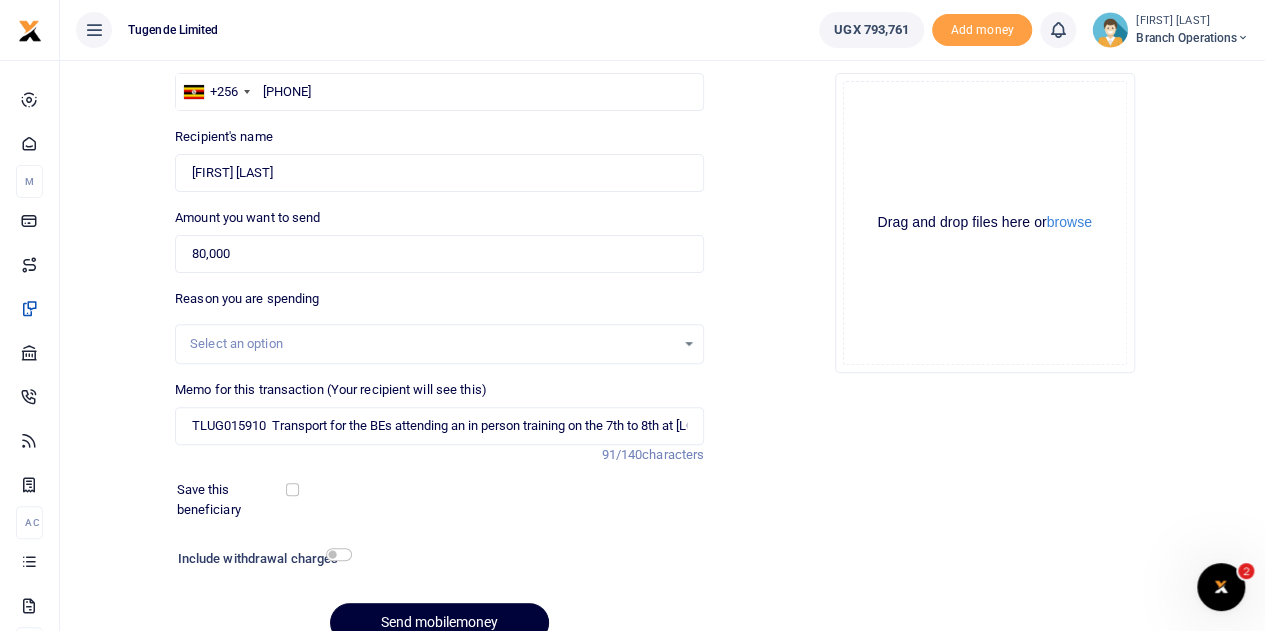 click on "Send mobilemoney" at bounding box center (439, 622) 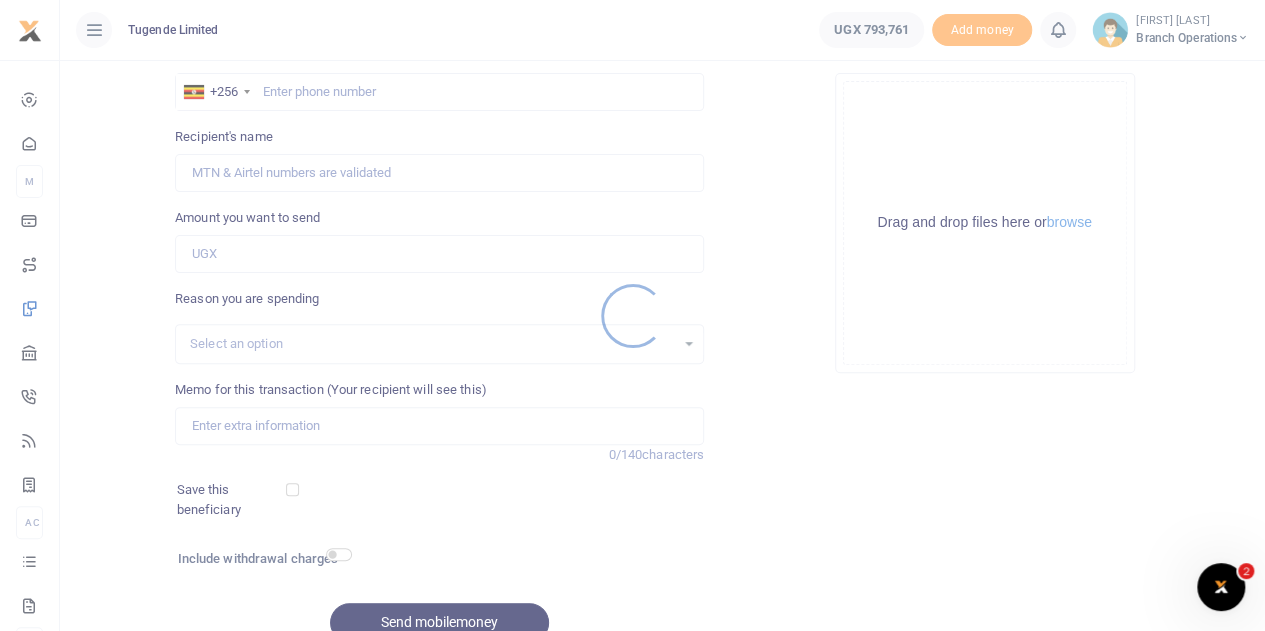 scroll, scrollTop: 0, scrollLeft: 0, axis: both 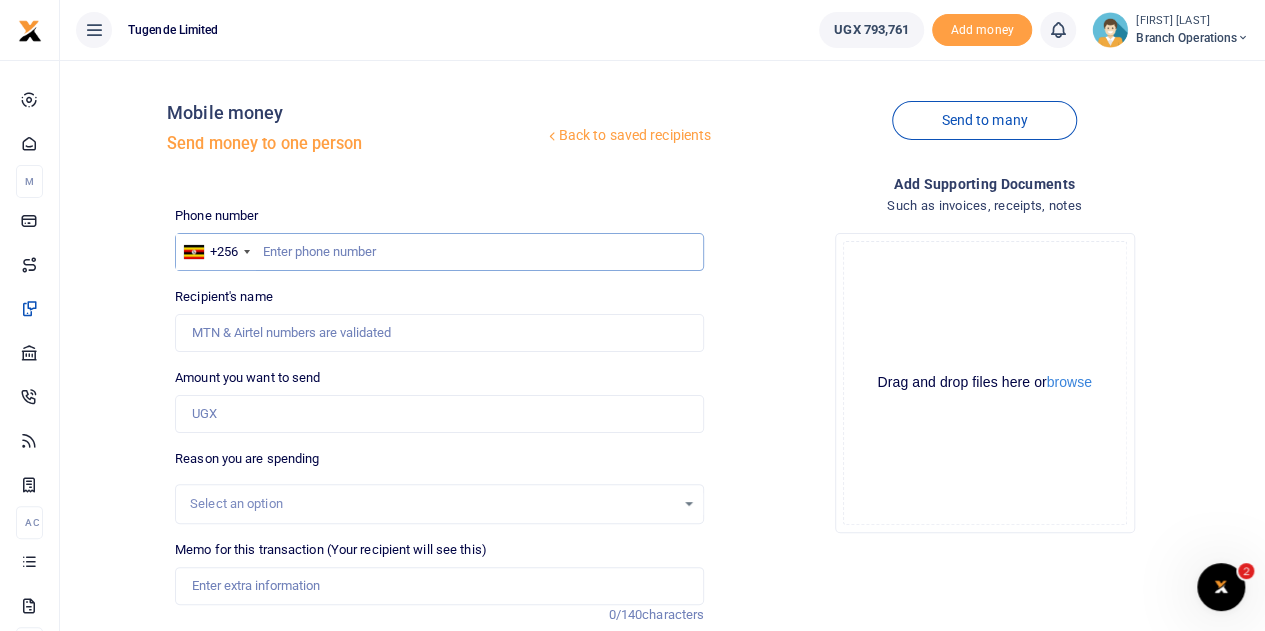 click at bounding box center [439, 252] 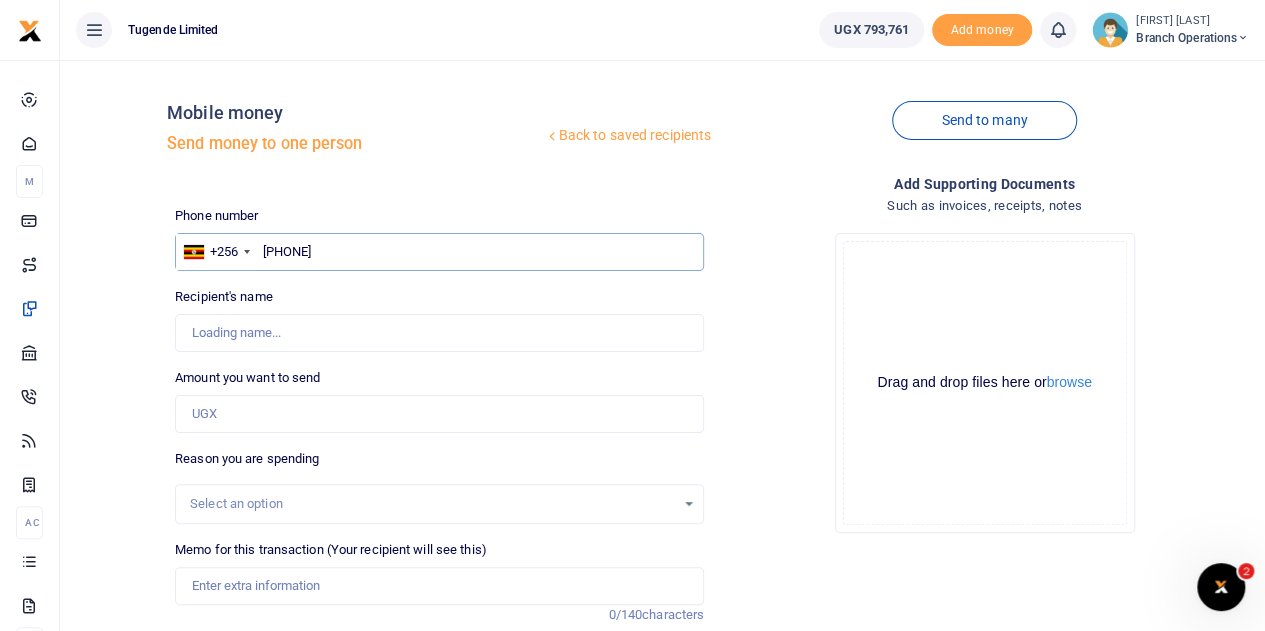 type on "[PHONE]" 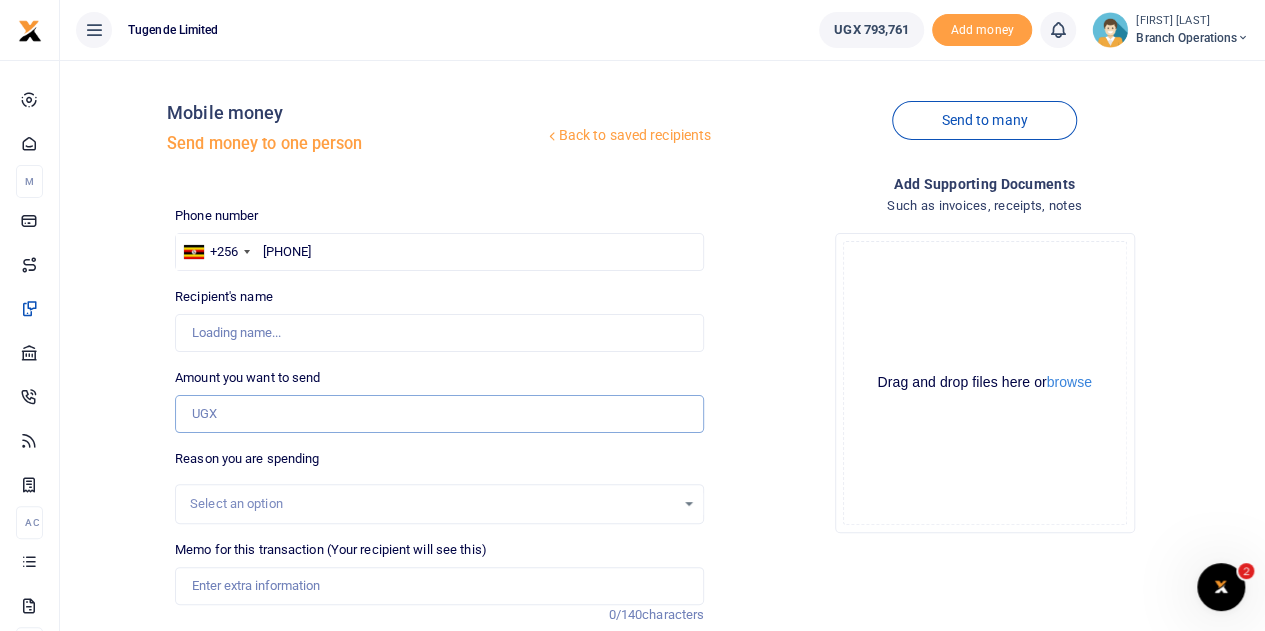 click on "Amount you want to send" at bounding box center [439, 414] 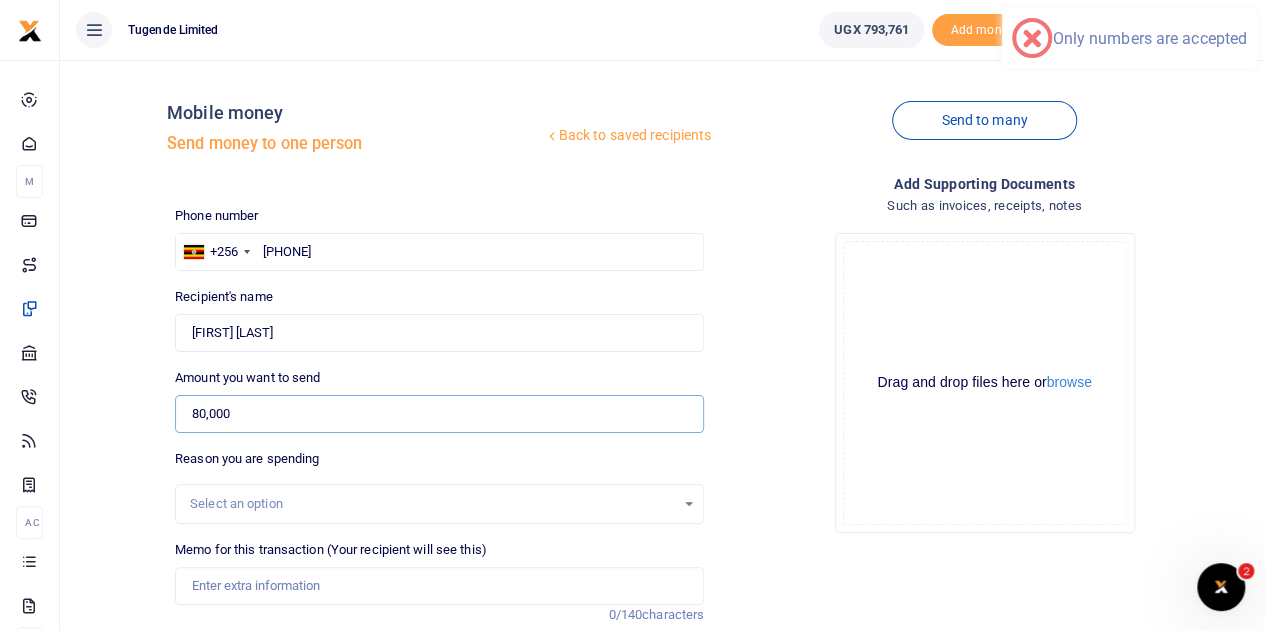 type on "80,000" 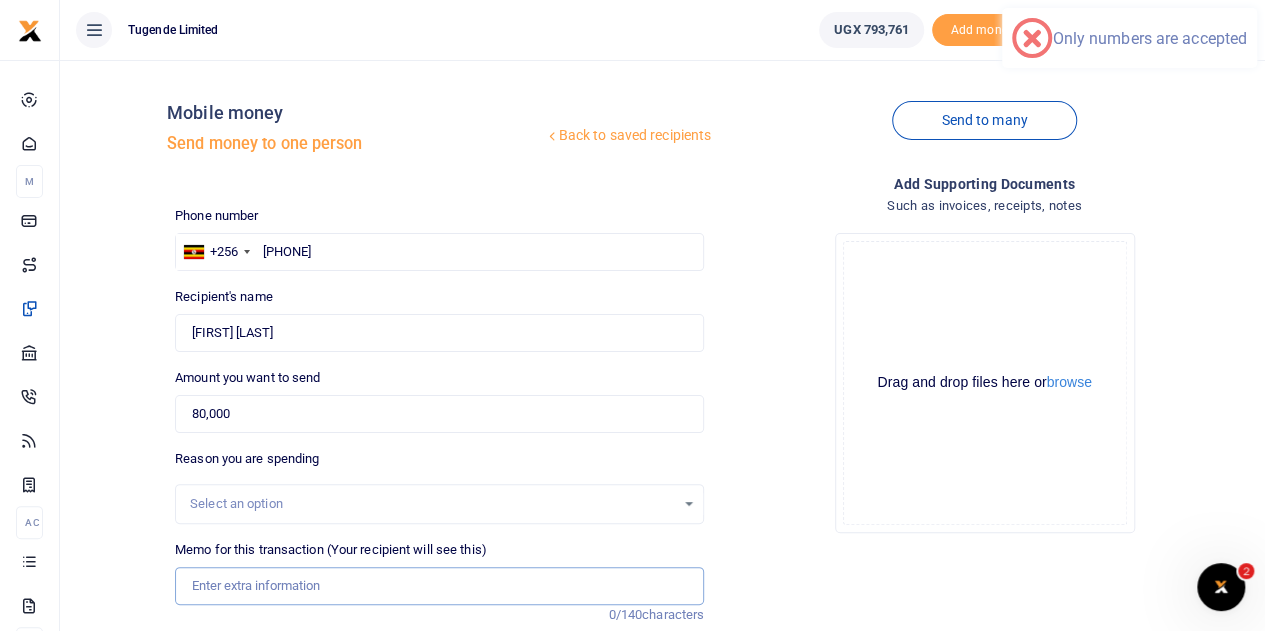 click on "Memo for this transaction (Your recipient will see this)" at bounding box center (439, 586) 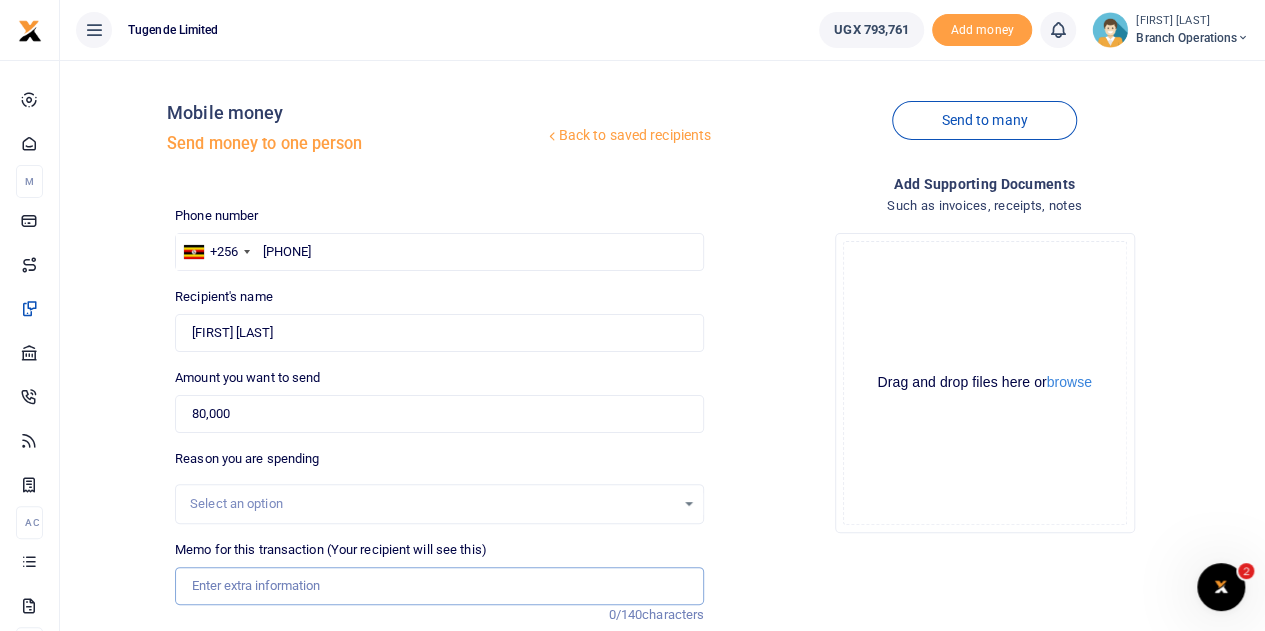 click on "Memo for this transaction (Your recipient will see this)" at bounding box center [439, 586] 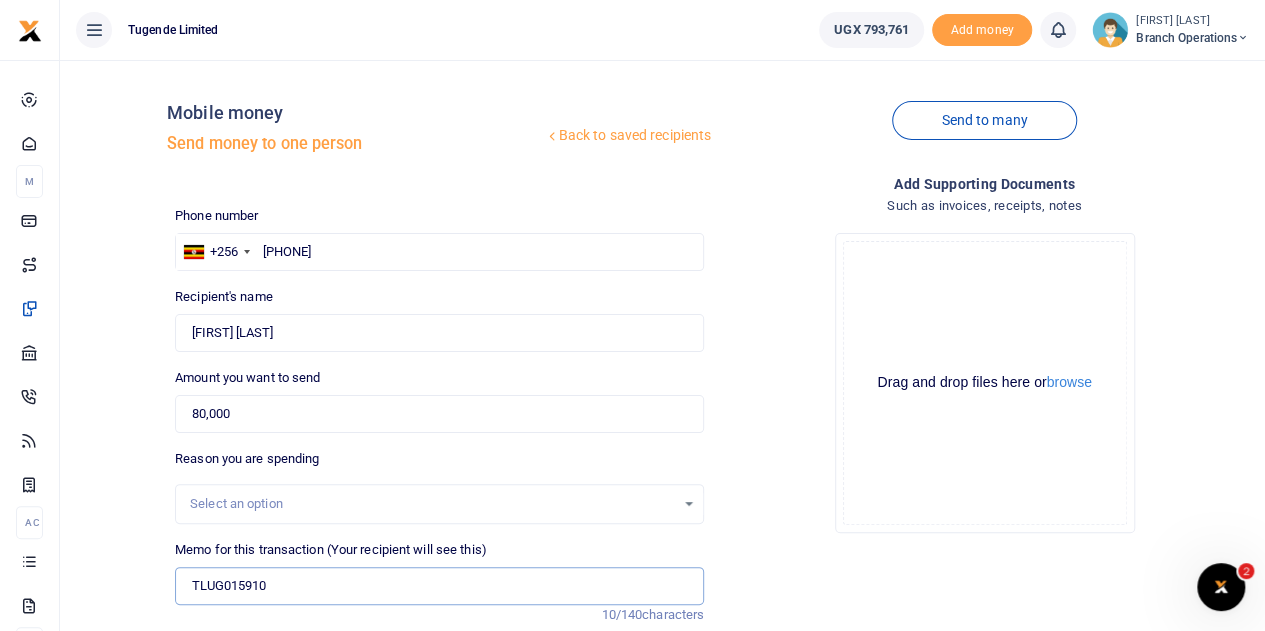 click on "TLUG015910" at bounding box center [439, 586] 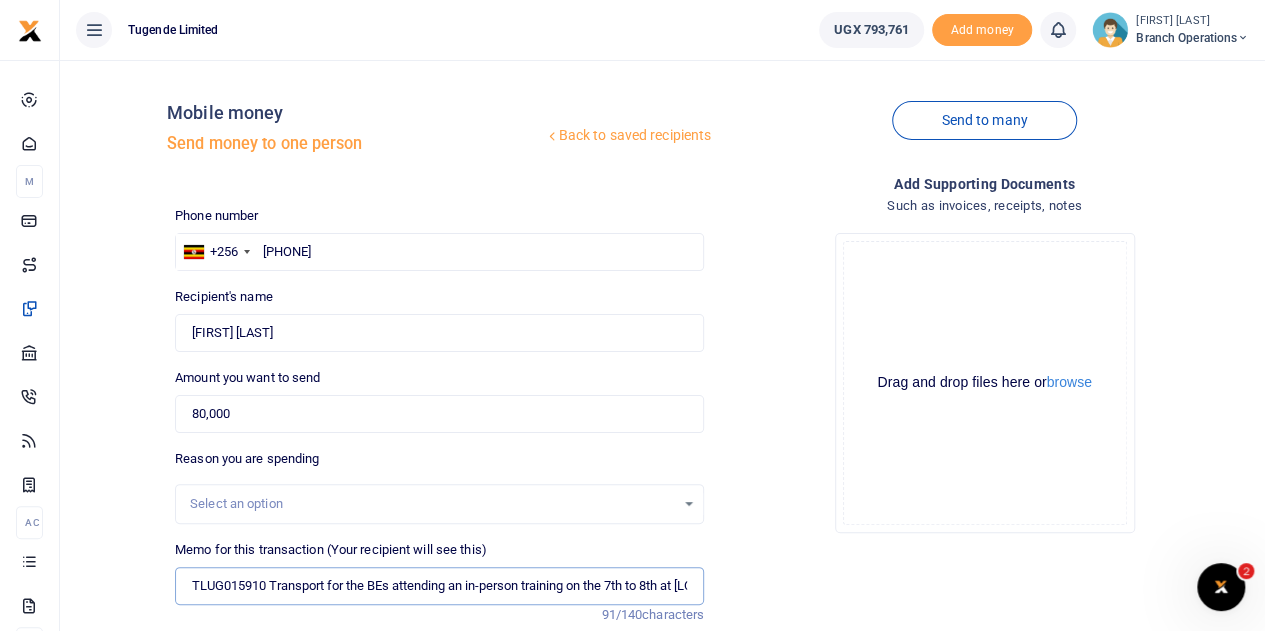 click on "TLUG015910 Transport for the BEs attending an in-person training on the 7th to 8th at [LOCATION]" at bounding box center [439, 586] 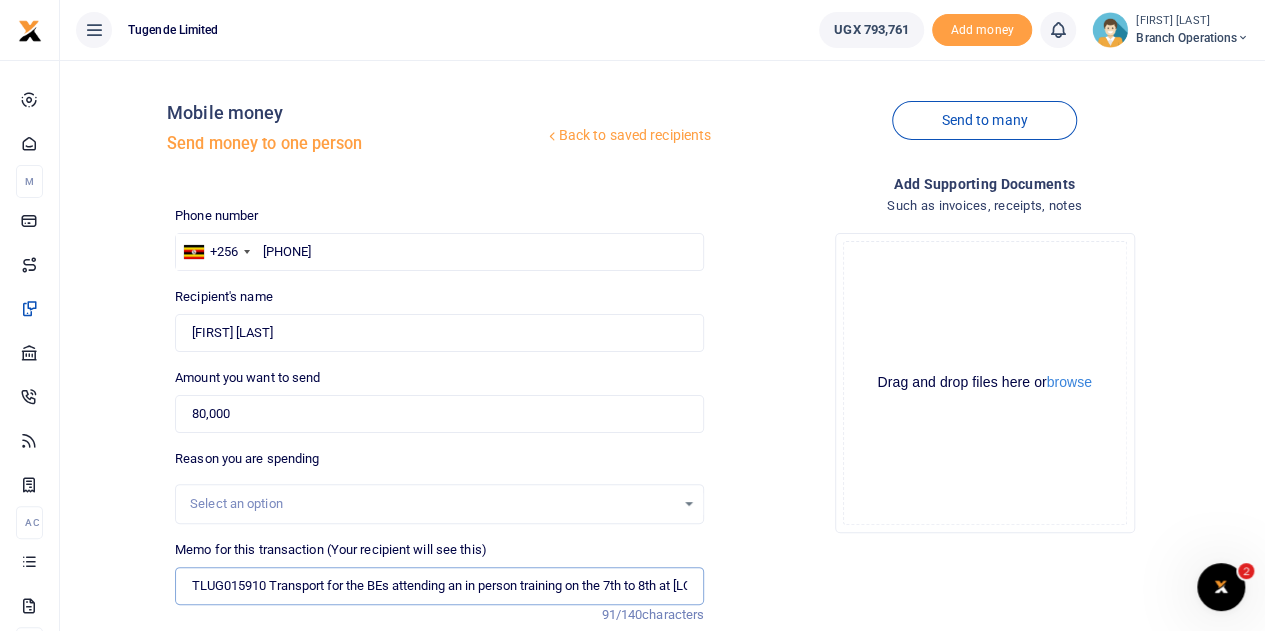 scroll, scrollTop: 252, scrollLeft: 0, axis: vertical 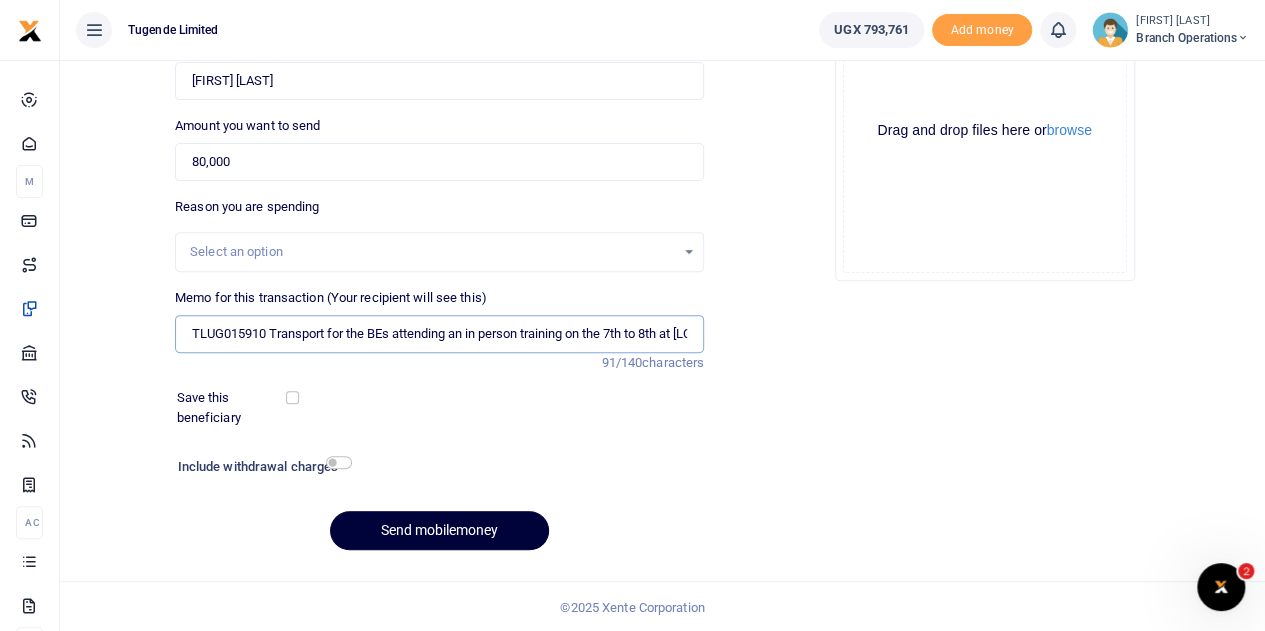 type on "TLUG015910 Transport for the BEs attending an in person training on the 7th to 8th at [LOCATION]" 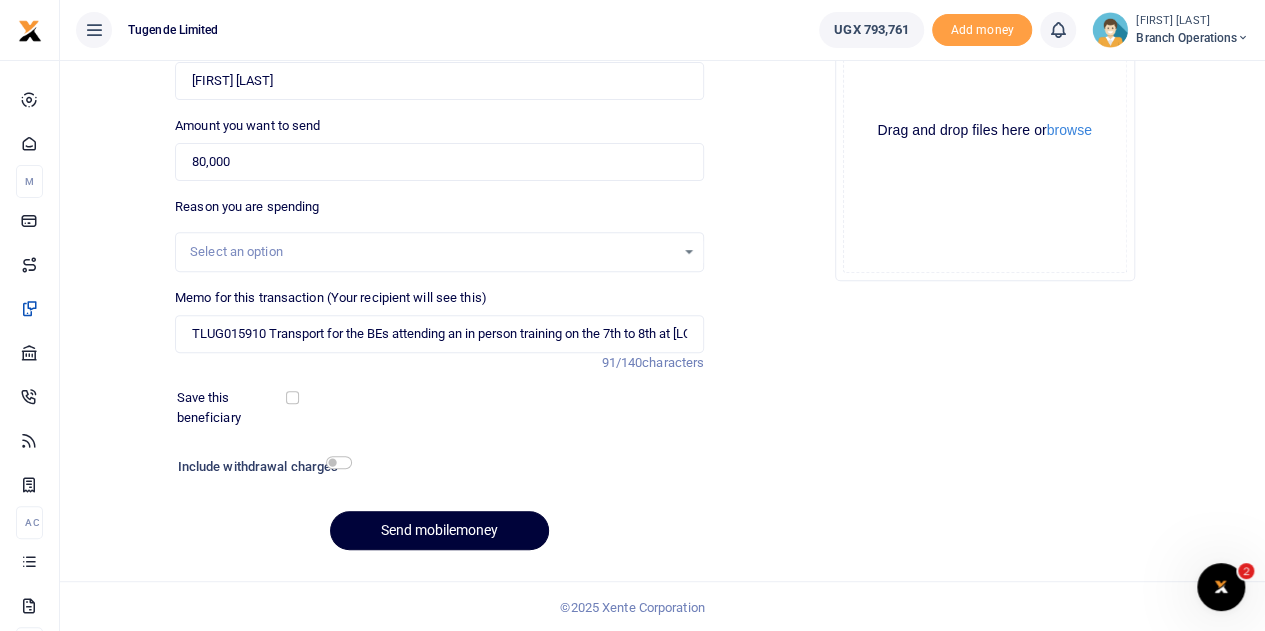 click on "Send mobilemoney" at bounding box center (439, 530) 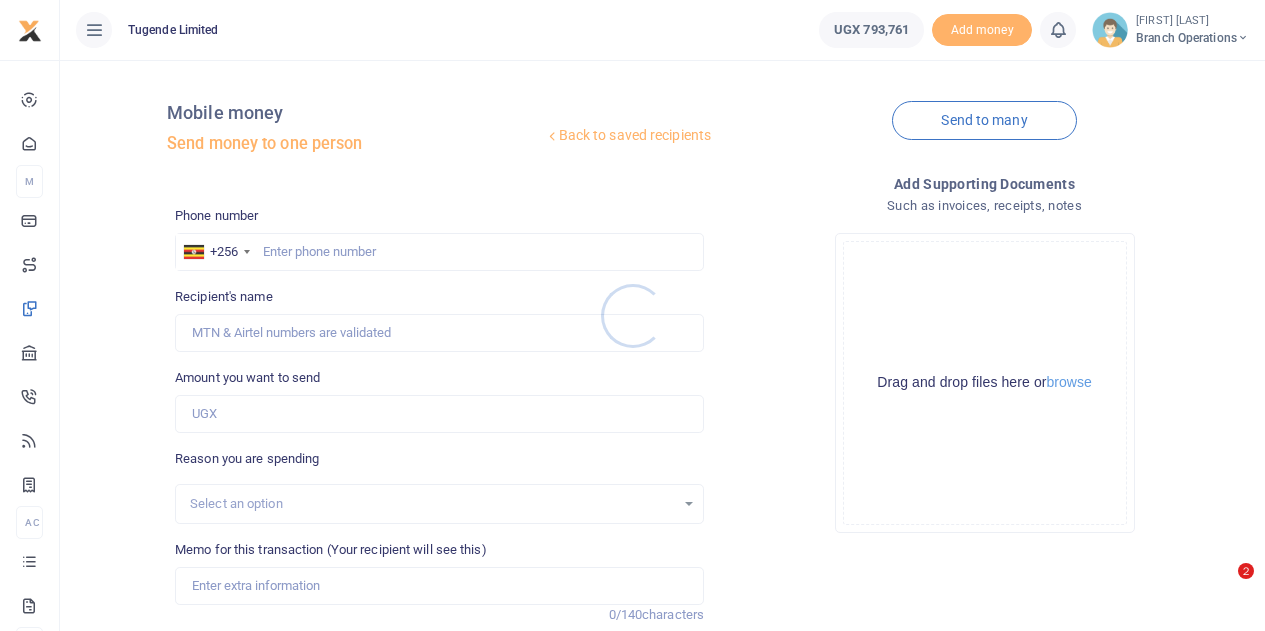 scroll, scrollTop: 252, scrollLeft: 0, axis: vertical 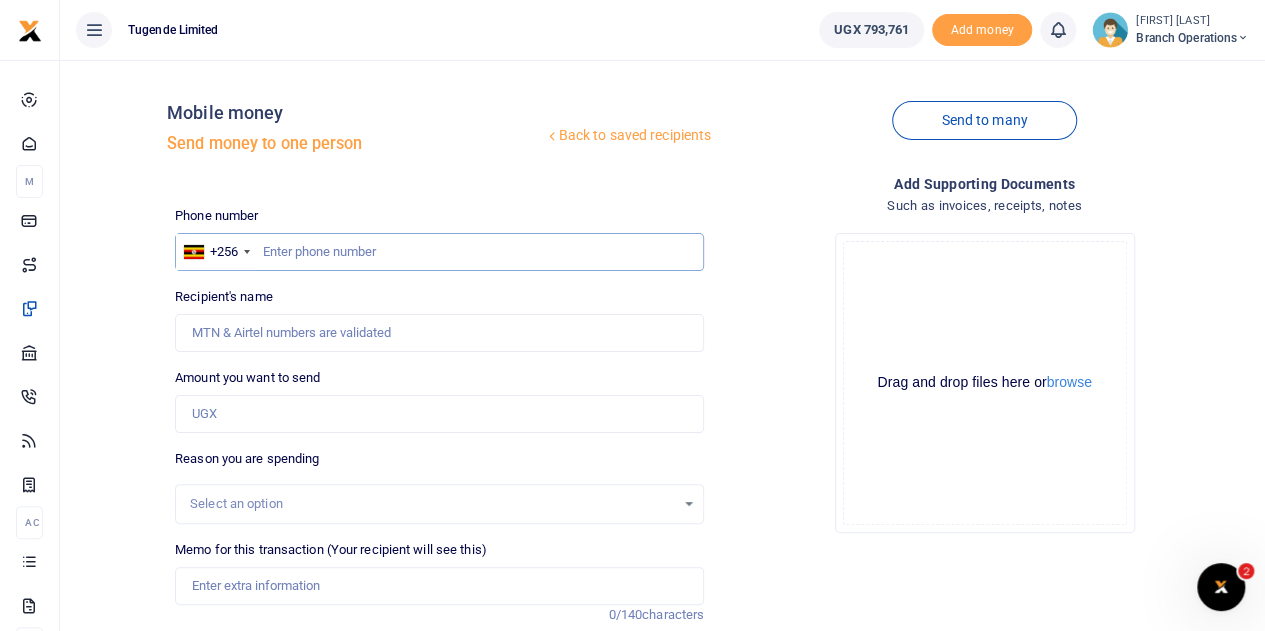 click at bounding box center [439, 252] 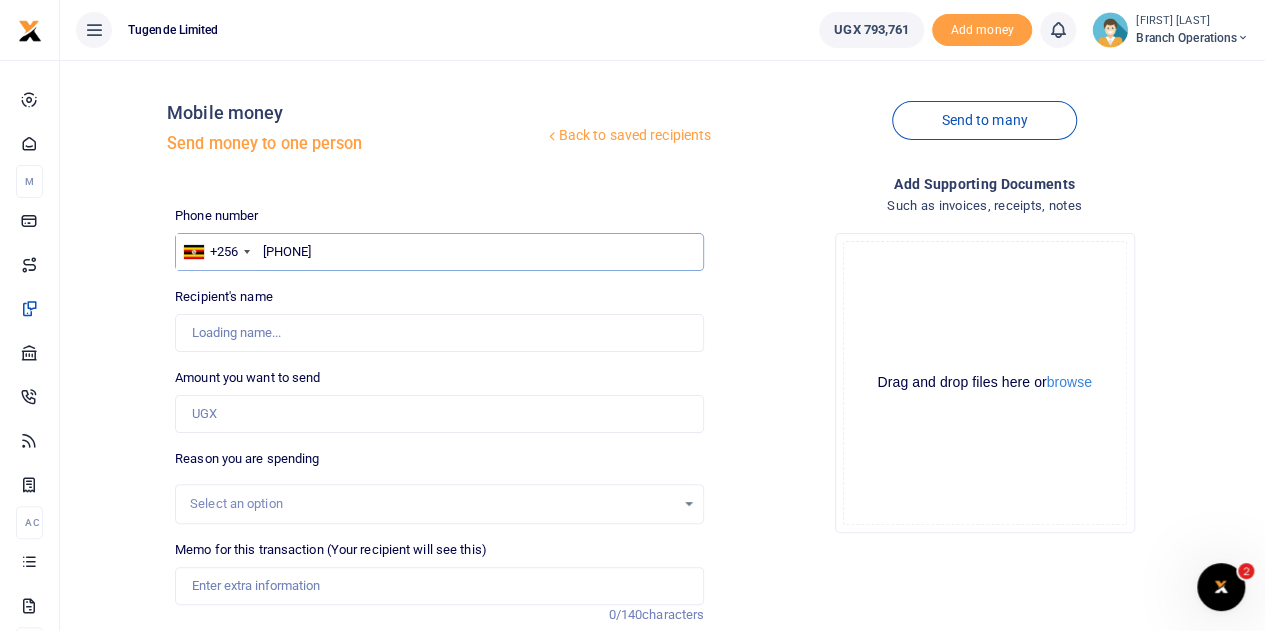 type on "779080910" 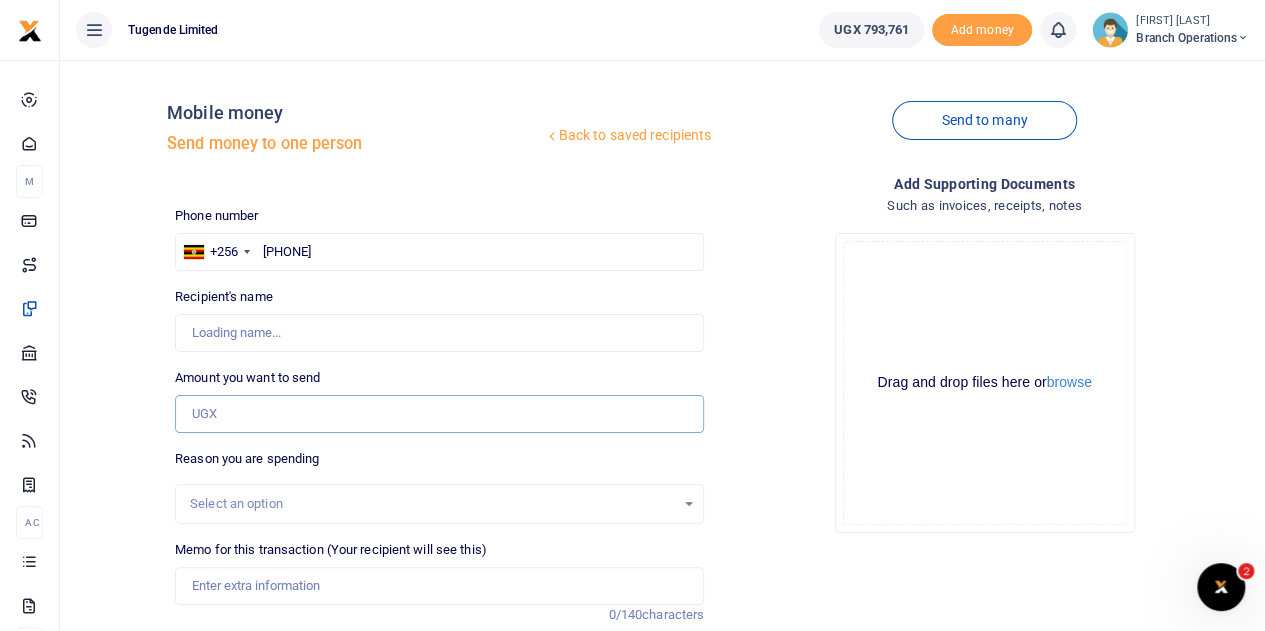 click on "Amount you want to send" at bounding box center (439, 414) 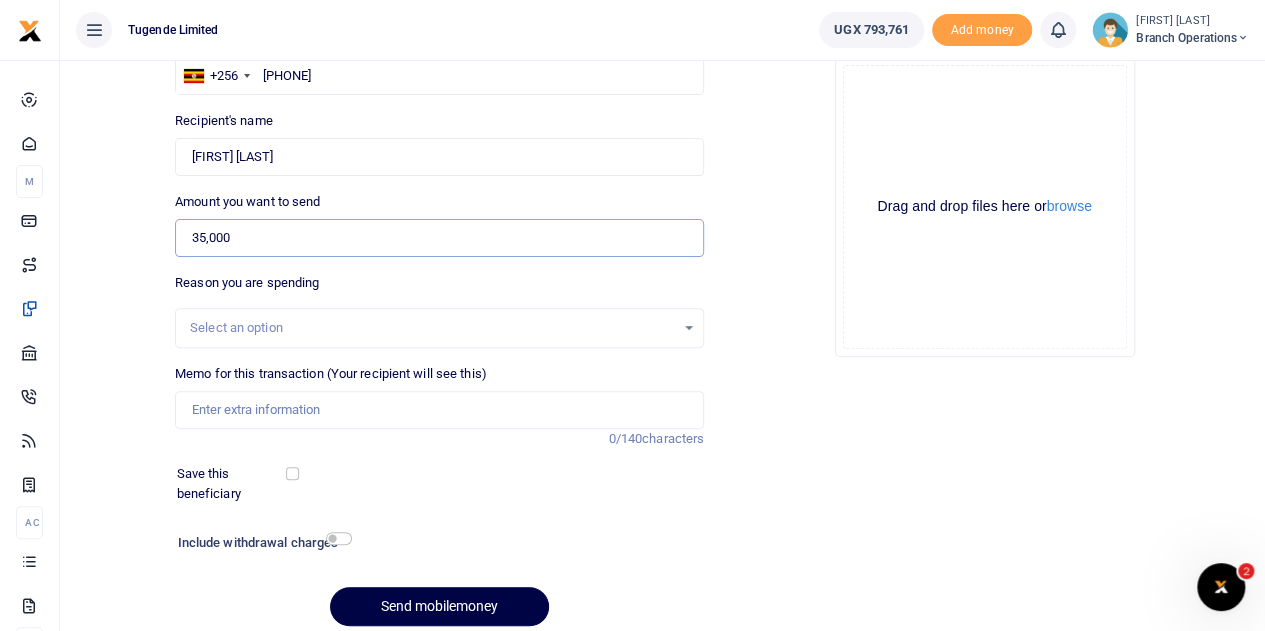 scroll, scrollTop: 177, scrollLeft: 0, axis: vertical 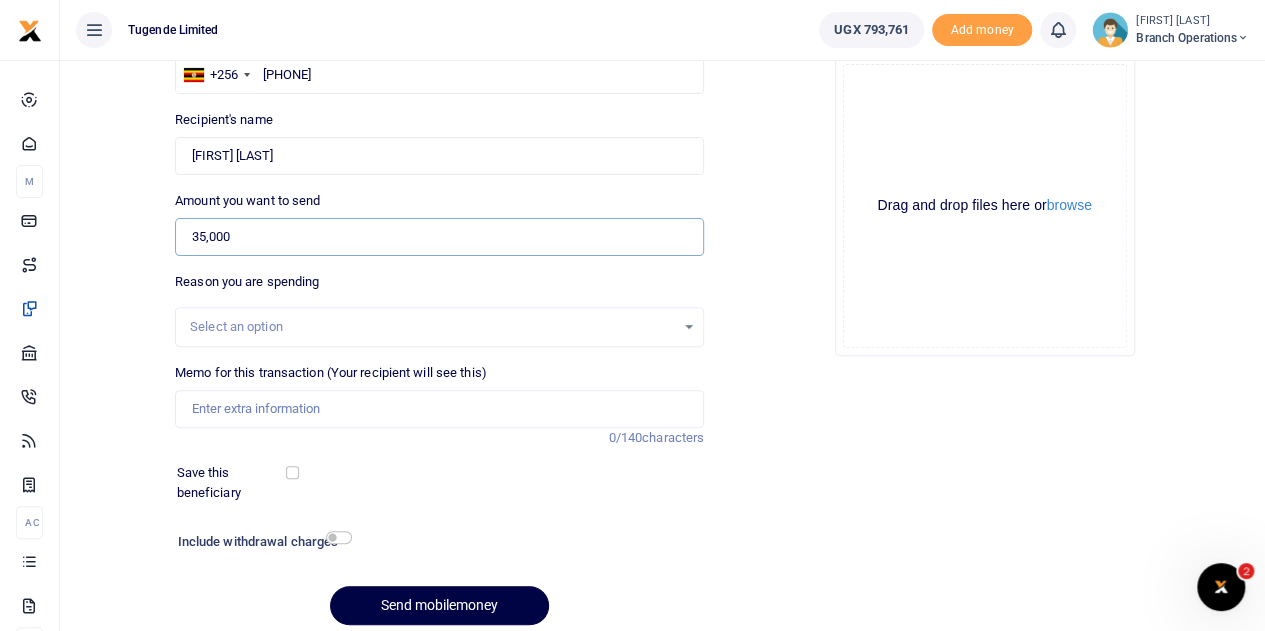 type on "35,000" 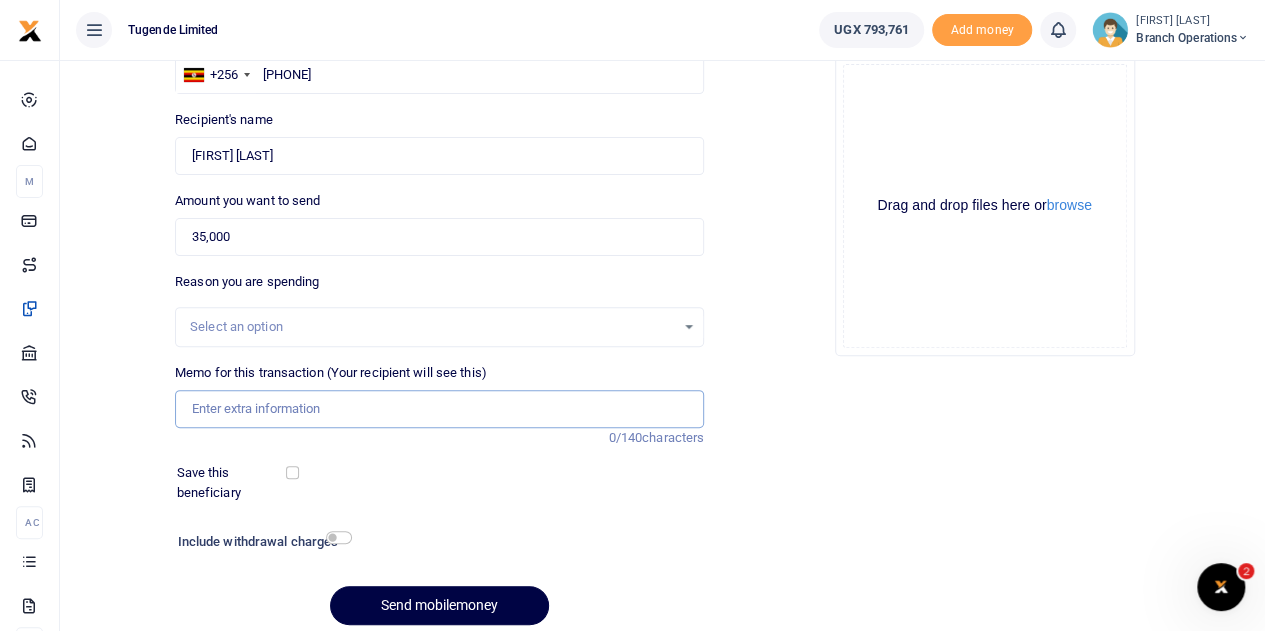 click on "Memo for this transaction (Your recipient will see this)" at bounding box center [439, 409] 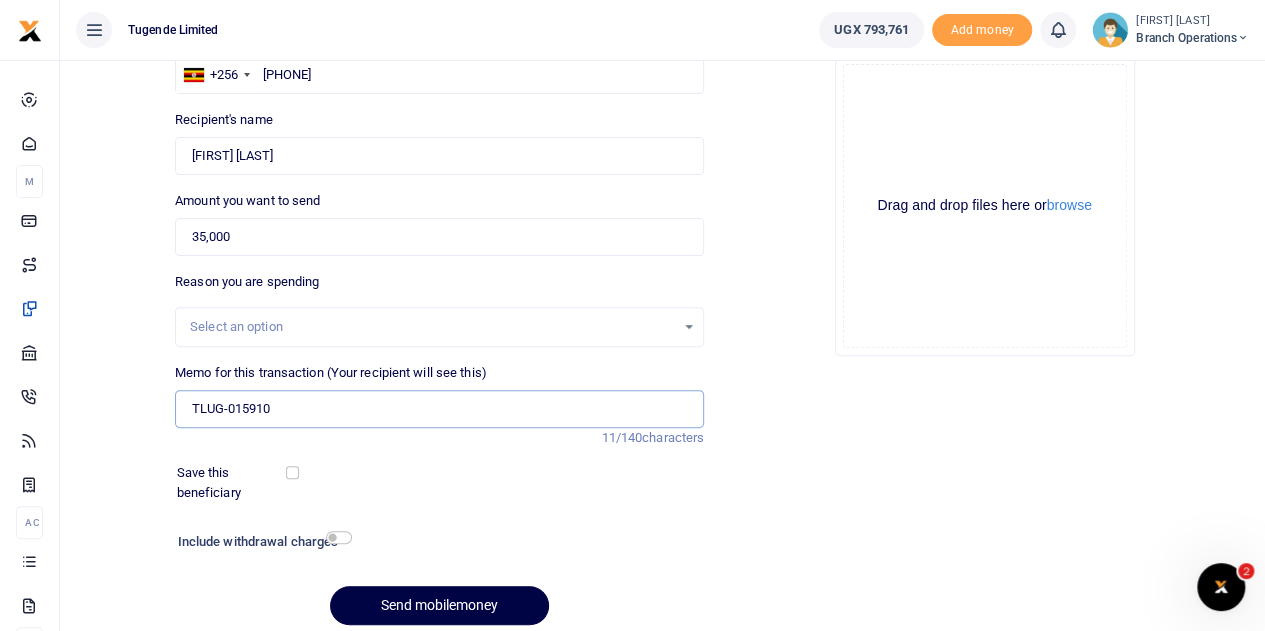 click on "TLUG-015910" at bounding box center [439, 409] 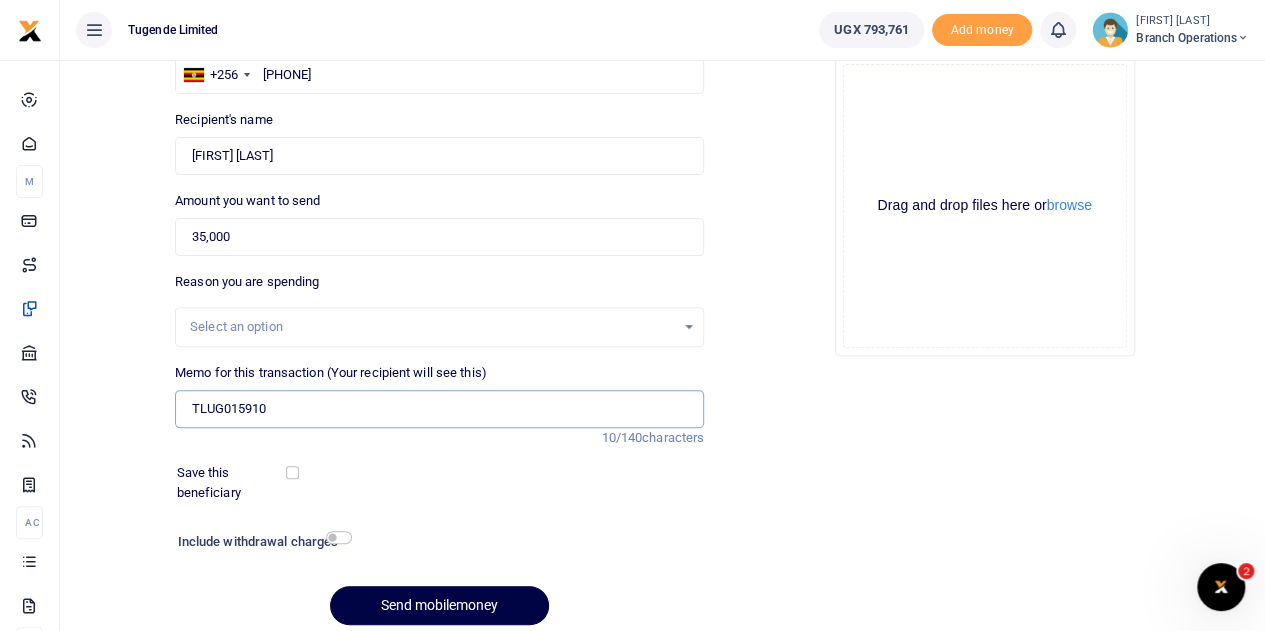 click on "TLUG015910" at bounding box center [439, 409] 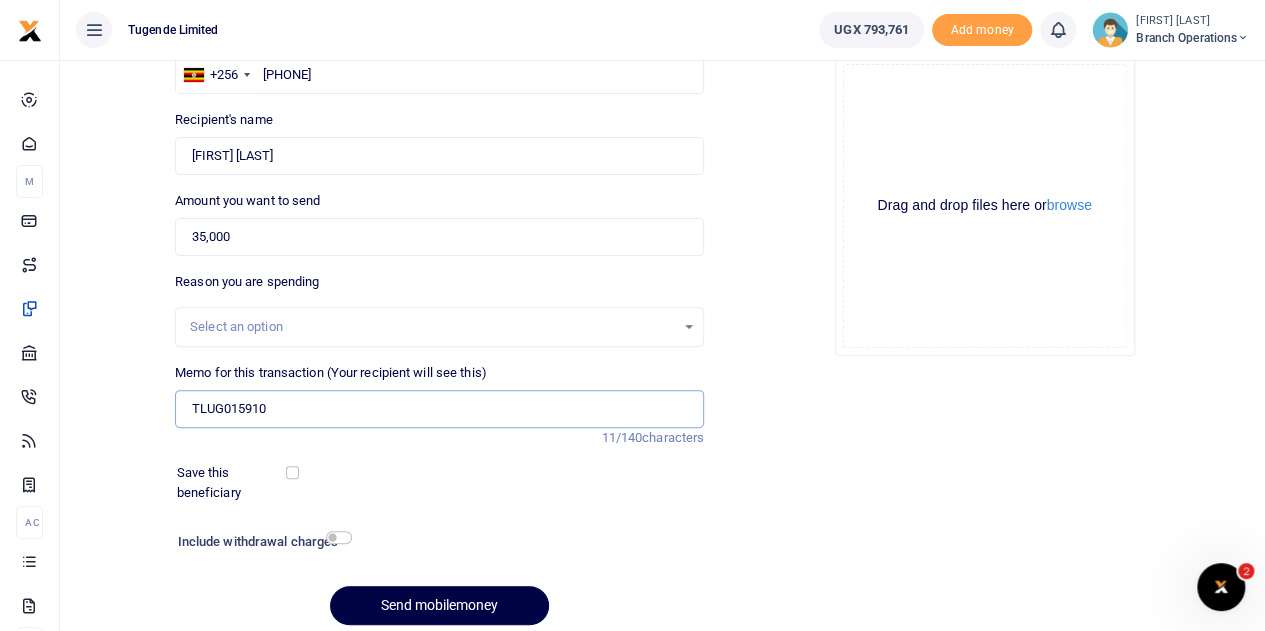 type on "TLUG015910  Transport for the BEs attending an in person training on the 7th to 8th at Top5" 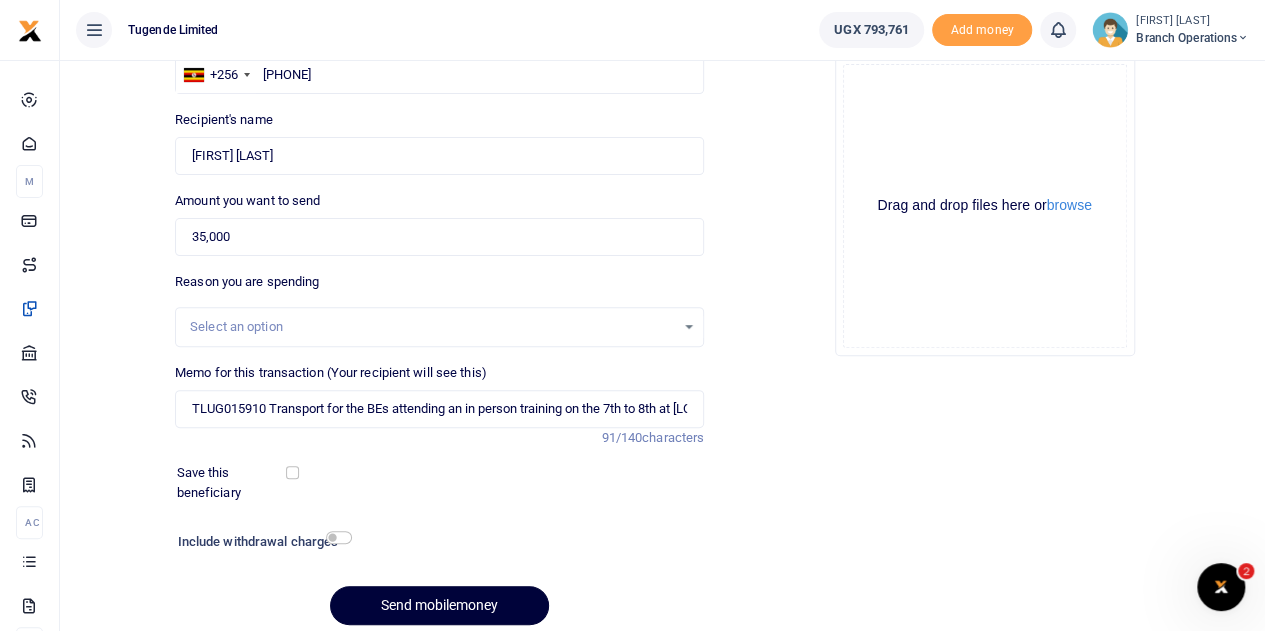click on "Send mobilemoney" at bounding box center [439, 605] 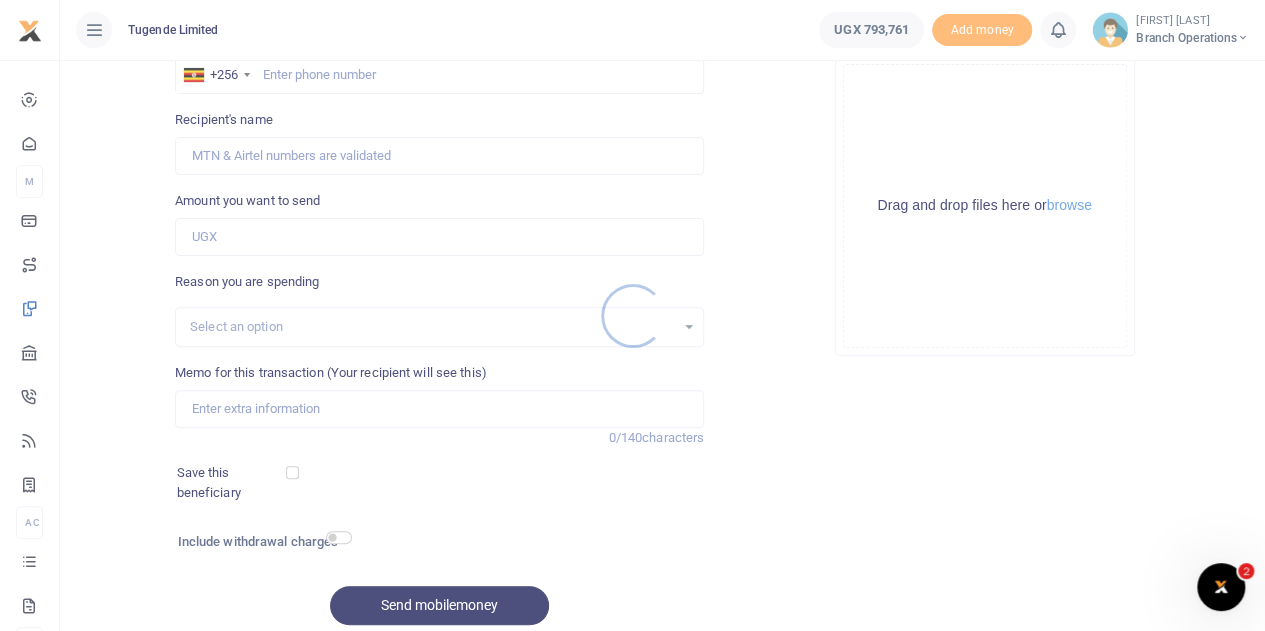 scroll, scrollTop: 177, scrollLeft: 0, axis: vertical 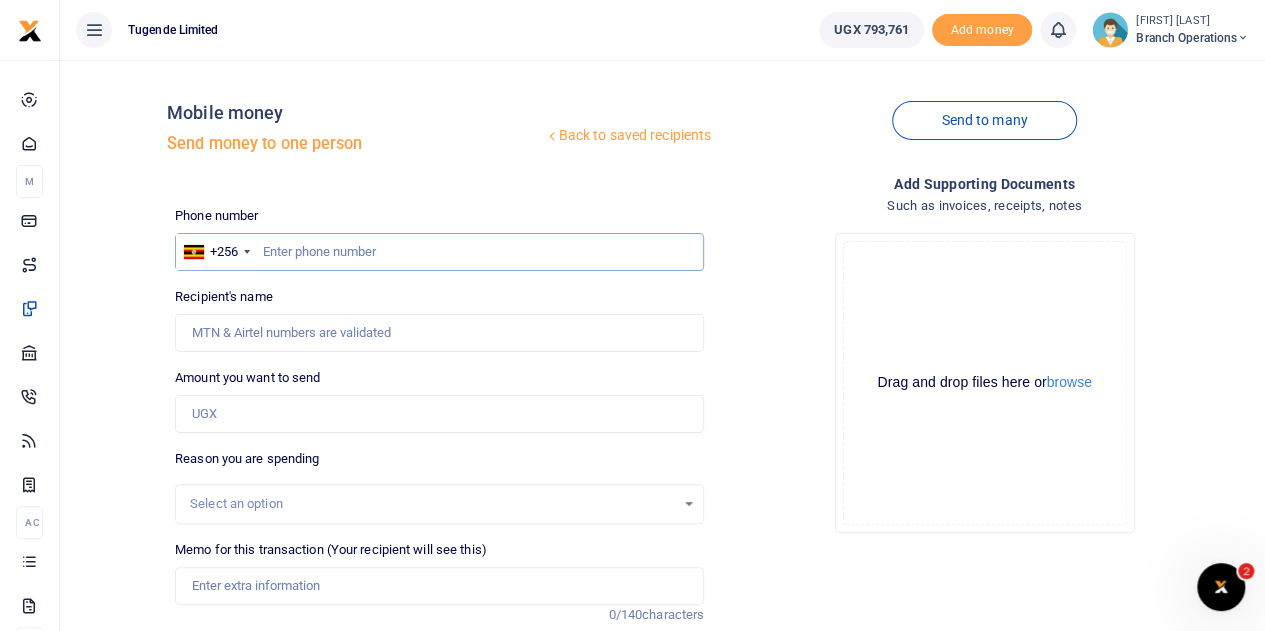 click at bounding box center (439, 252) 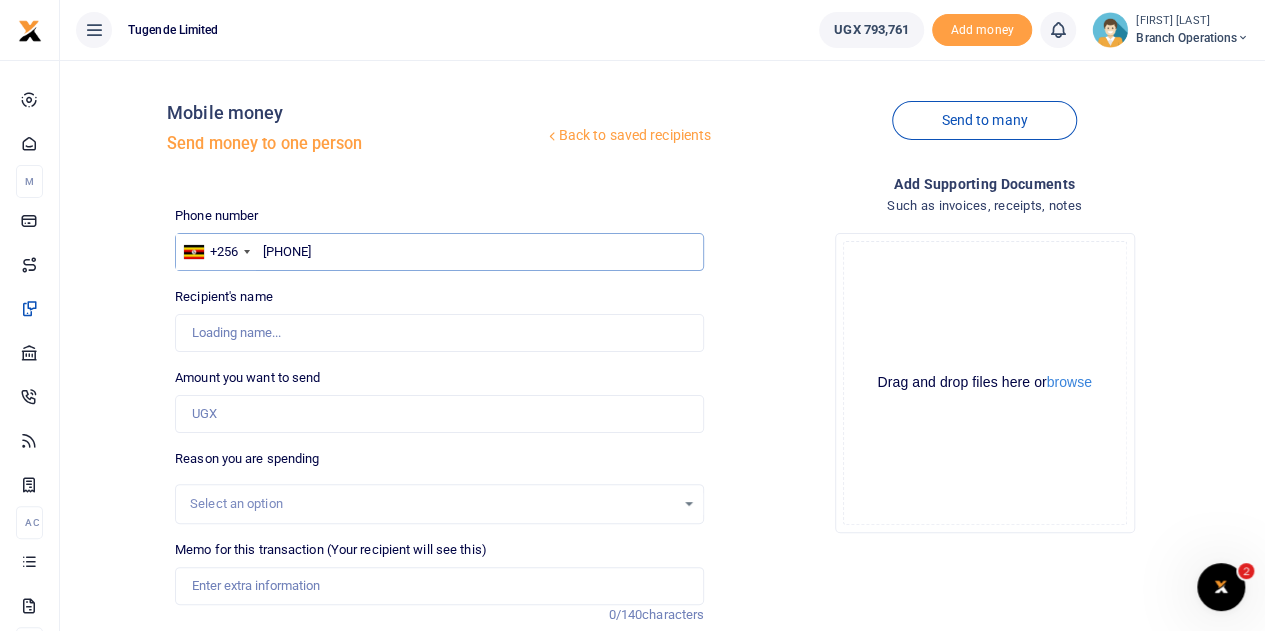 type on "0392984418" 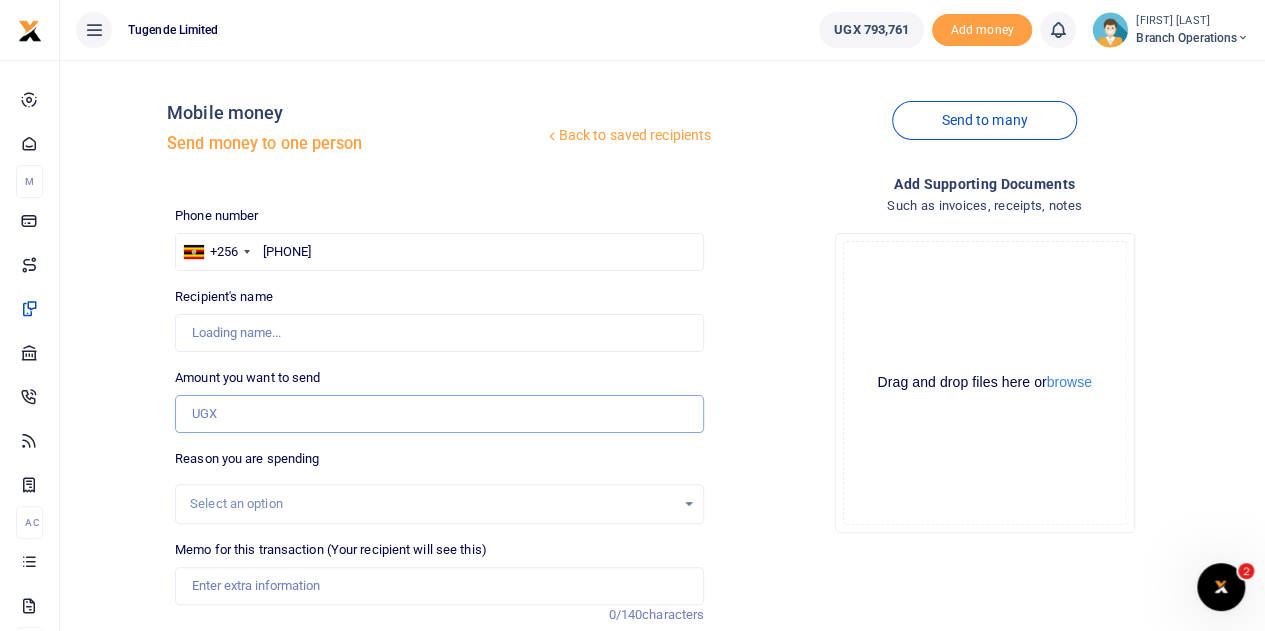 type on "Oneka Denish" 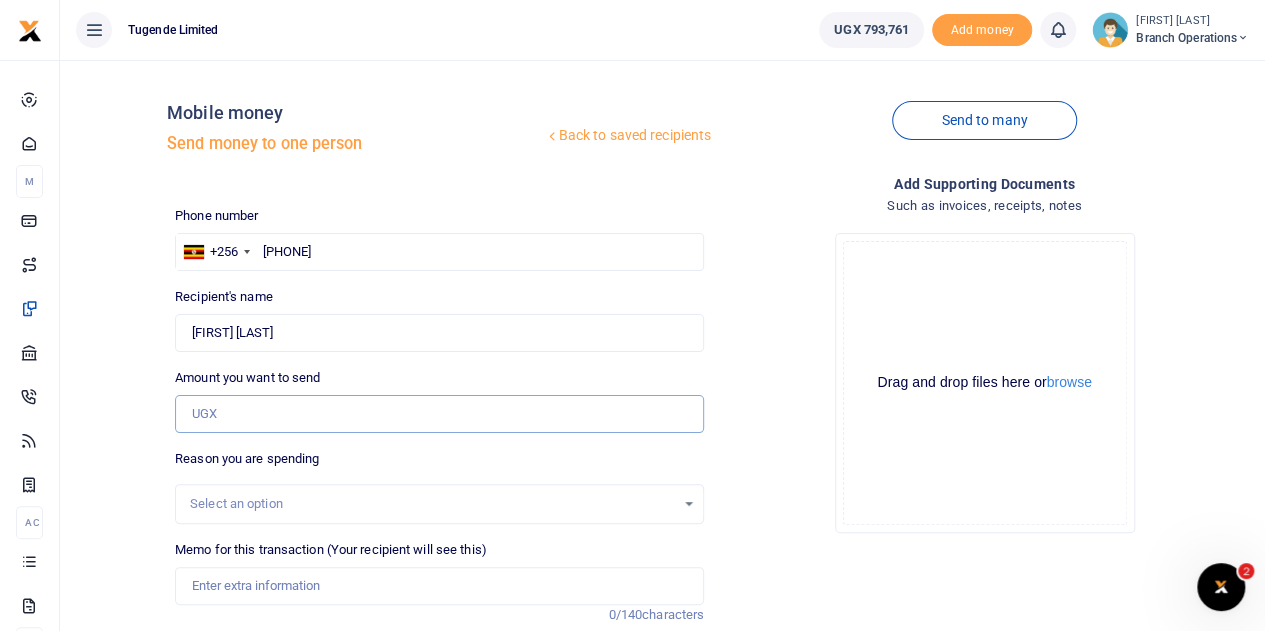 click on "Amount you want to send" at bounding box center [439, 414] 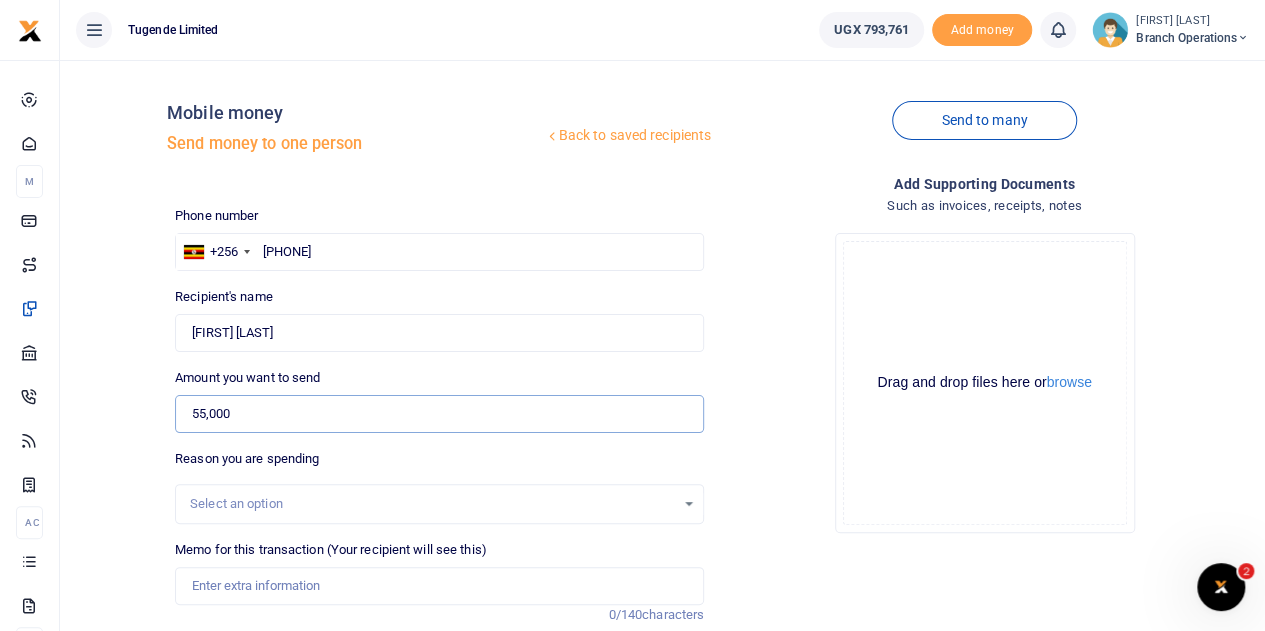 type on "55,000" 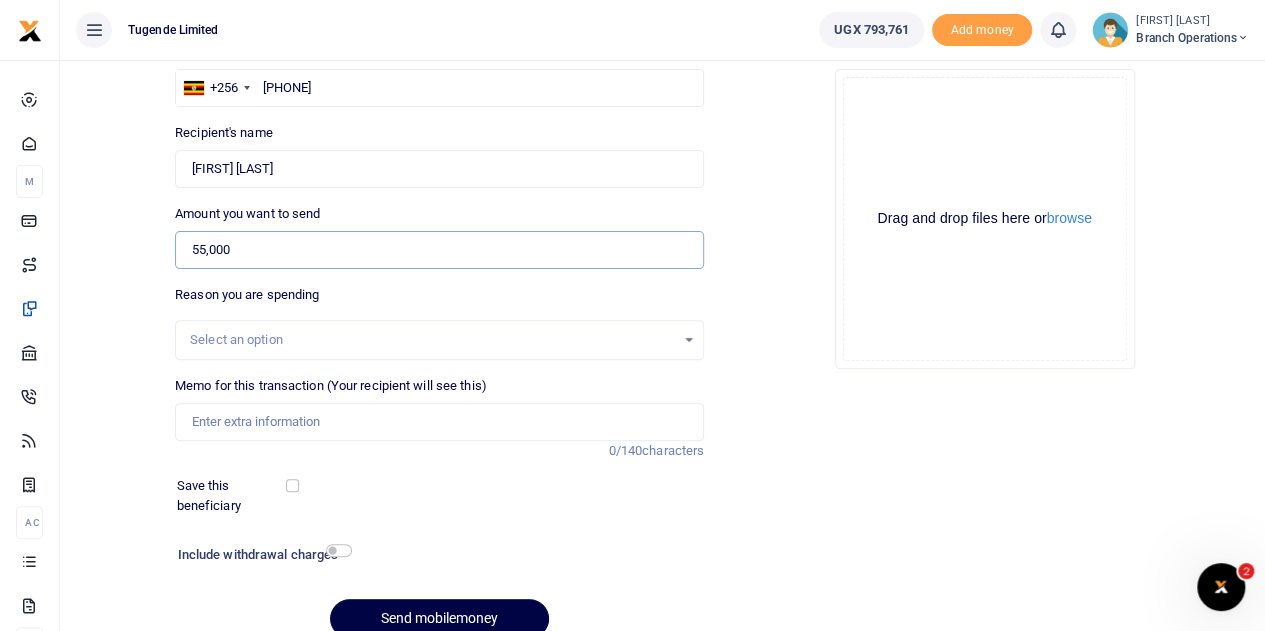 scroll, scrollTop: 218, scrollLeft: 0, axis: vertical 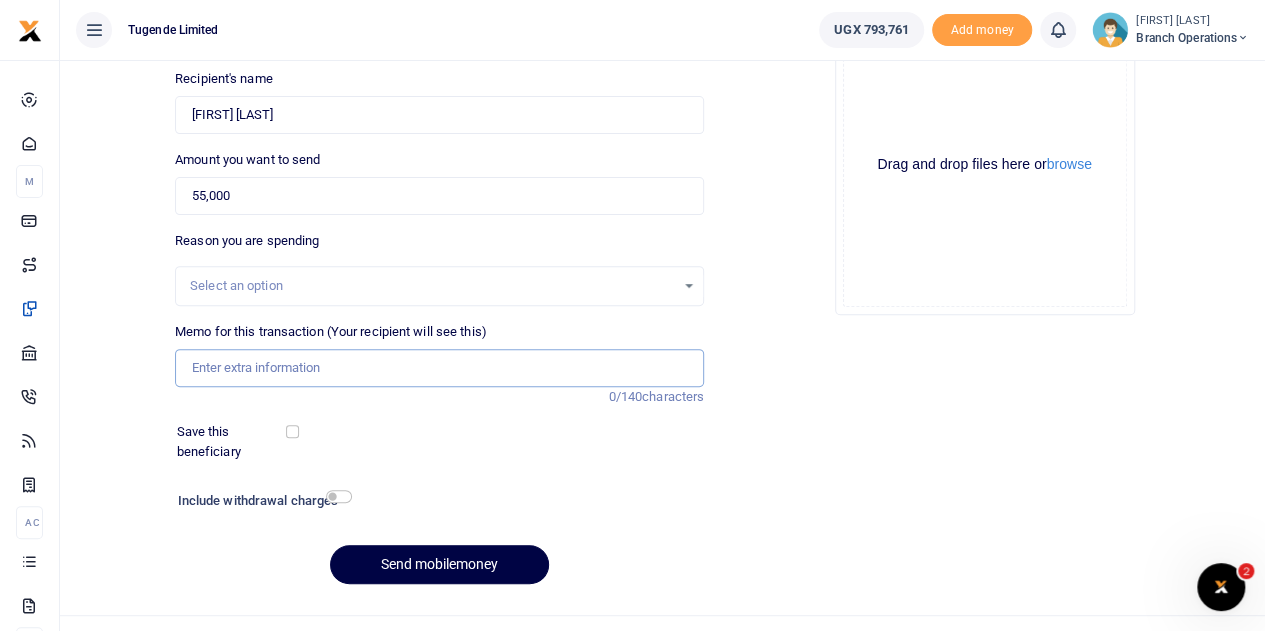 click on "Memo for this transaction (Your recipient will see this)" at bounding box center [439, 368] 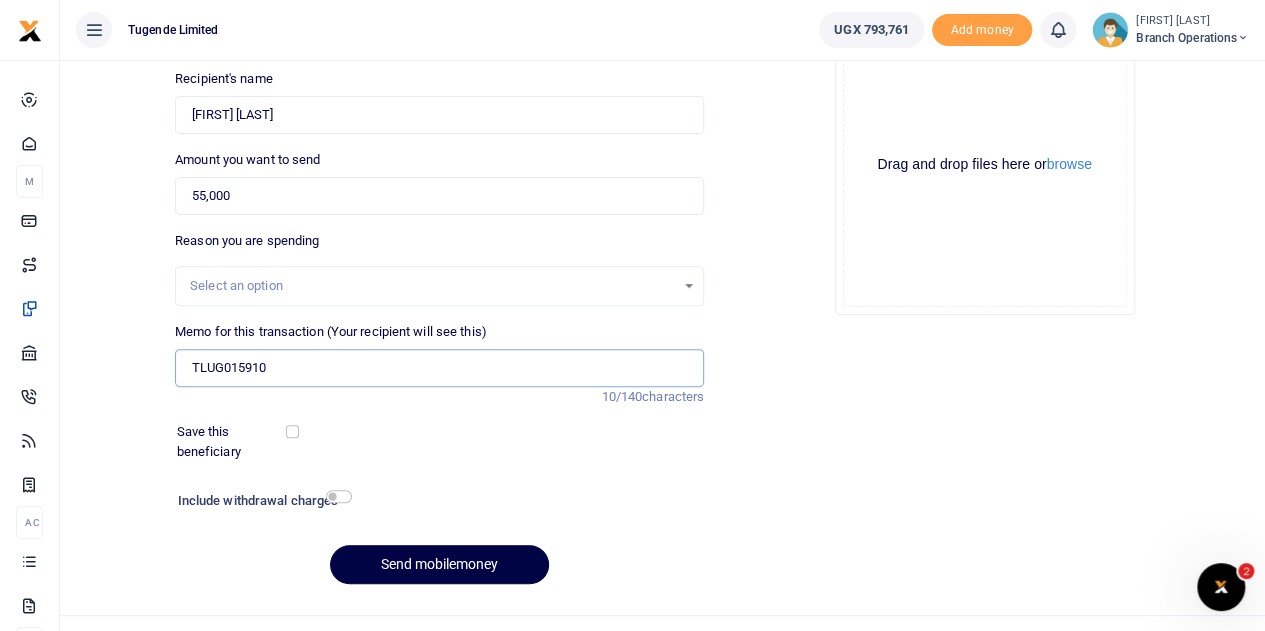 click on "TLUG015910" at bounding box center [439, 368] 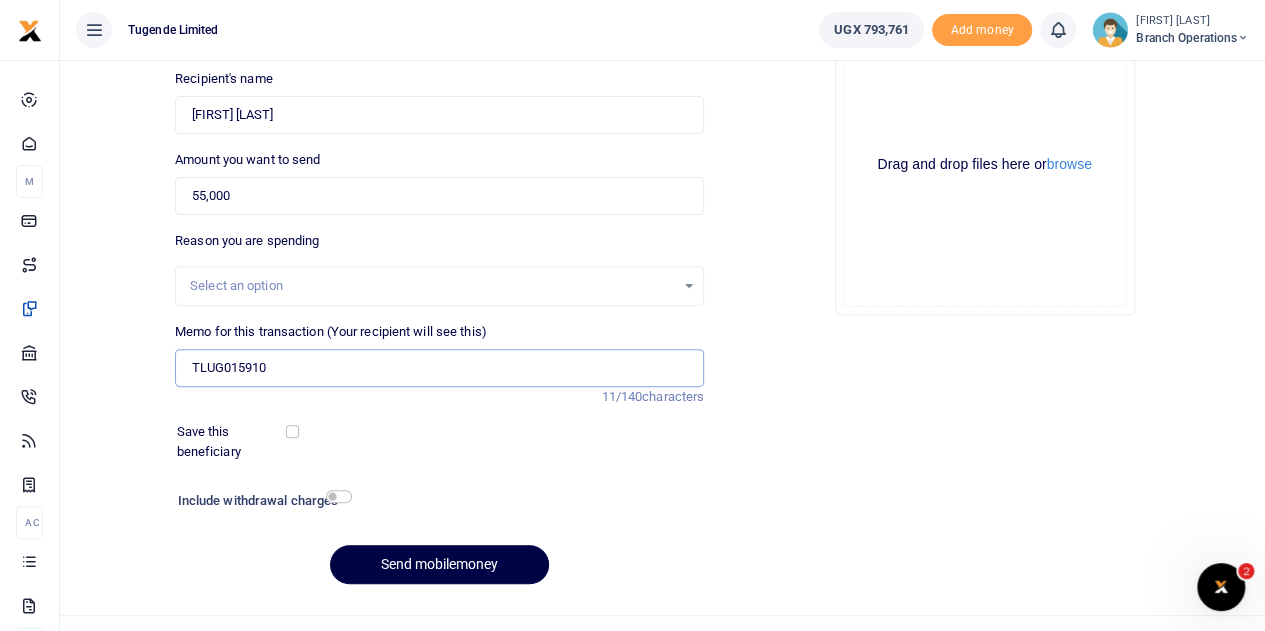 type on "TLUG015910  Transport for the BEs attending an in person training on the 7th to 8th at Top5" 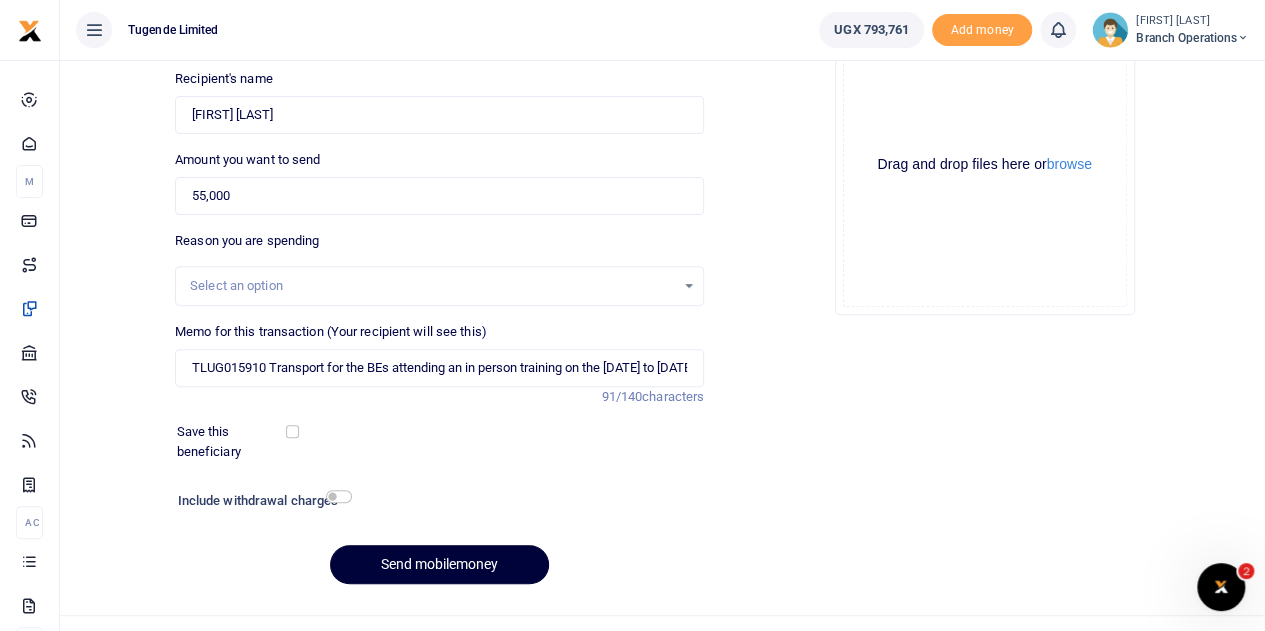 click on "Send mobilemoney" at bounding box center (439, 564) 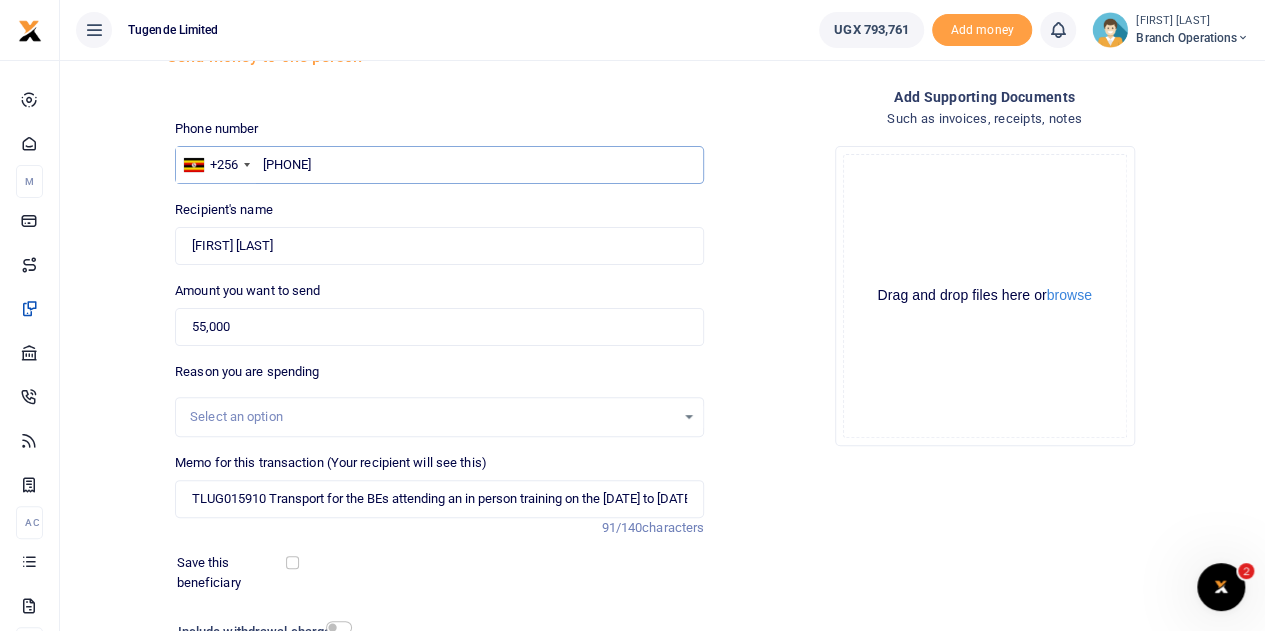 scroll, scrollTop: 3, scrollLeft: 0, axis: vertical 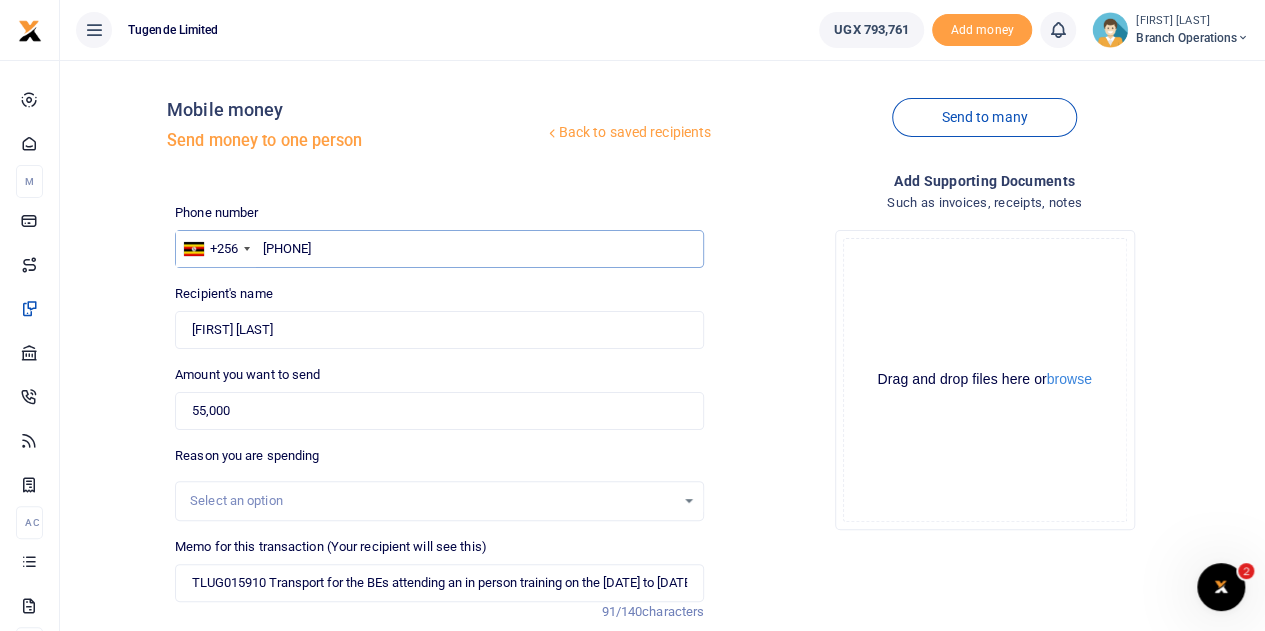 click on "0392984418" at bounding box center [439, 249] 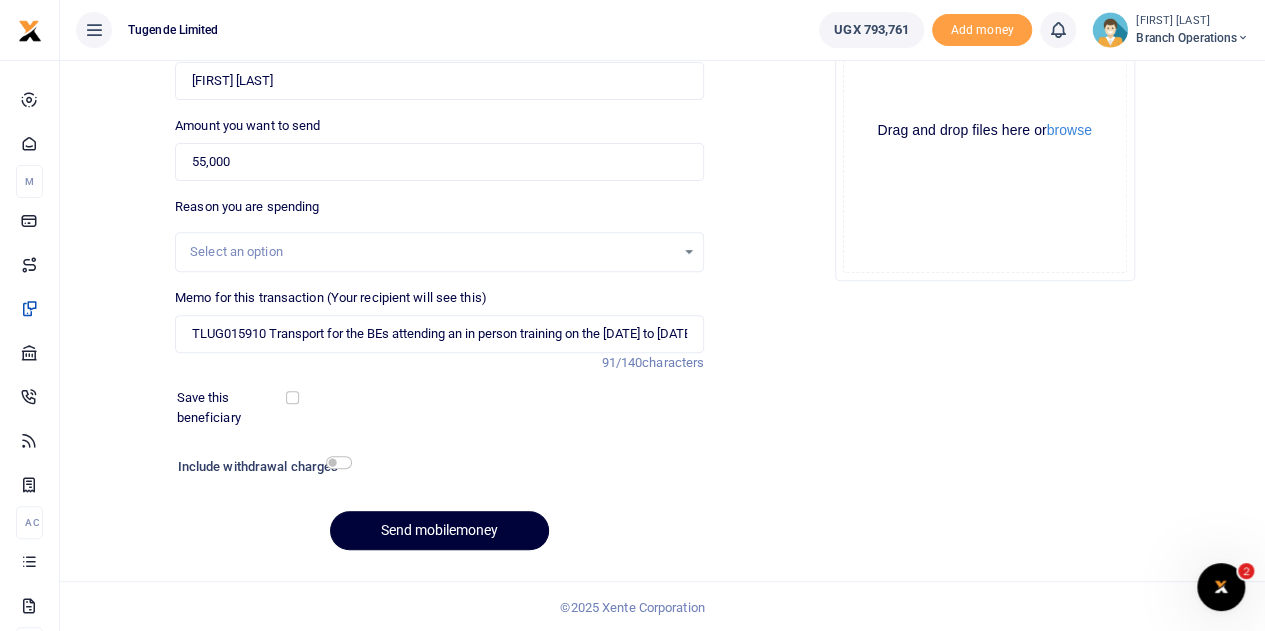 type on "392984418" 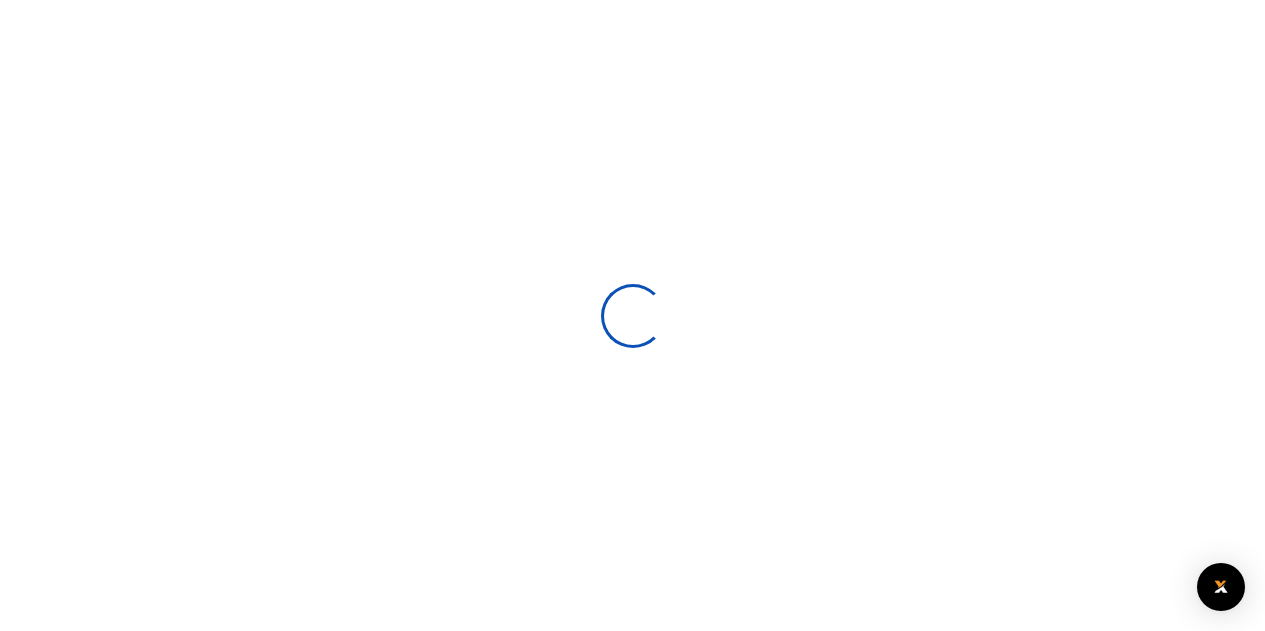 select 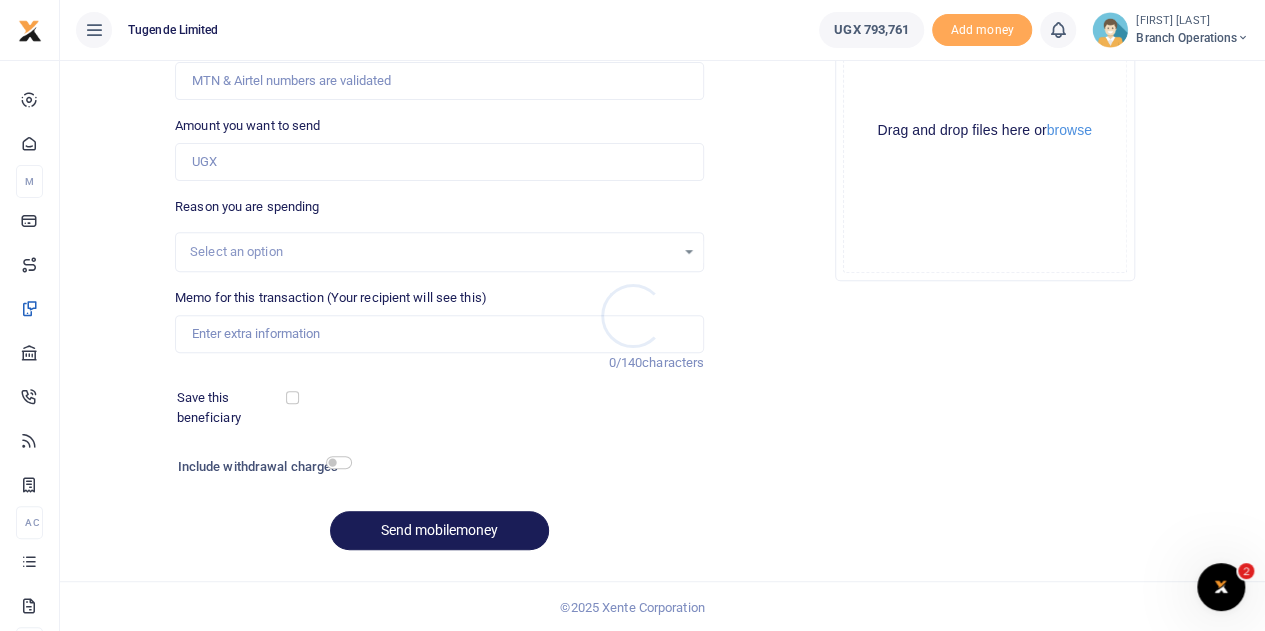 scroll, scrollTop: 0, scrollLeft: 0, axis: both 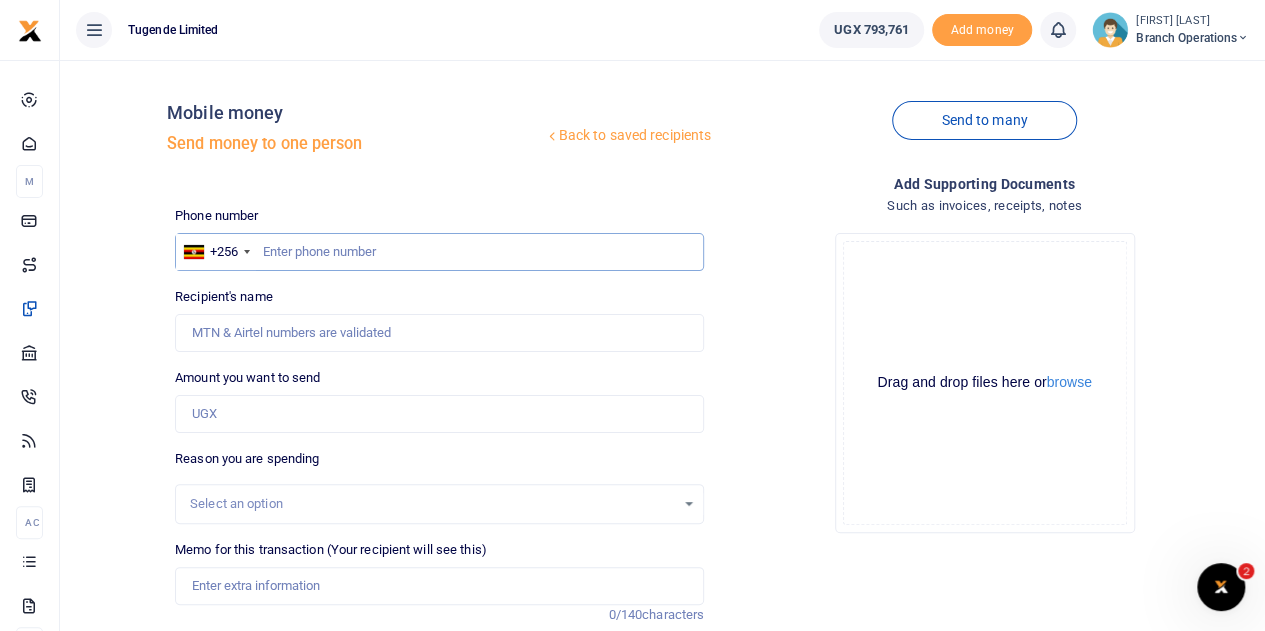 click at bounding box center (439, 252) 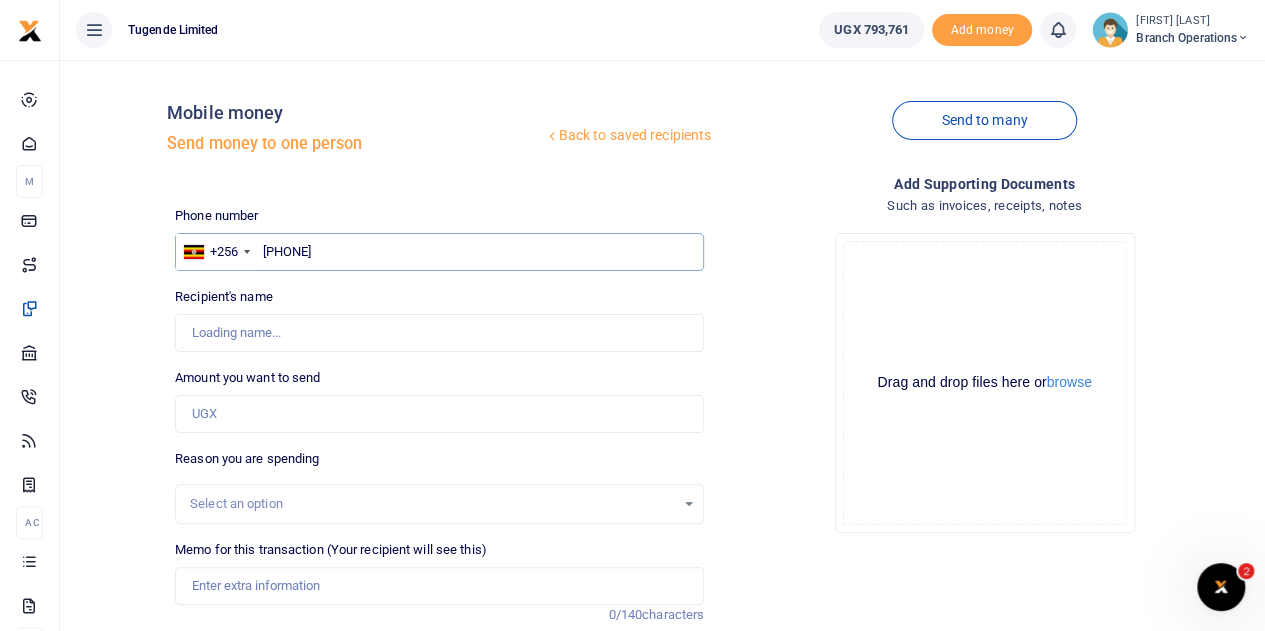 type on "[PHONE]" 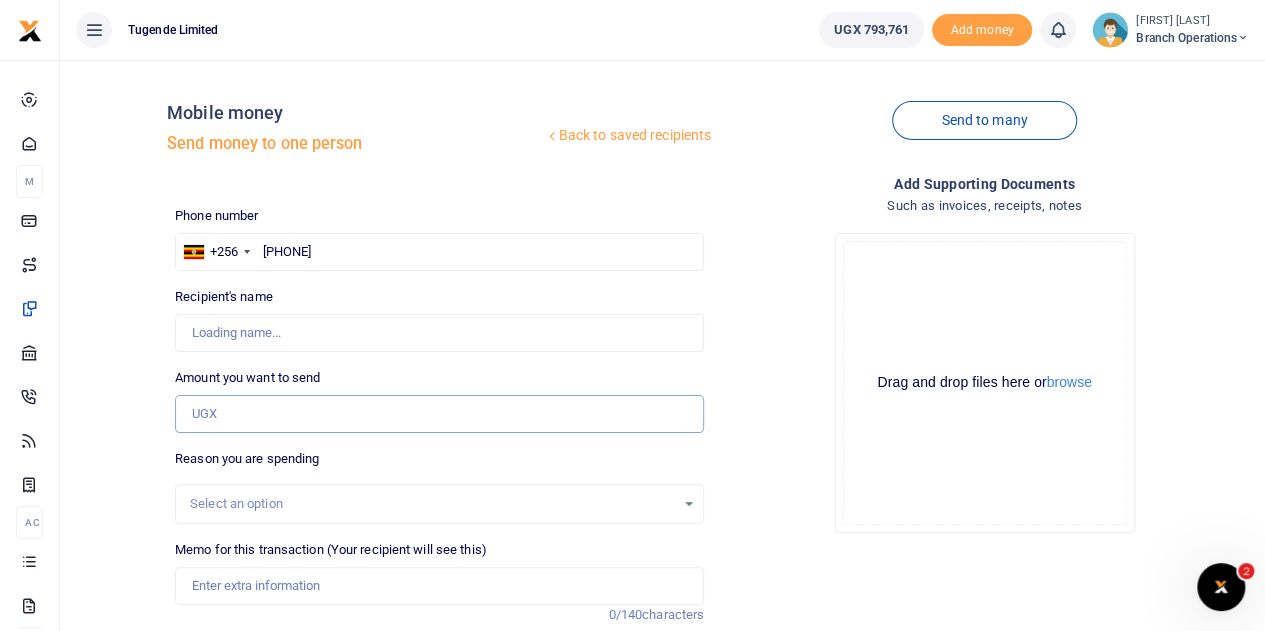 type on "[FIRST] [LAST]" 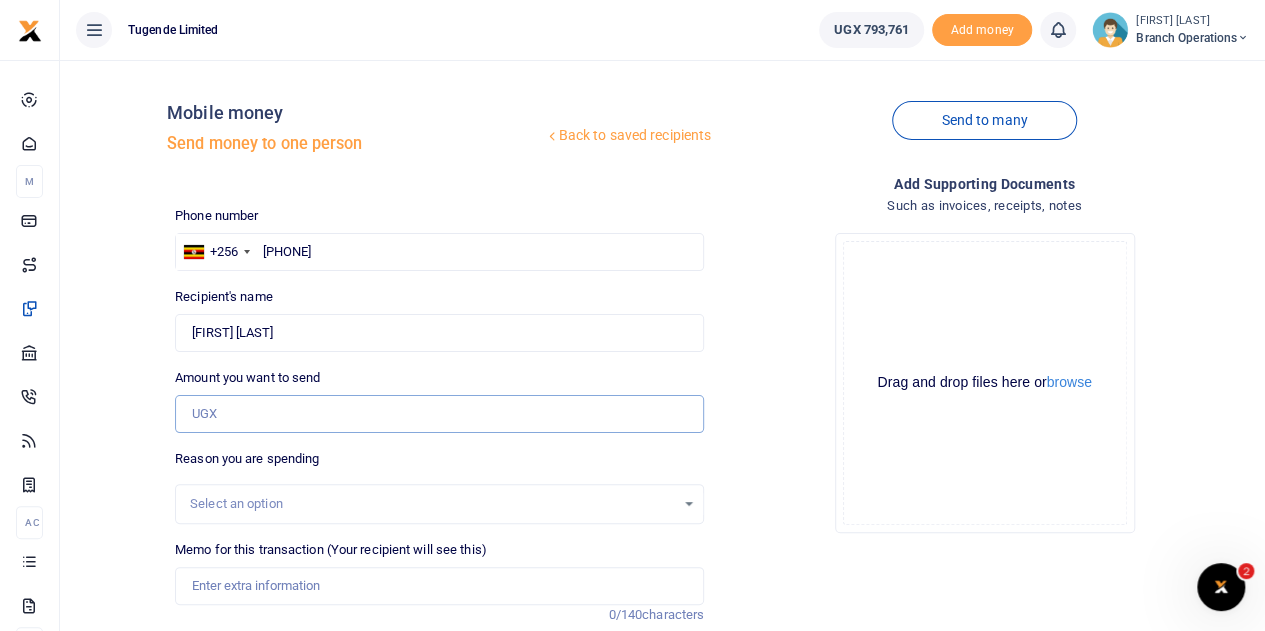 click on "Amount you want to send" at bounding box center (439, 414) 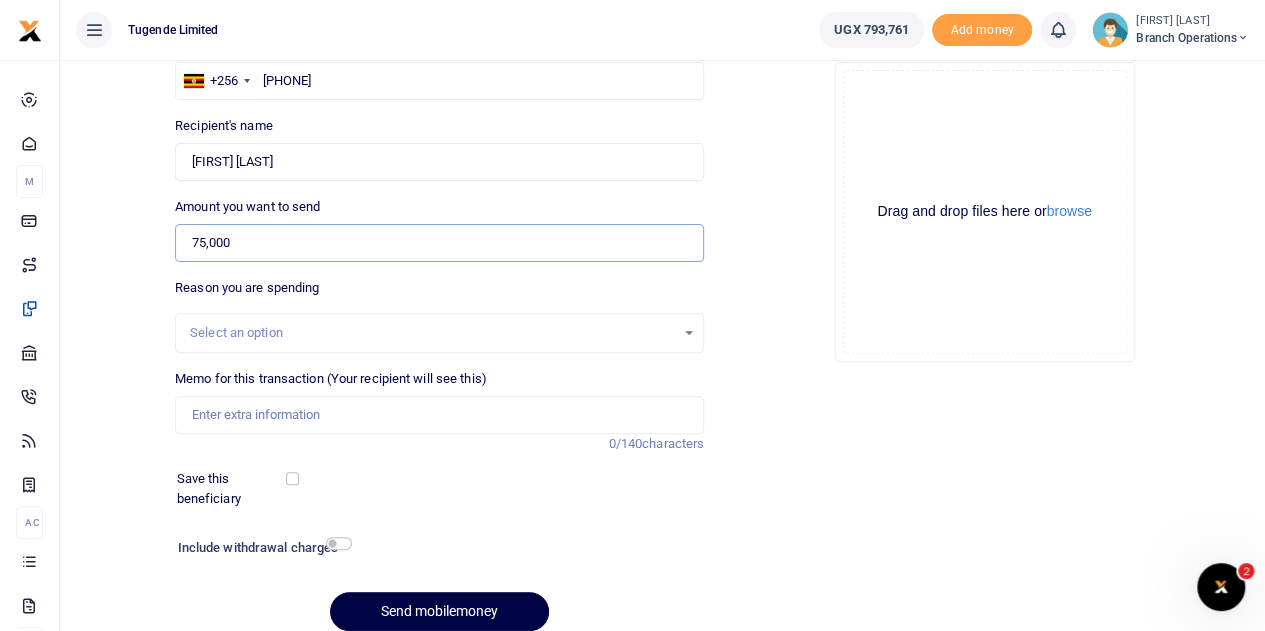 scroll, scrollTop: 173, scrollLeft: 0, axis: vertical 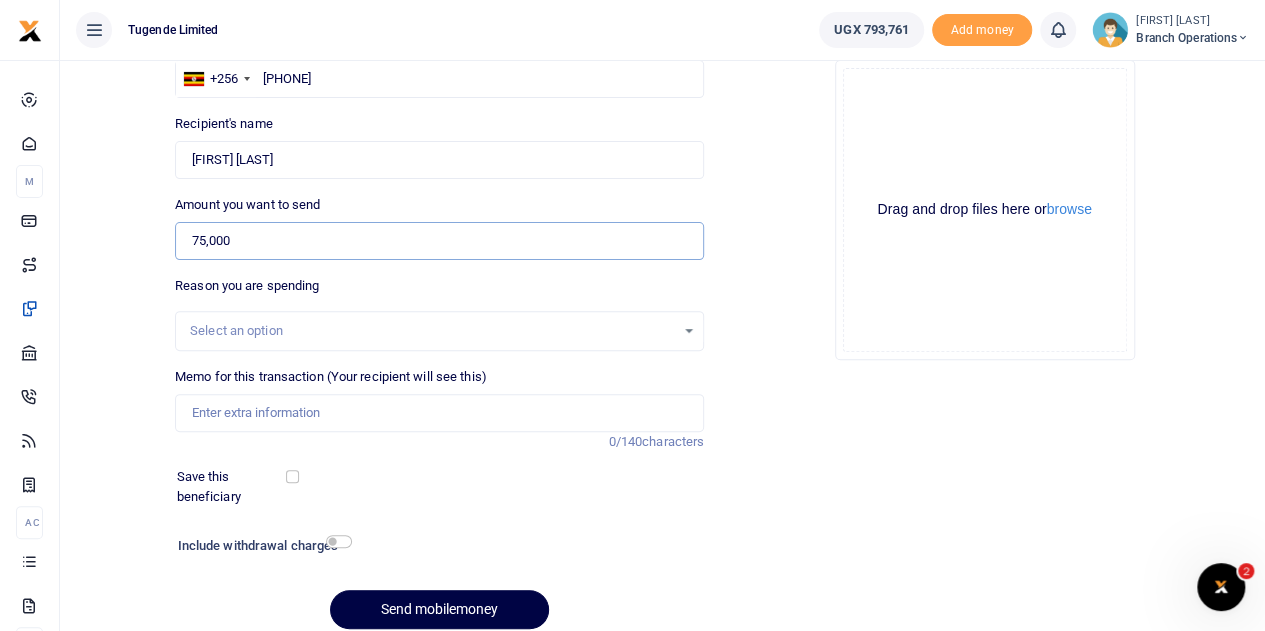 type on "75,000" 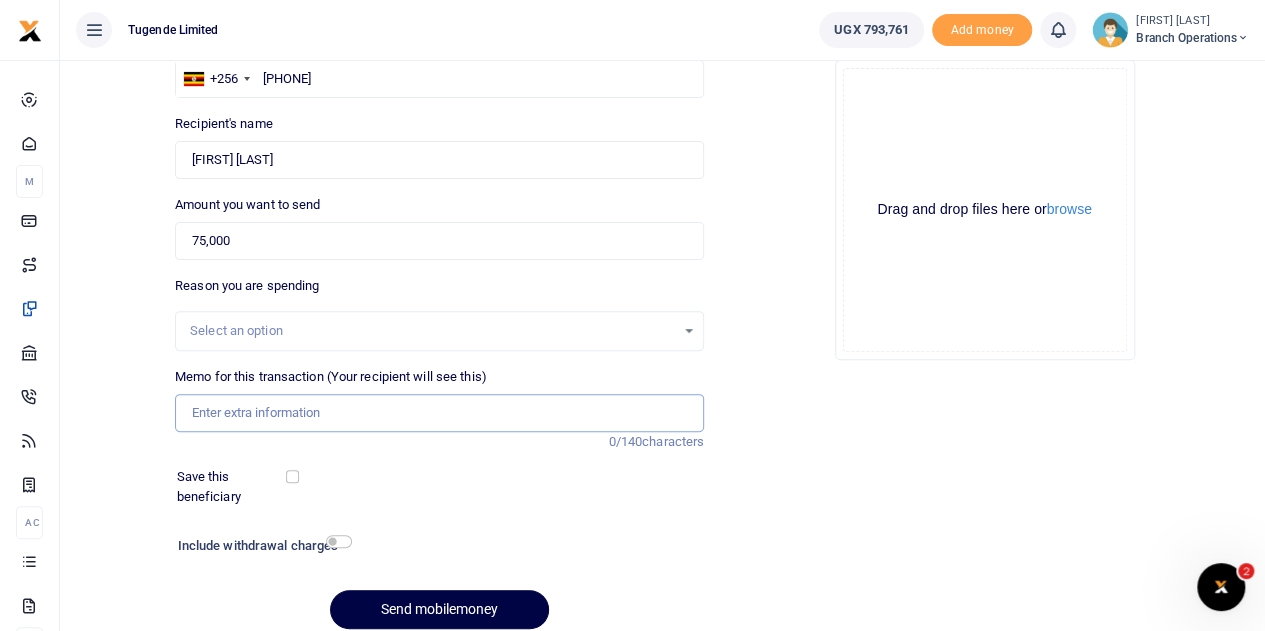 click on "Memo for this transaction (Your recipient will see this)" at bounding box center [439, 413] 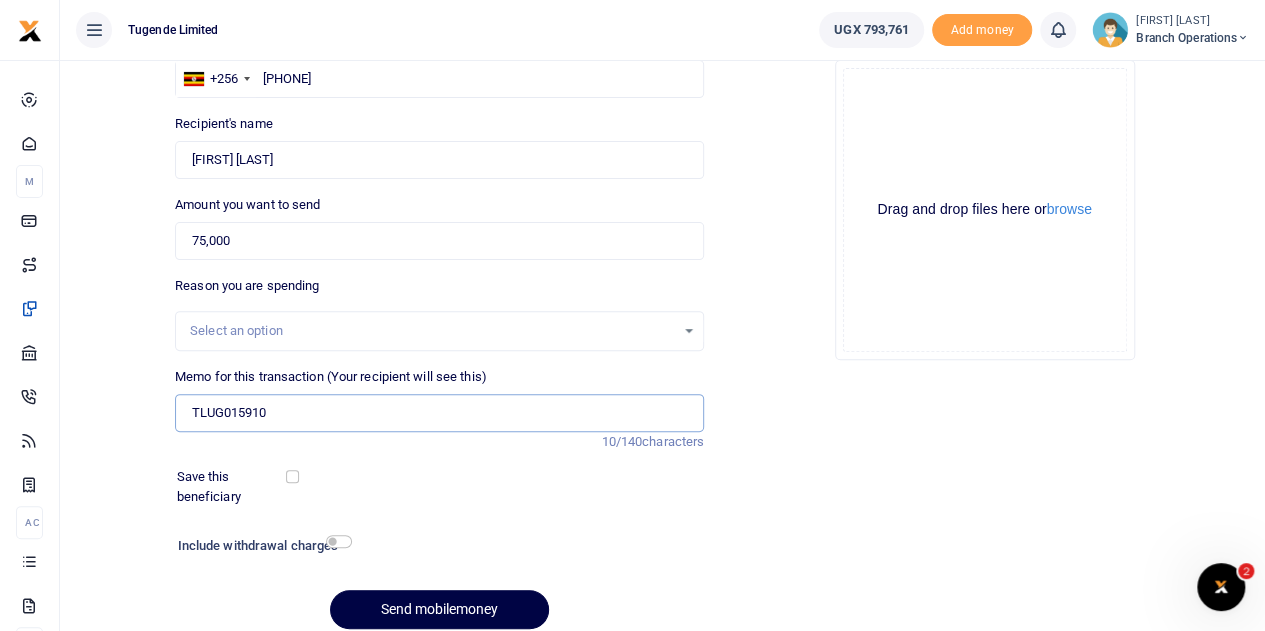 click on "TLUG015910" at bounding box center [439, 413] 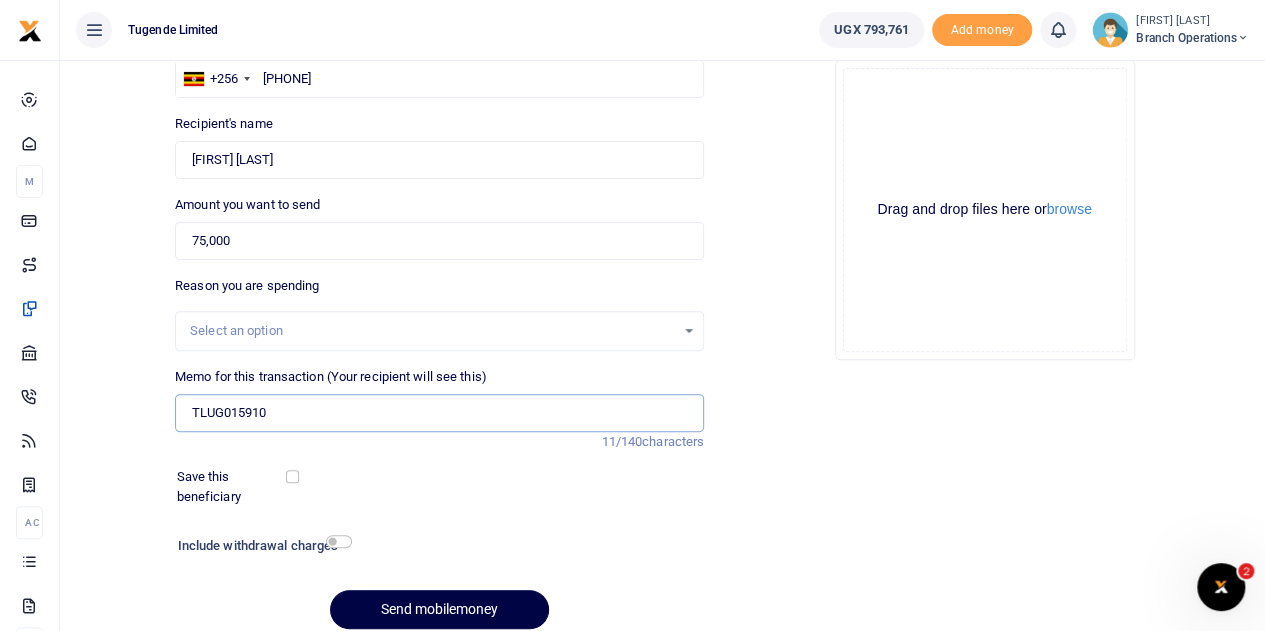 type on "TLUG015910  Transport for the BEs attending an in person training on the 7th to 8th at Top5" 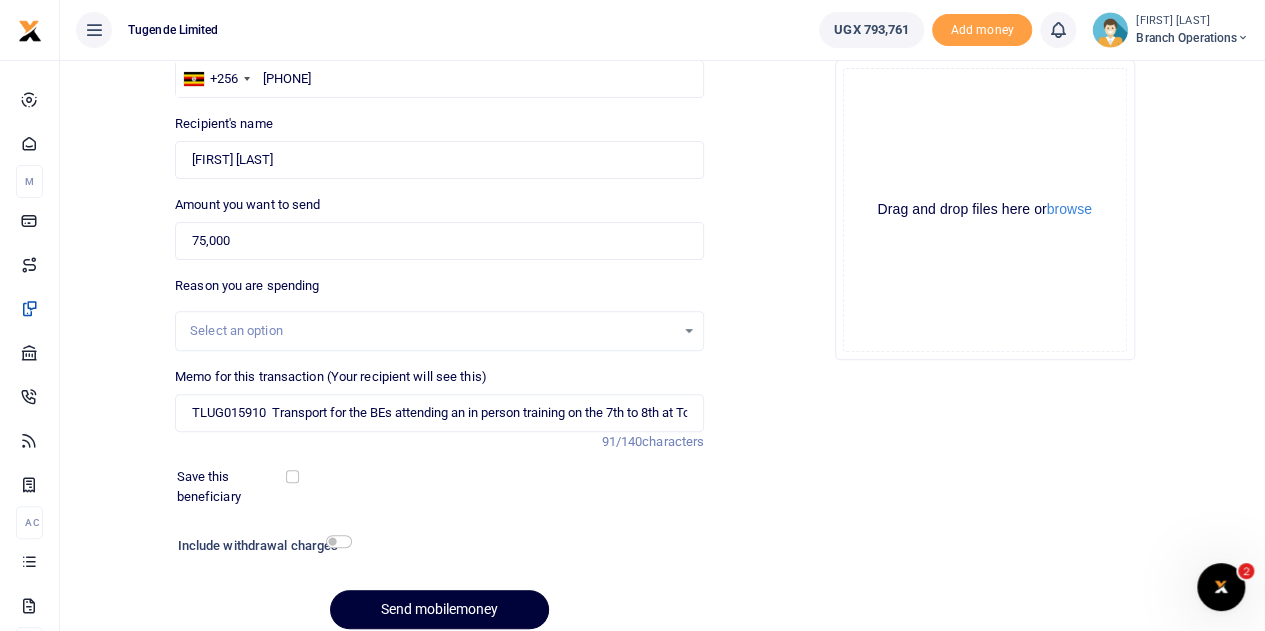 click on "Send mobilemoney" at bounding box center (439, 609) 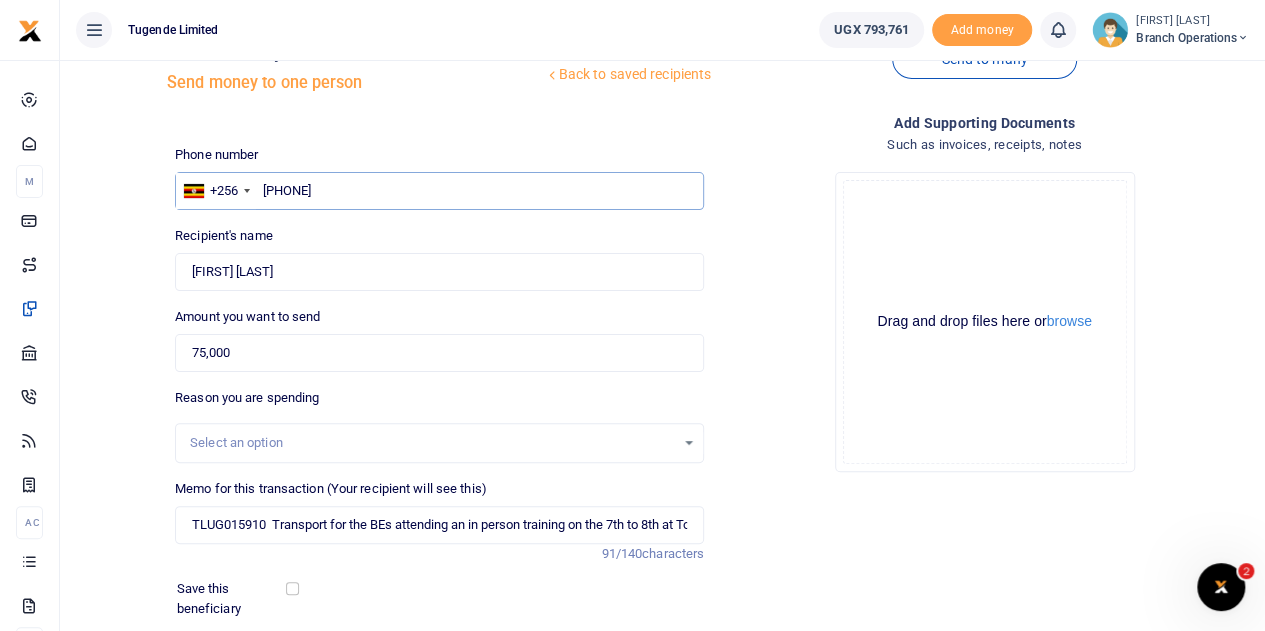 scroll, scrollTop: 252, scrollLeft: 0, axis: vertical 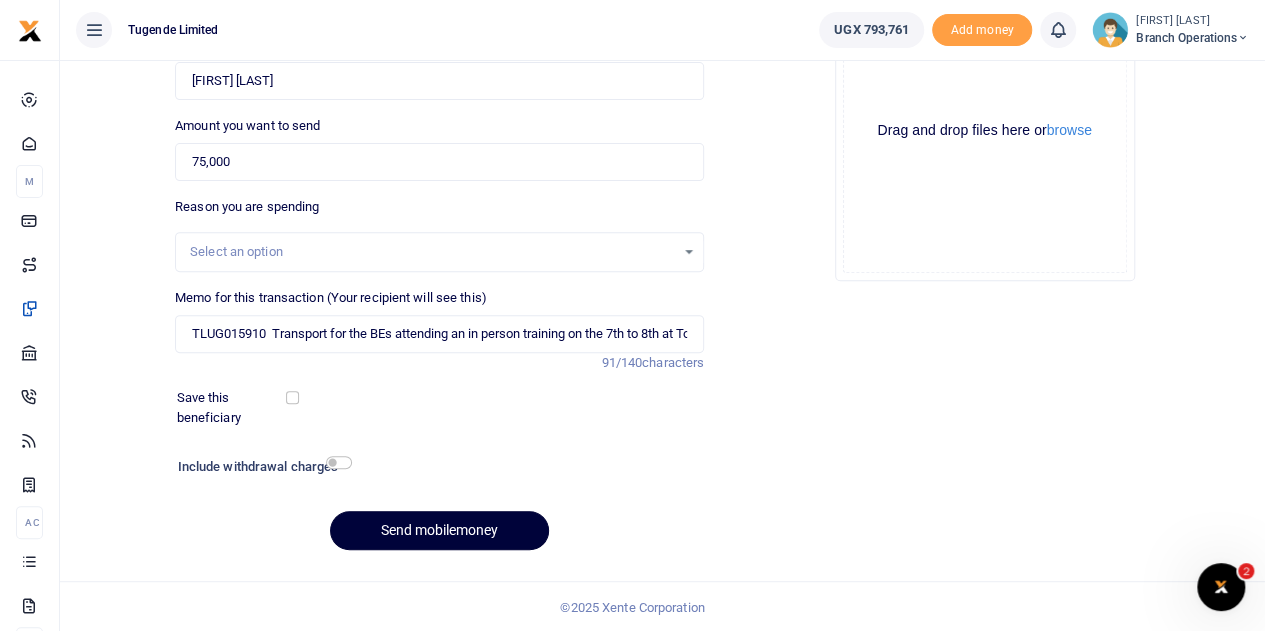 type on "770959568" 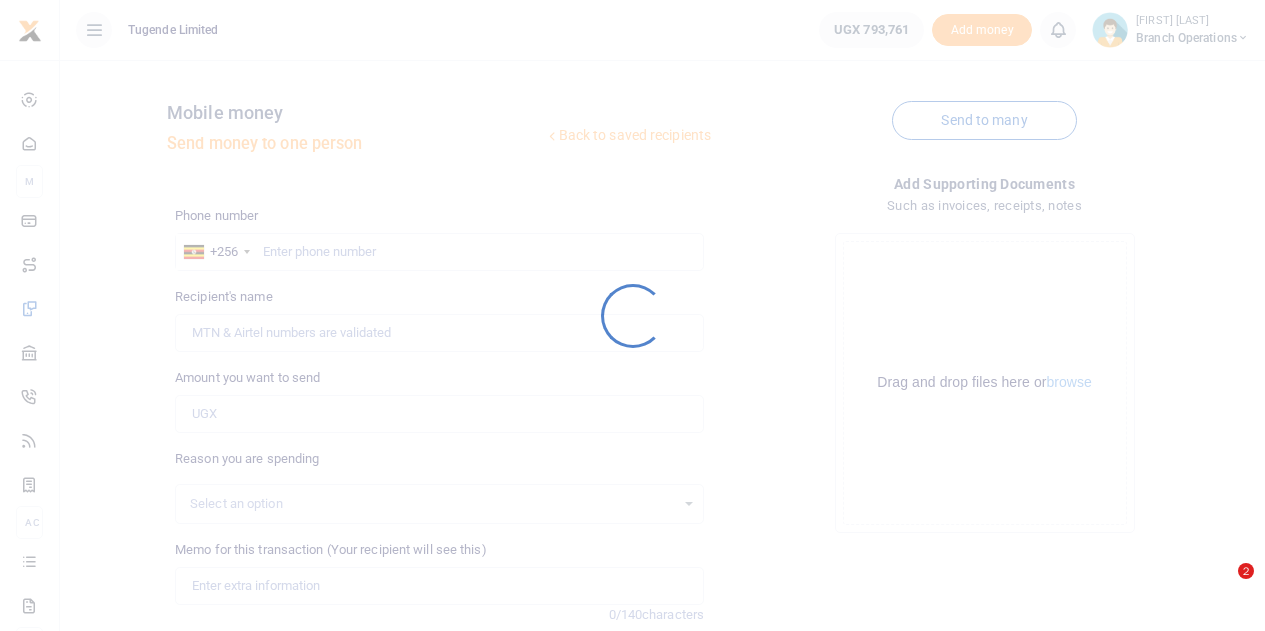 scroll, scrollTop: 252, scrollLeft: 0, axis: vertical 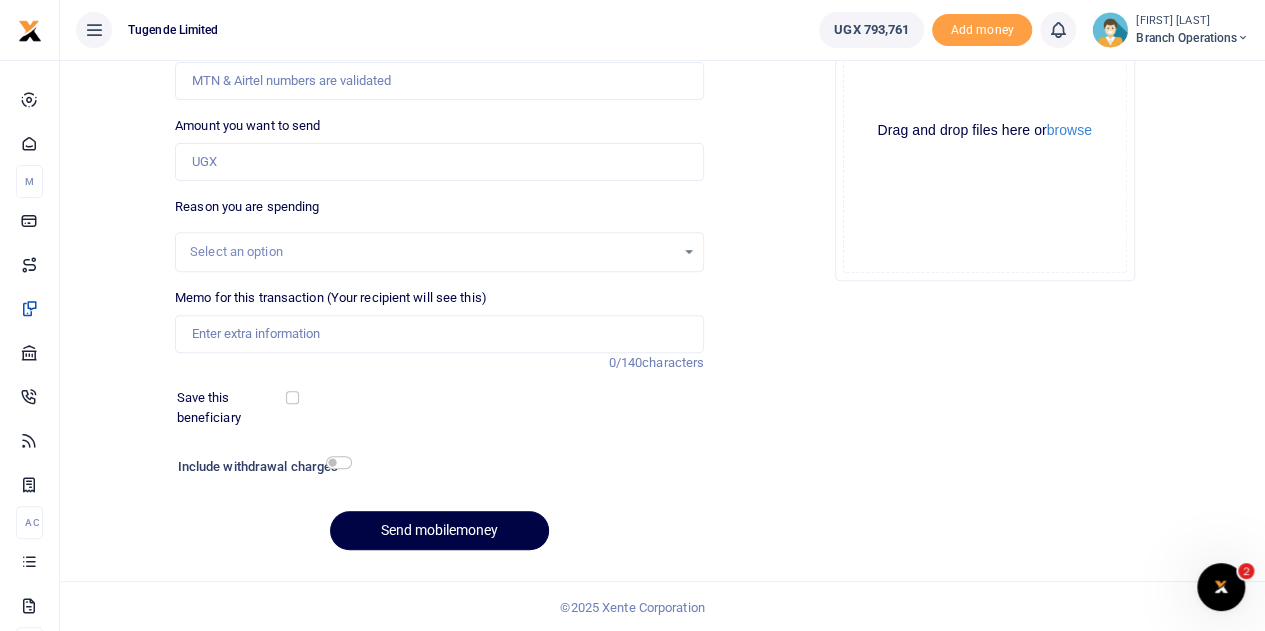 click at bounding box center (1243, 38) 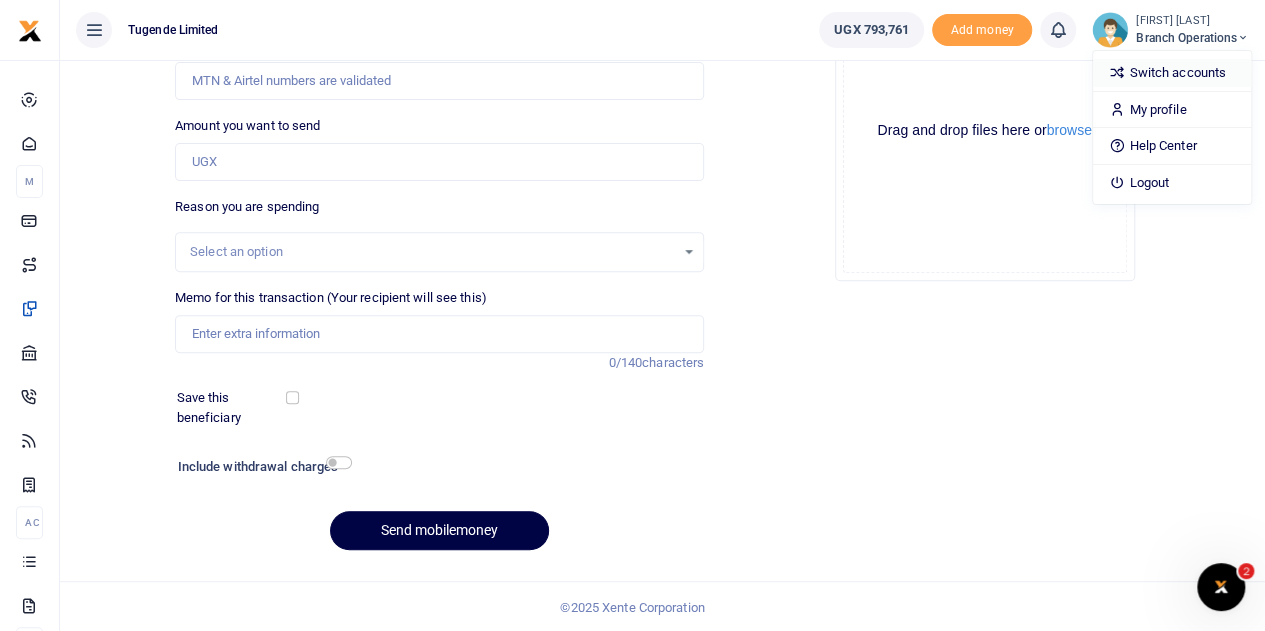 click on "Switch accounts" at bounding box center [1172, 73] 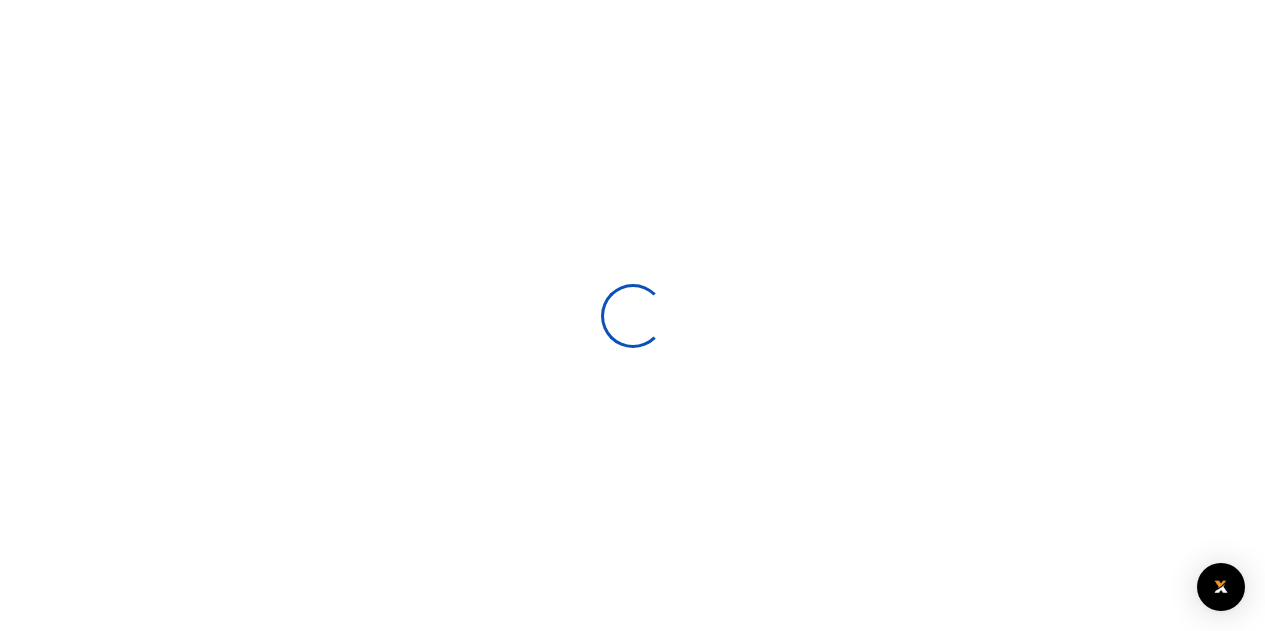 scroll, scrollTop: 0, scrollLeft: 0, axis: both 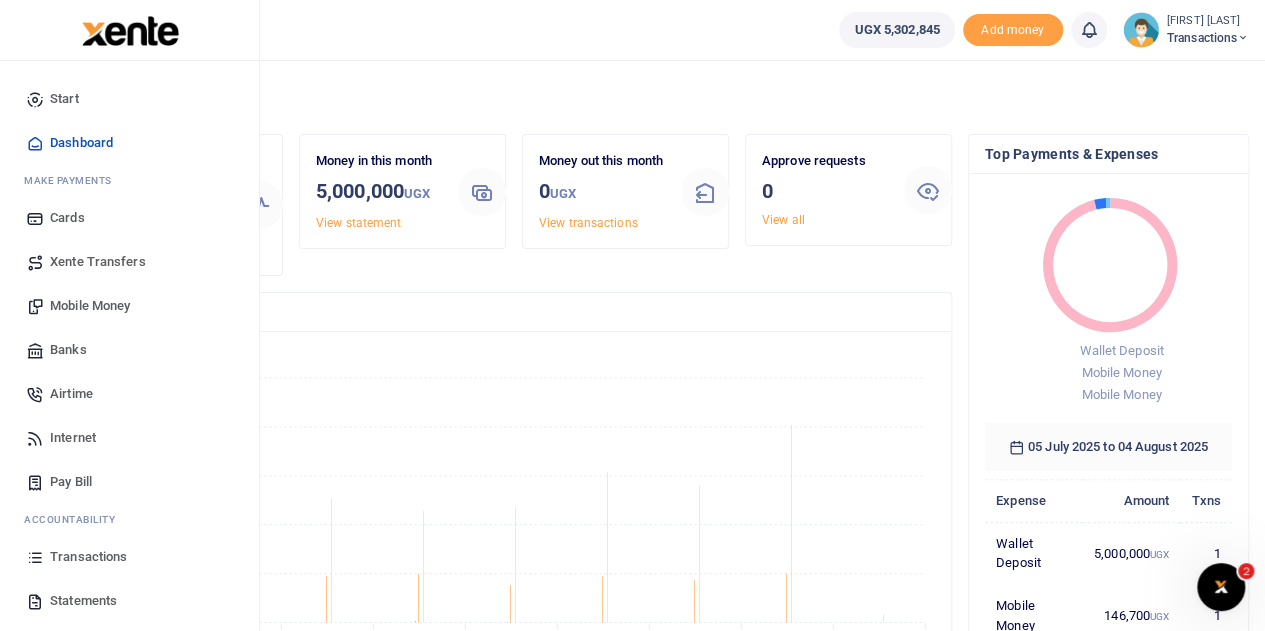click on "Xente Transfers" at bounding box center (98, 262) 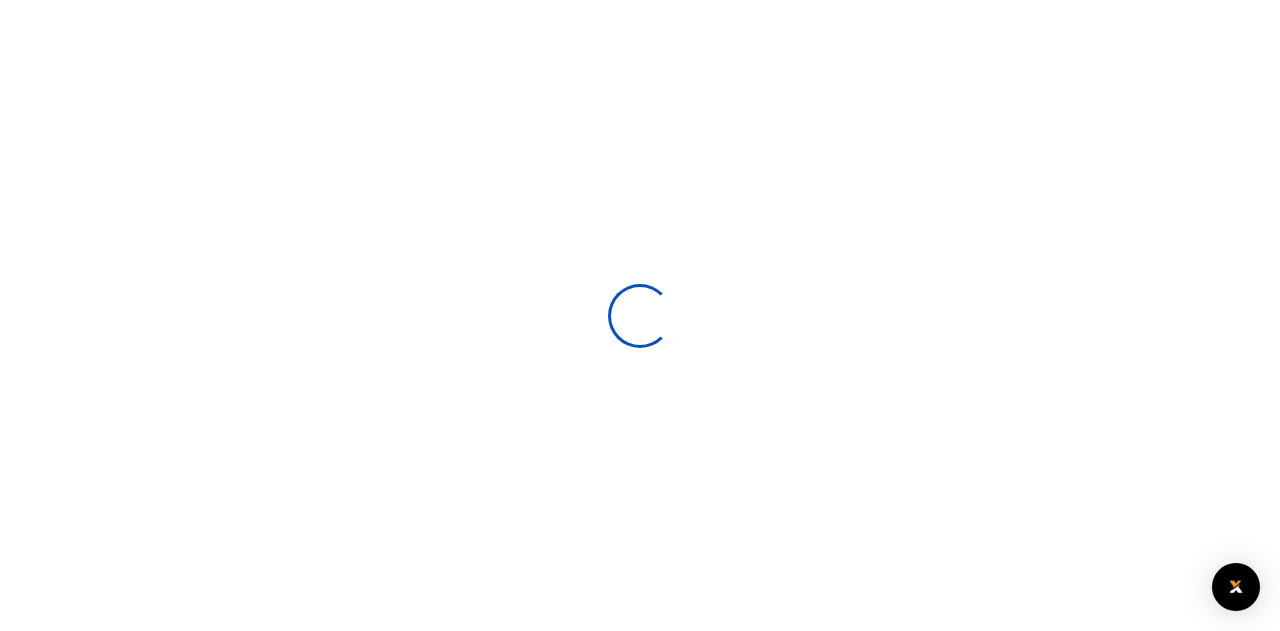 select 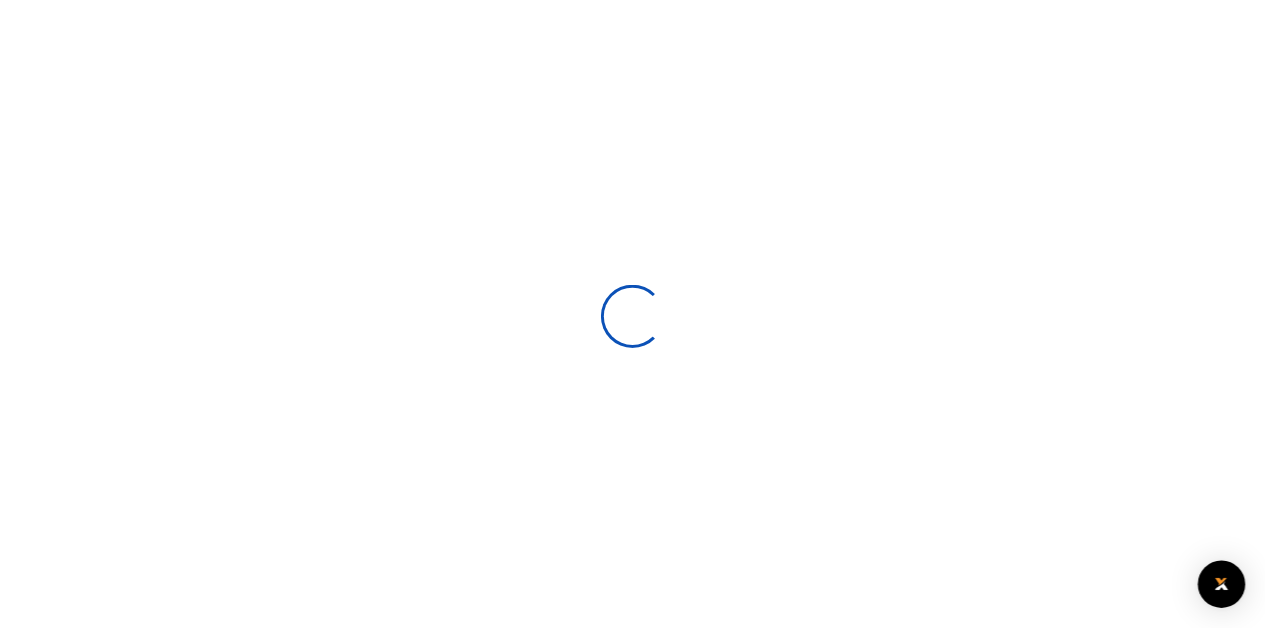 scroll, scrollTop: 0, scrollLeft: 0, axis: both 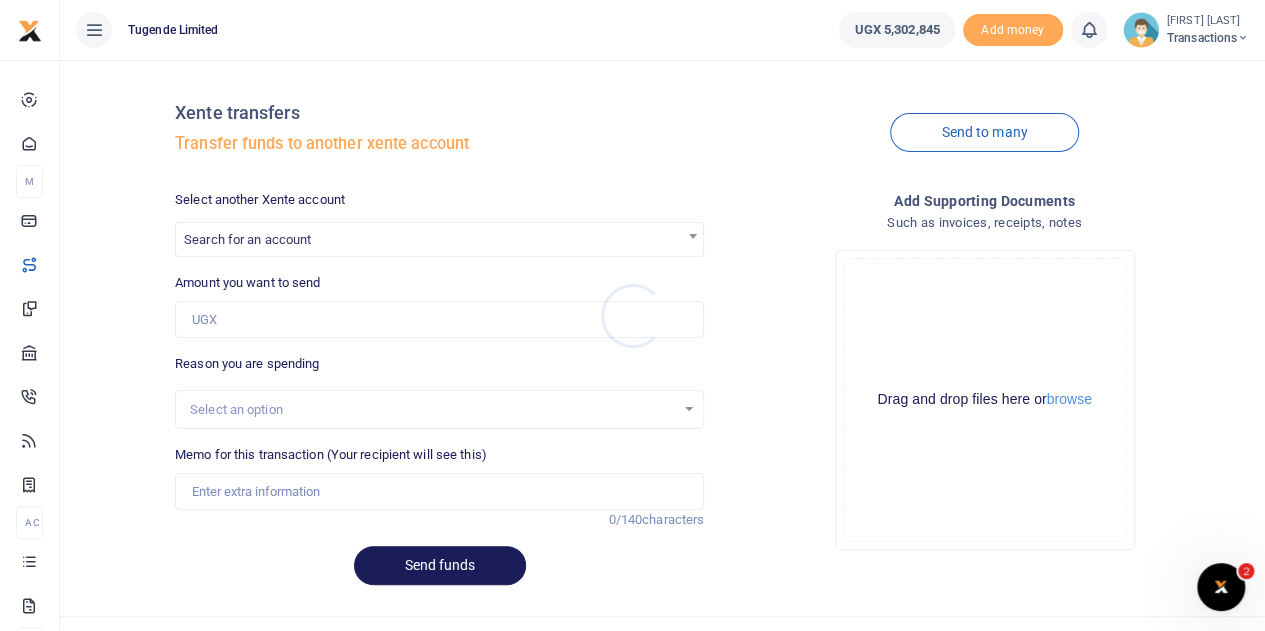 click at bounding box center (632, 315) 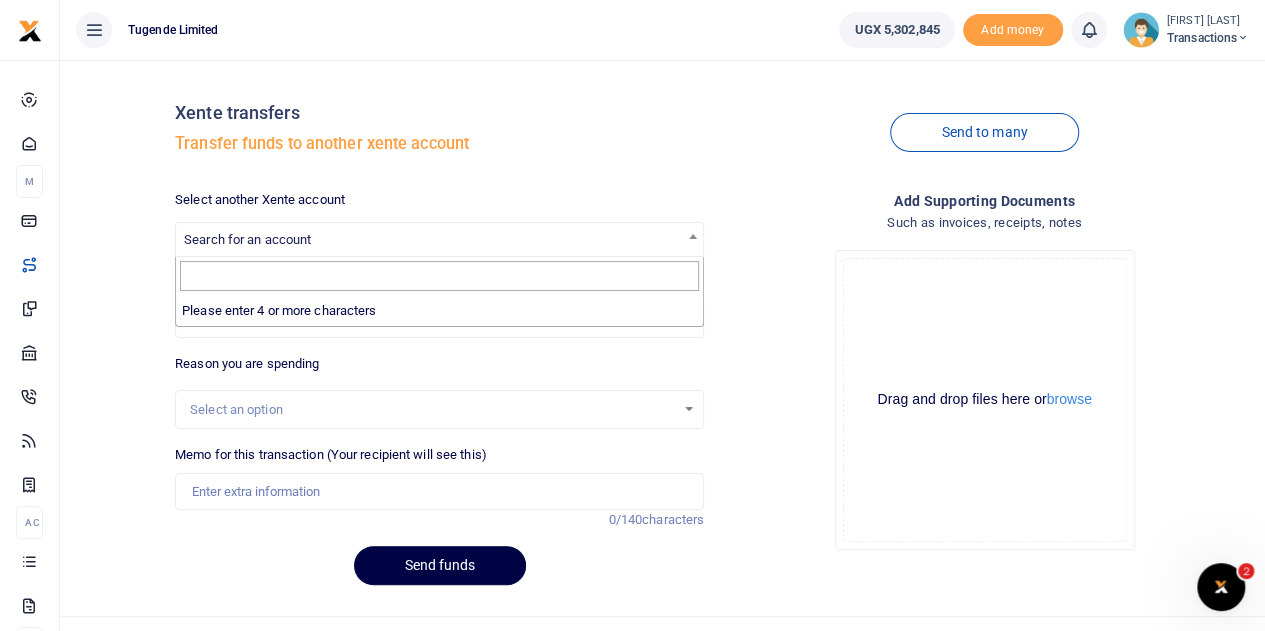 click on "Search for an account" at bounding box center [247, 239] 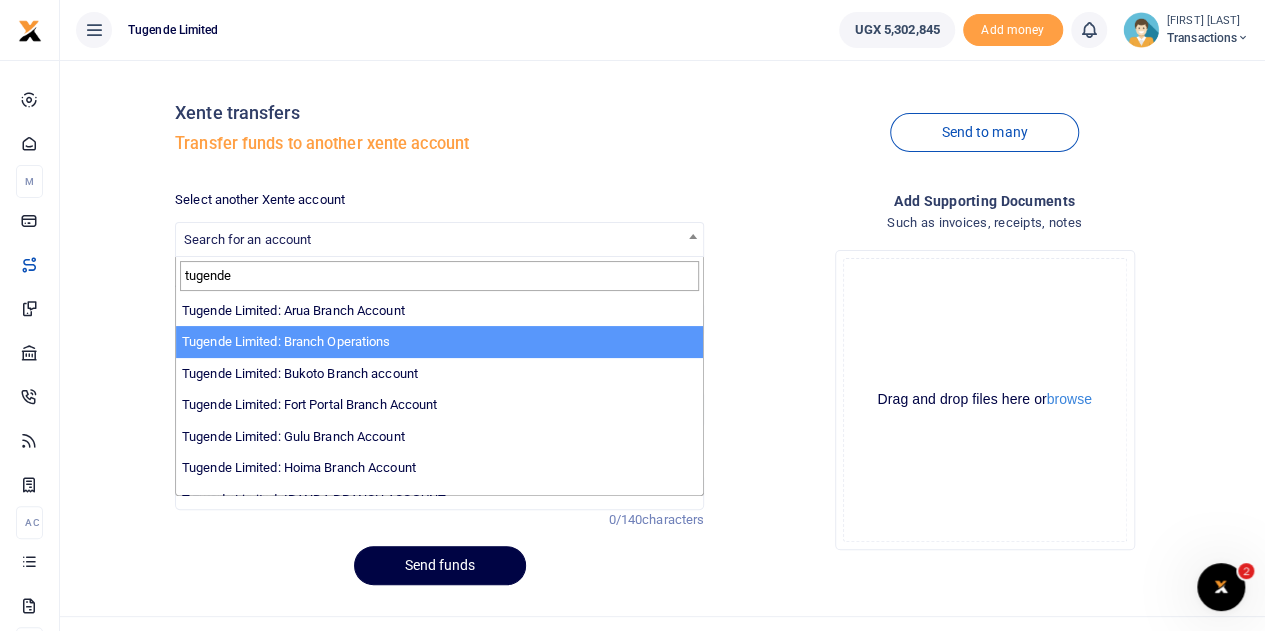 type on "tugende" 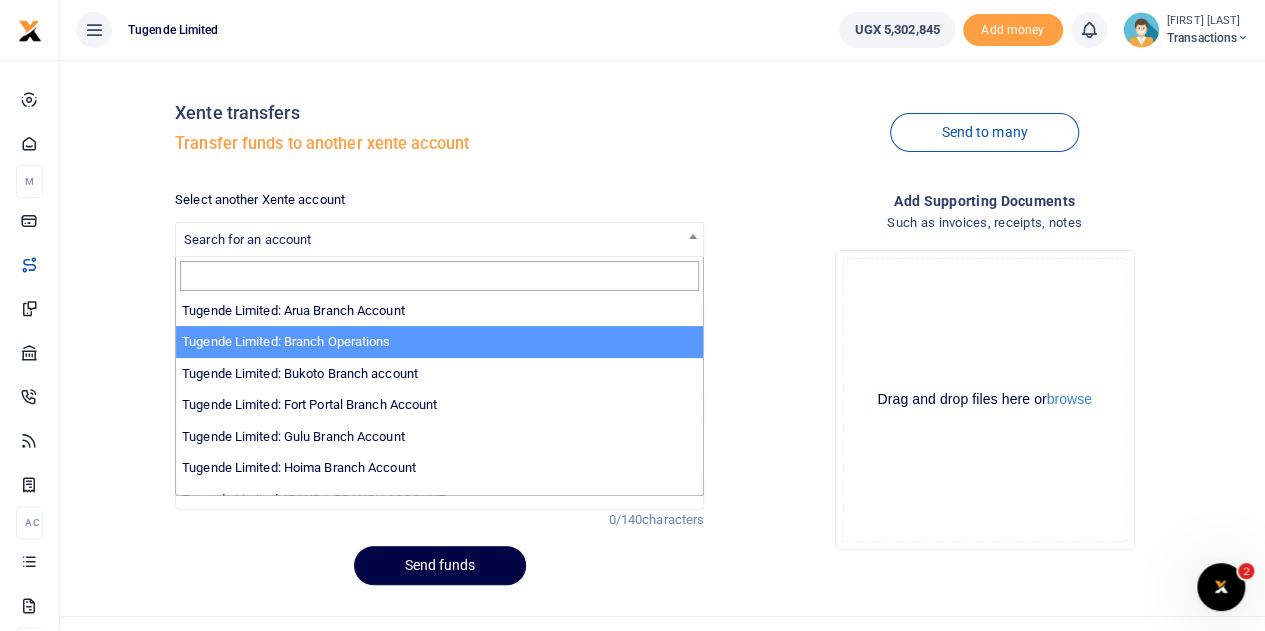 select on "4024" 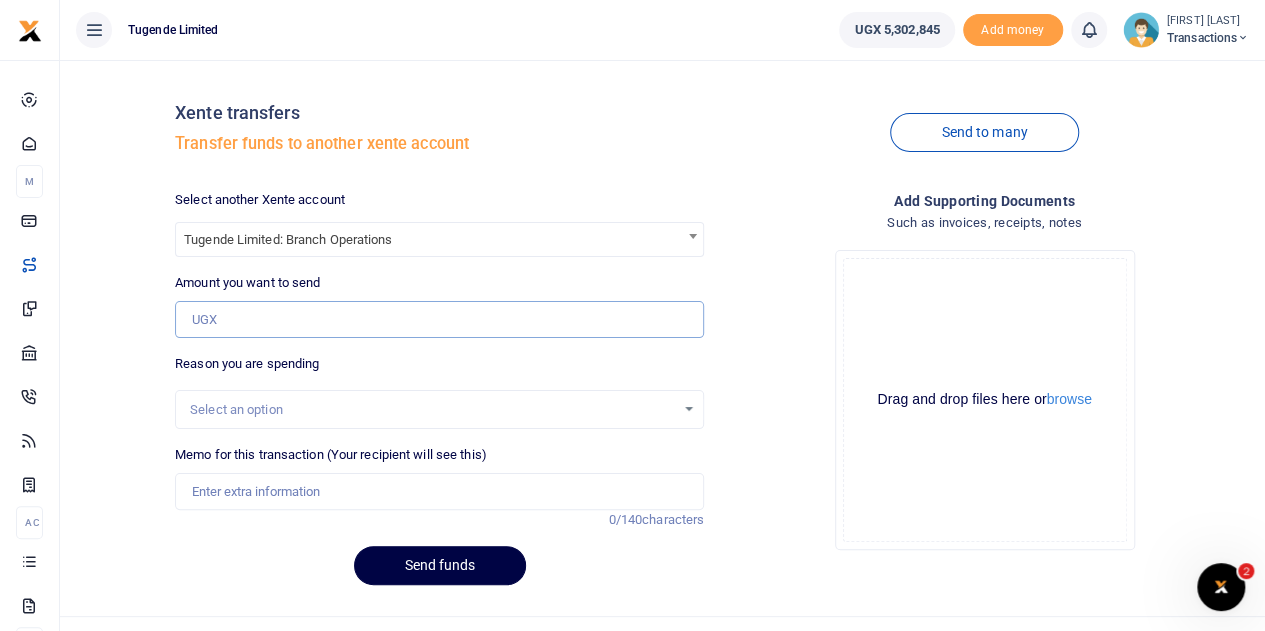 click on "Amount you want to send" at bounding box center (439, 320) 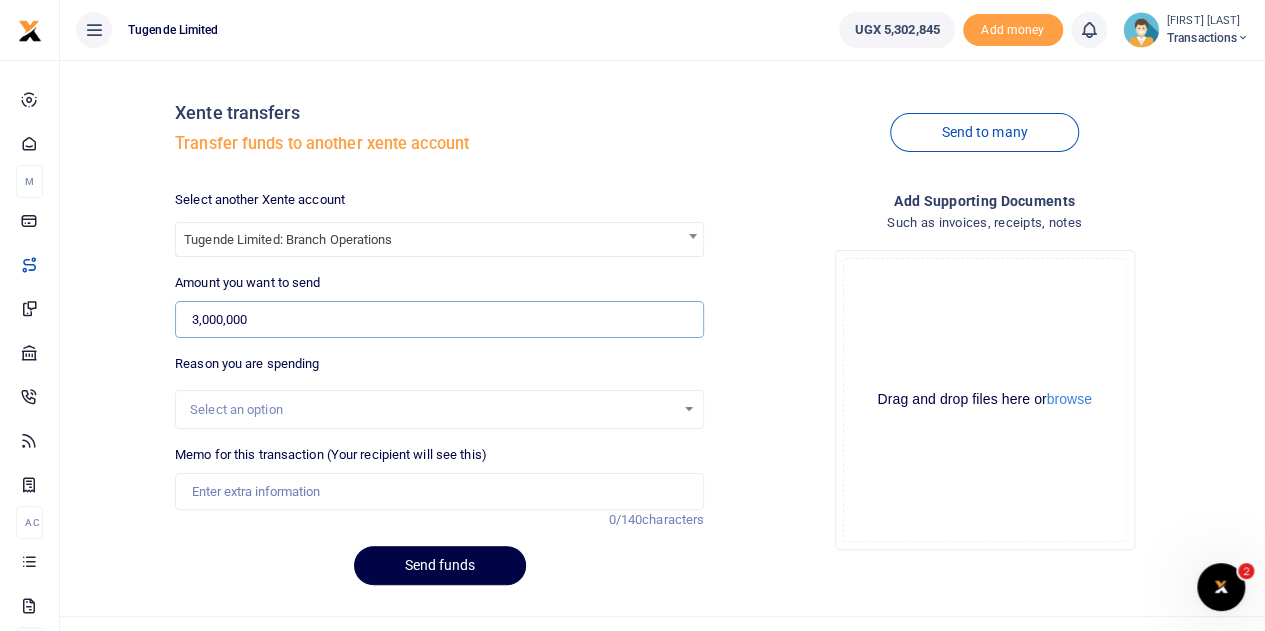 type on "3,000,000" 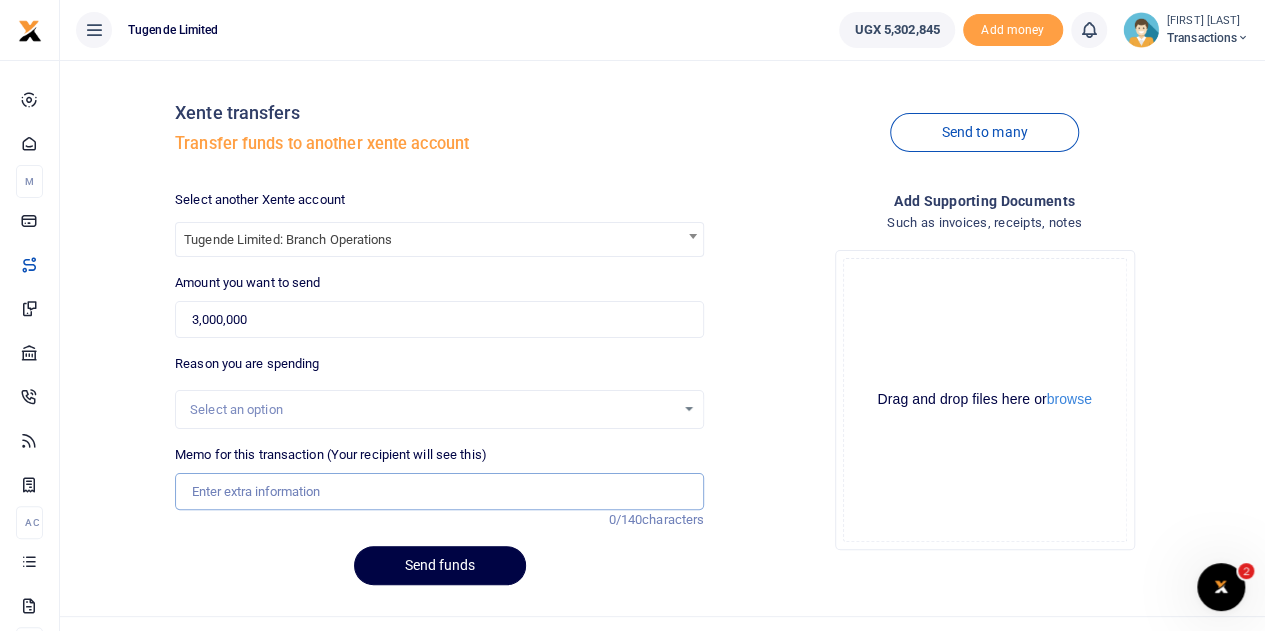 click on "Memo for this transaction (Your recipient will see this)" at bounding box center (439, 492) 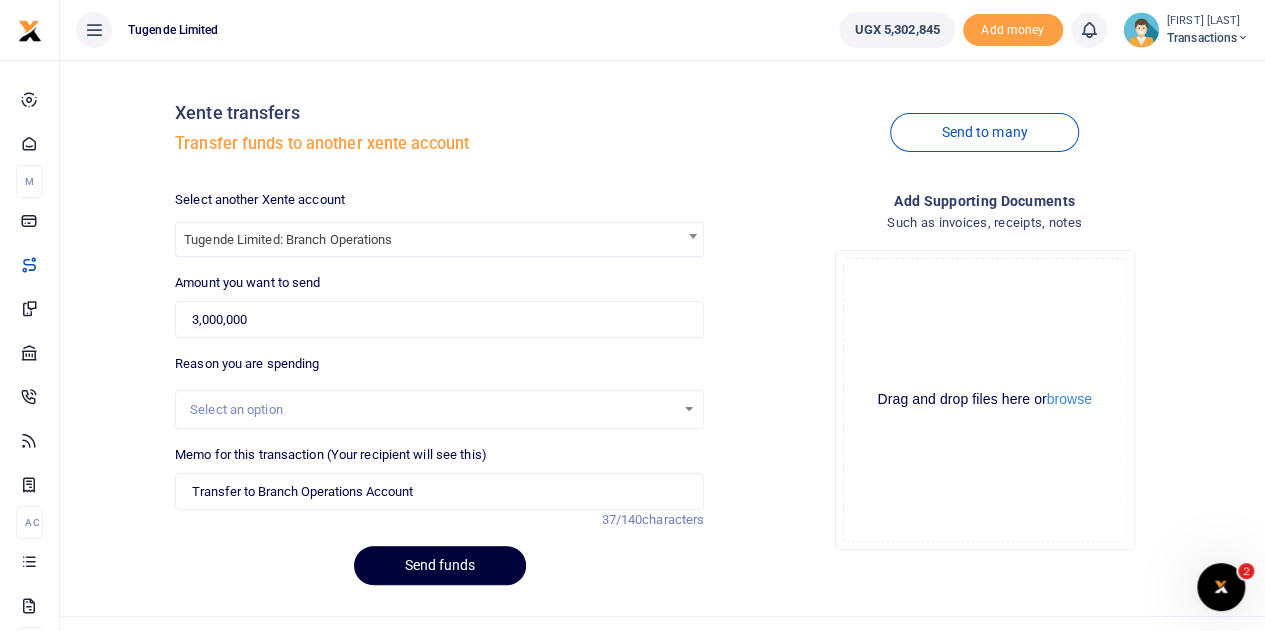 click on "Send funds" at bounding box center (440, 565) 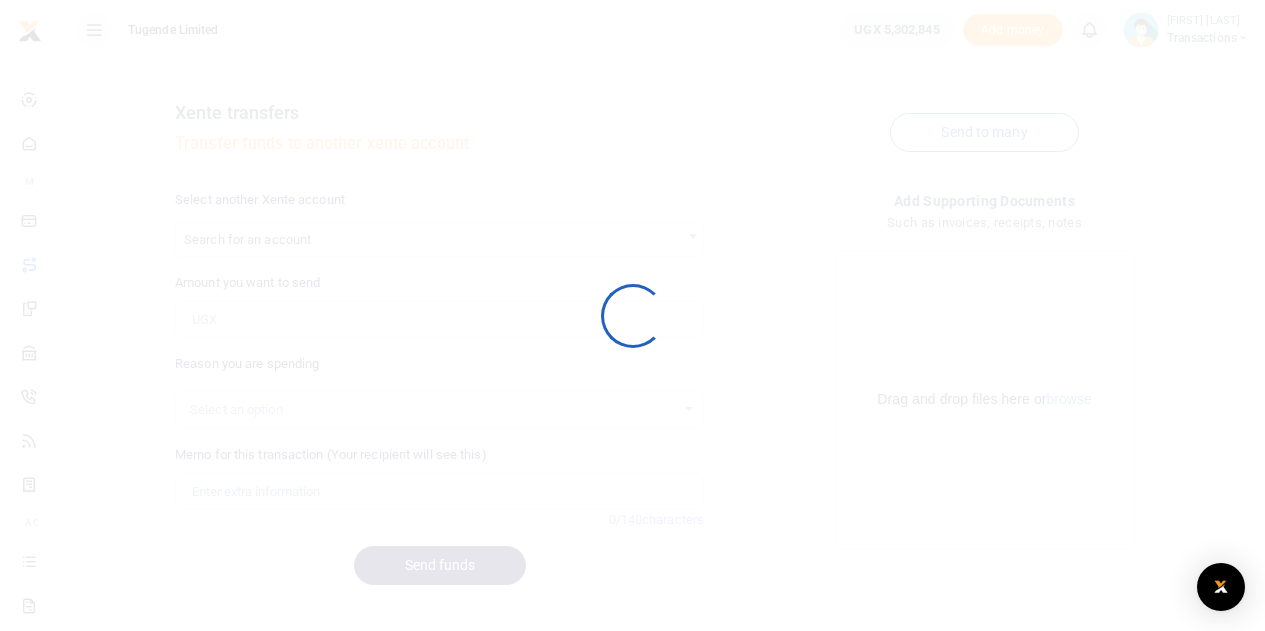 scroll, scrollTop: 0, scrollLeft: 0, axis: both 